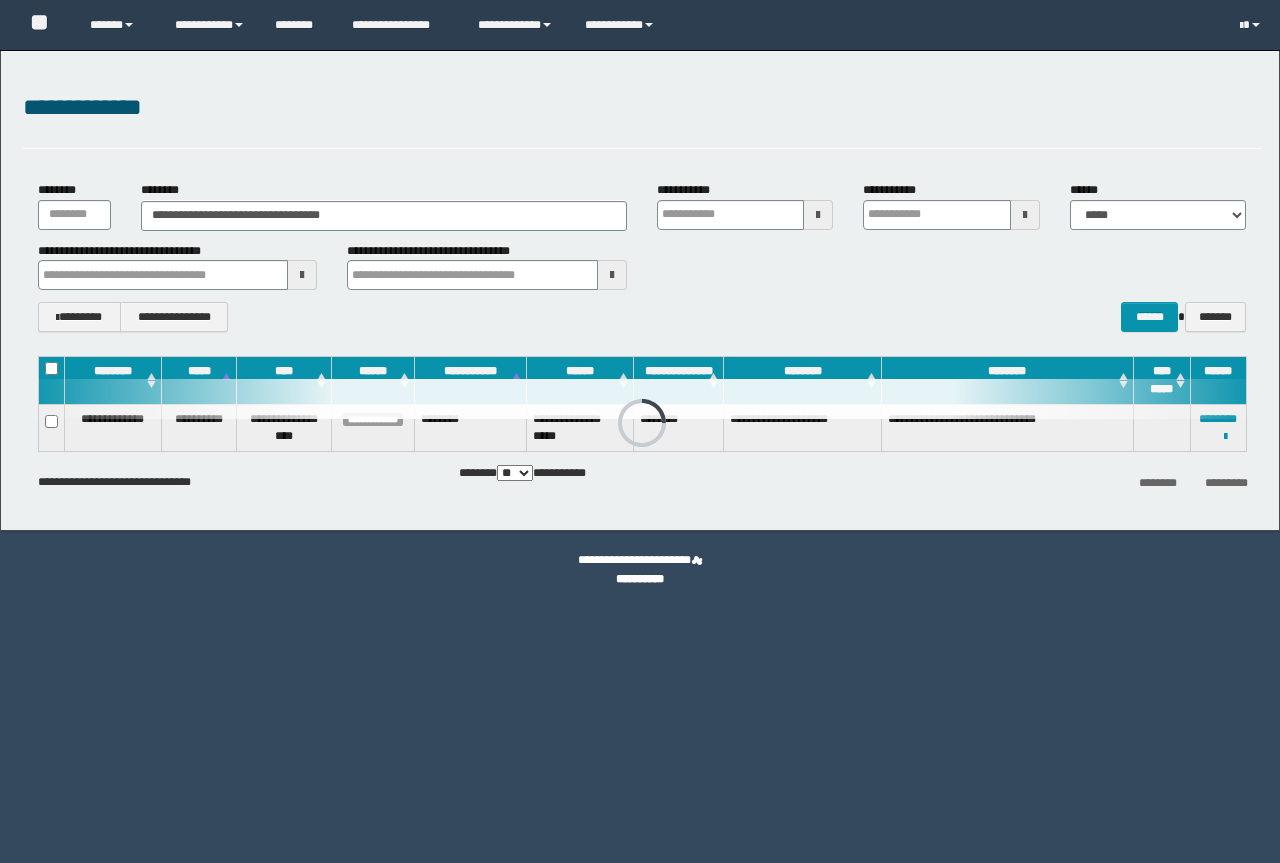 scroll, scrollTop: 0, scrollLeft: 0, axis: both 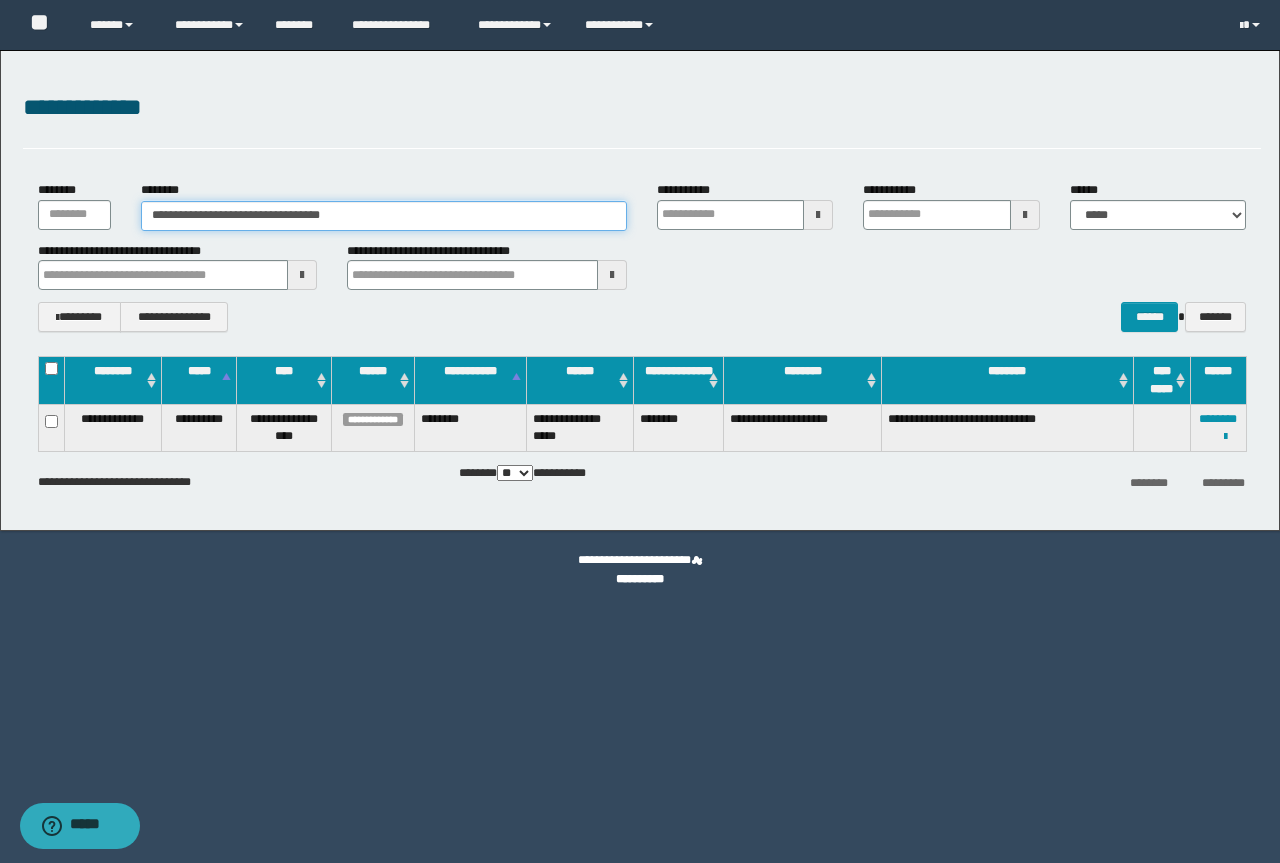 drag, startPoint x: 396, startPoint y: 215, endPoint x: 0, endPoint y: 209, distance: 396.04544 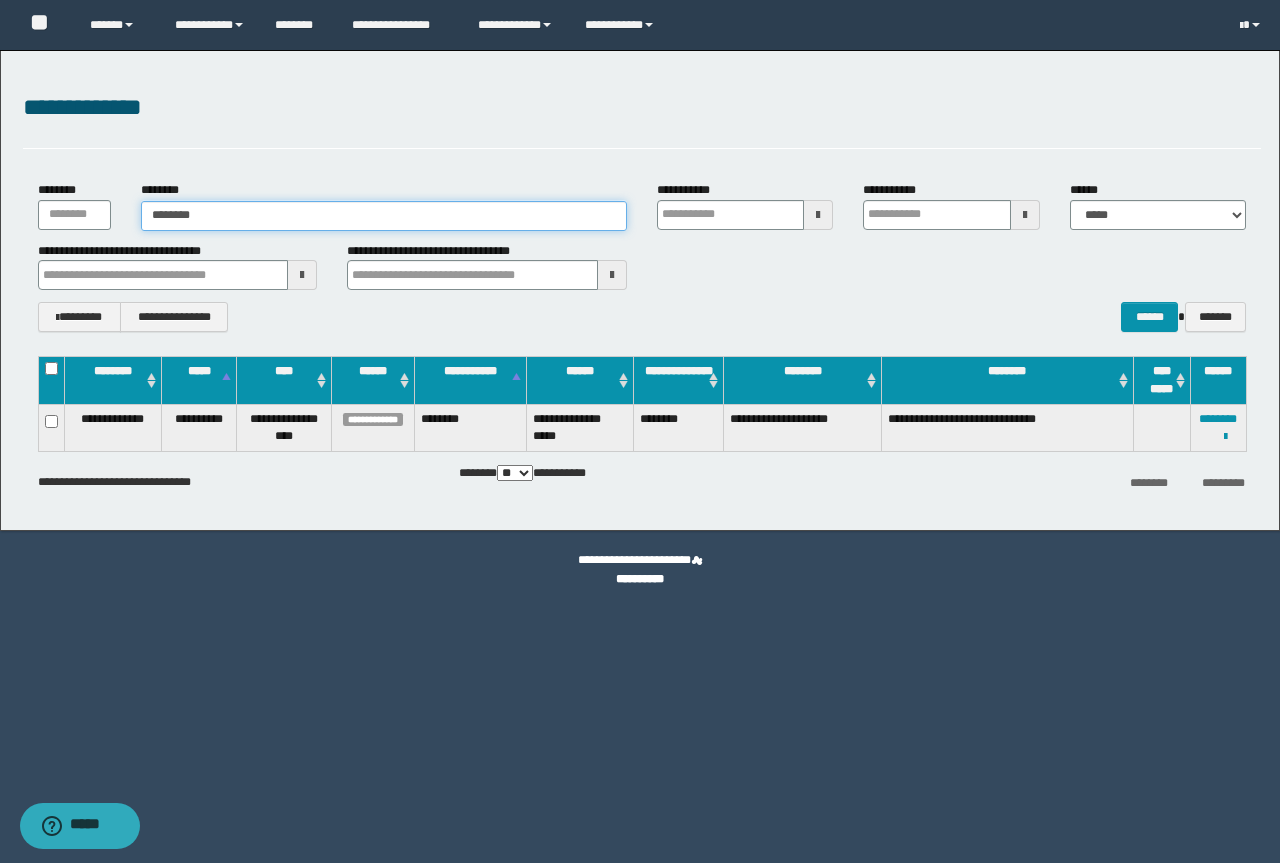 type on "********" 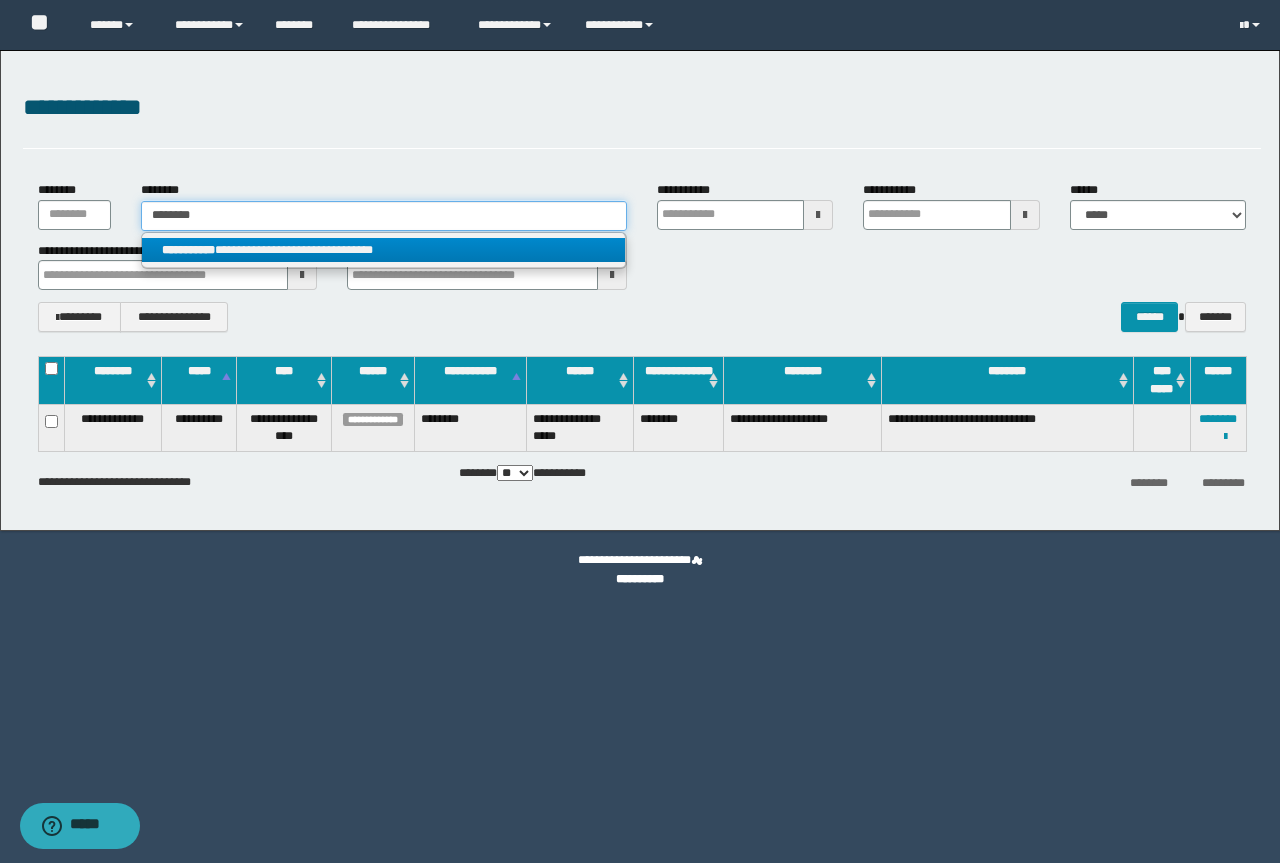 type on "********" 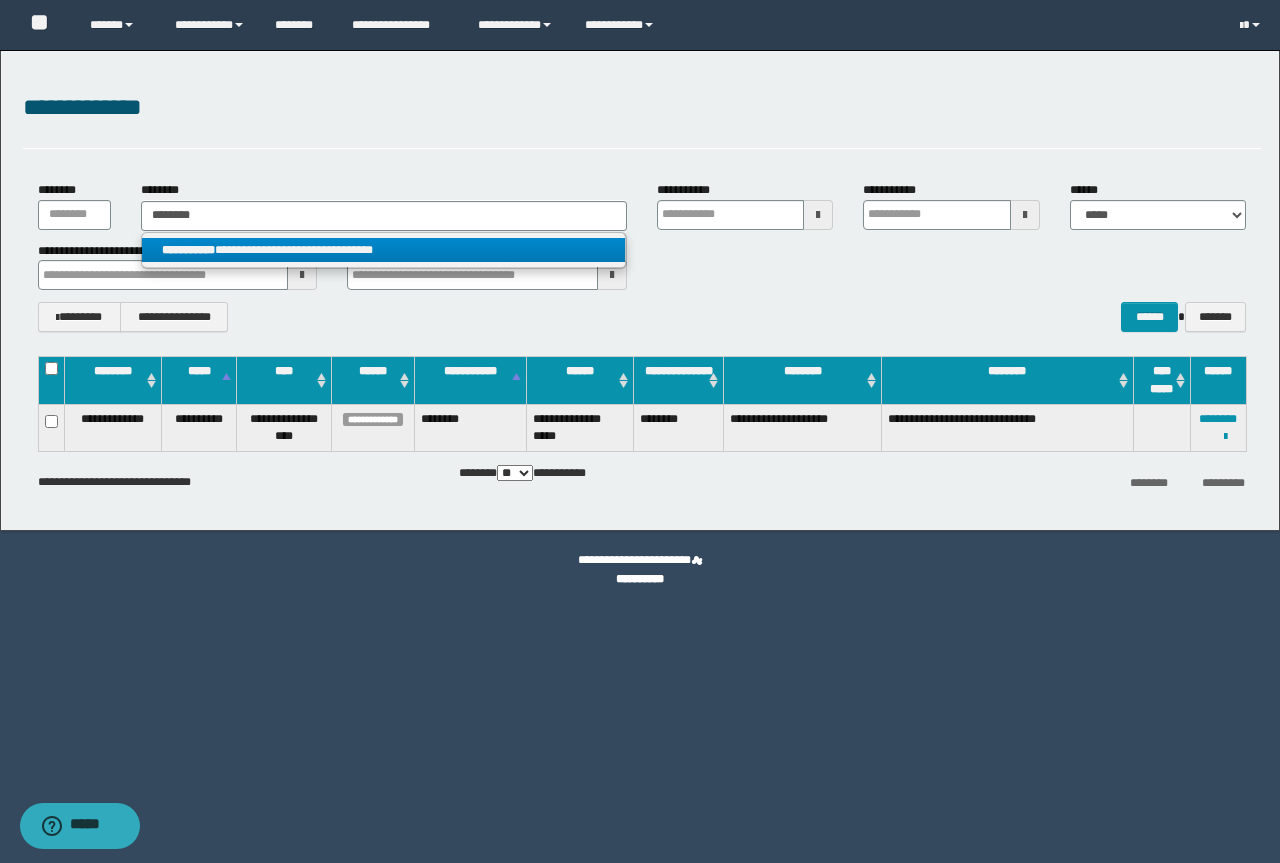 click on "**********" at bounding box center [383, 250] 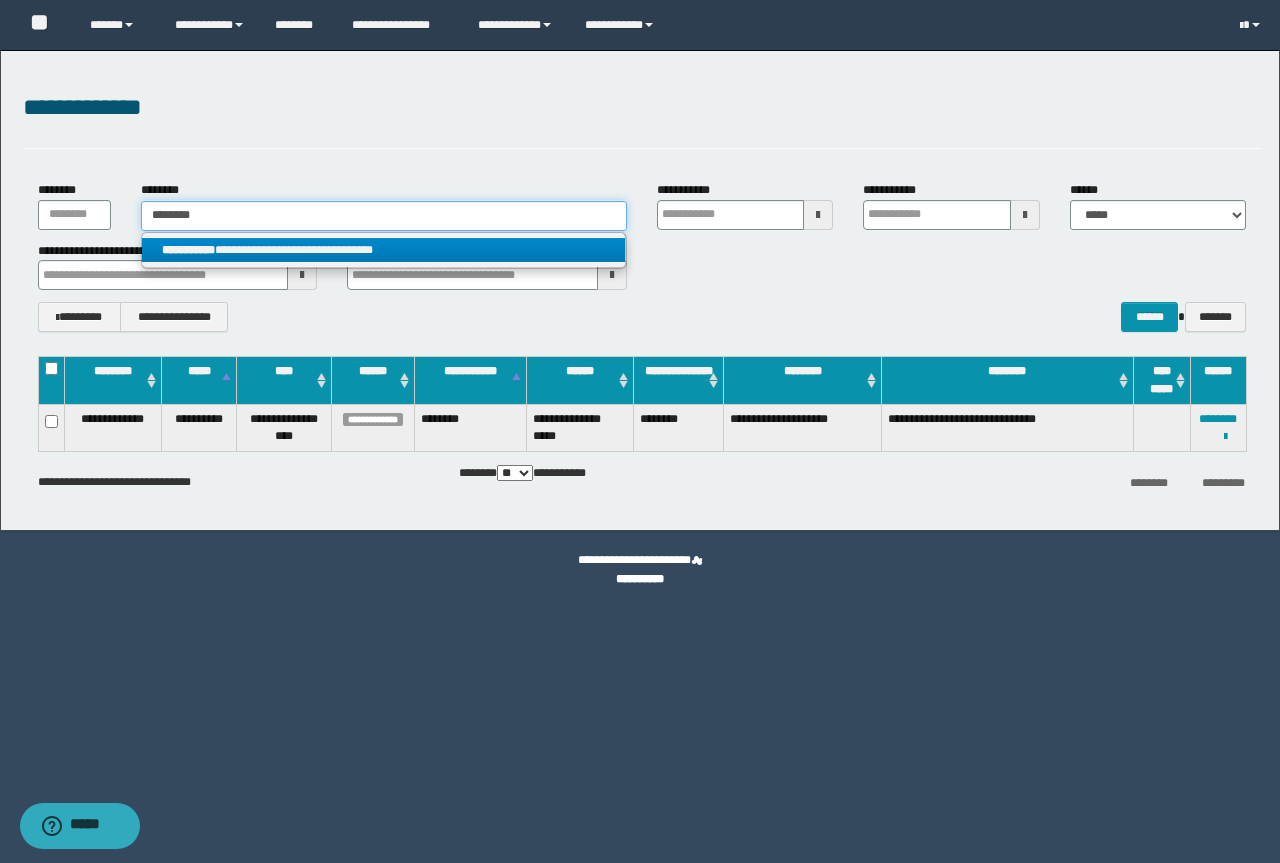 type 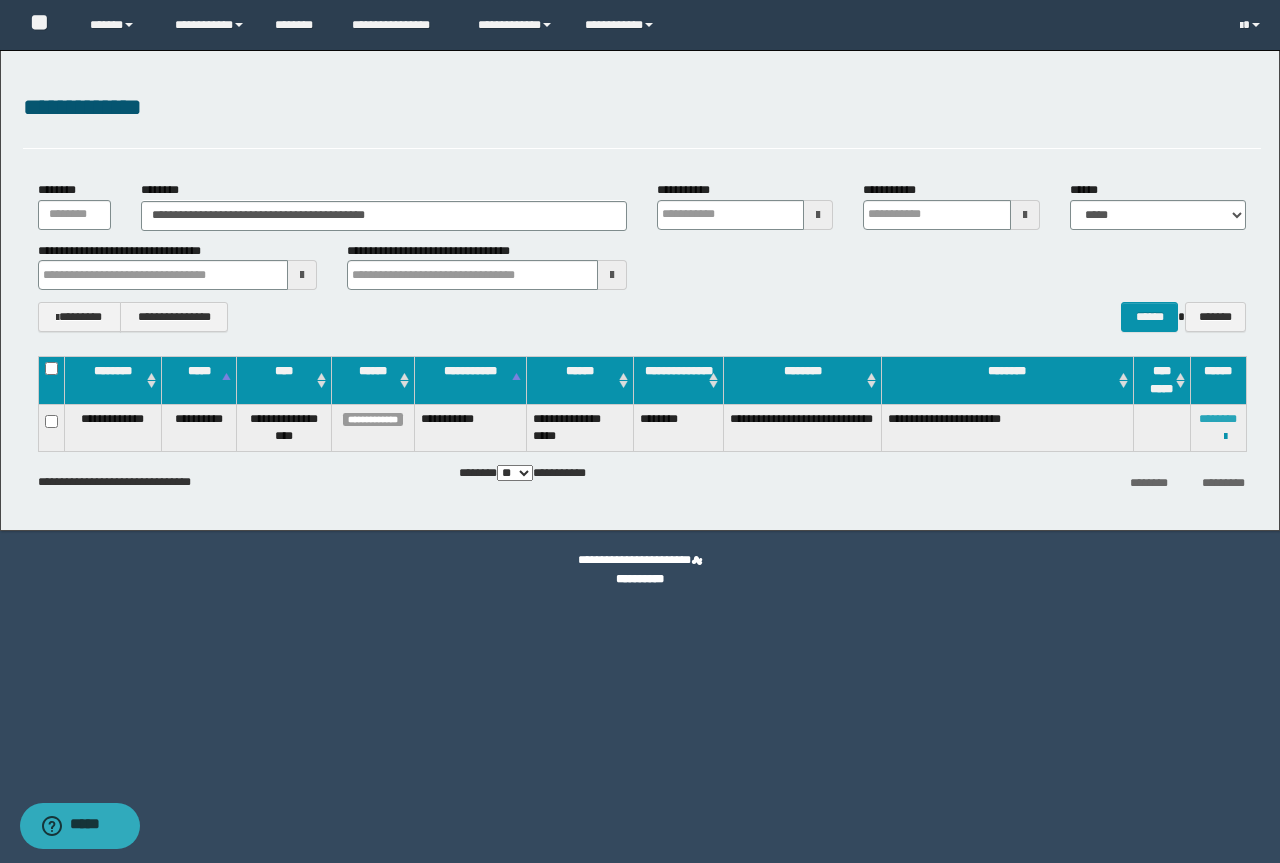 click on "********" at bounding box center (1218, 419) 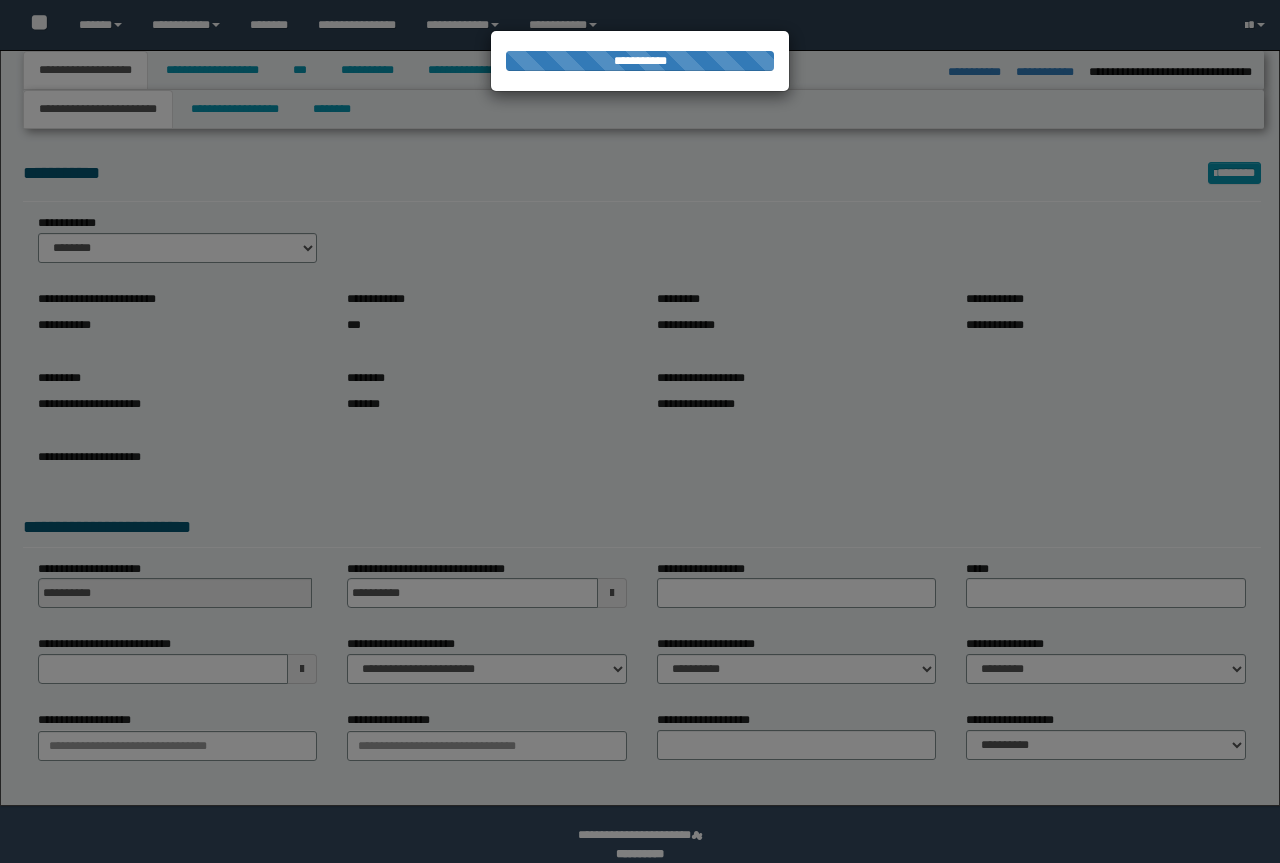 select on "*" 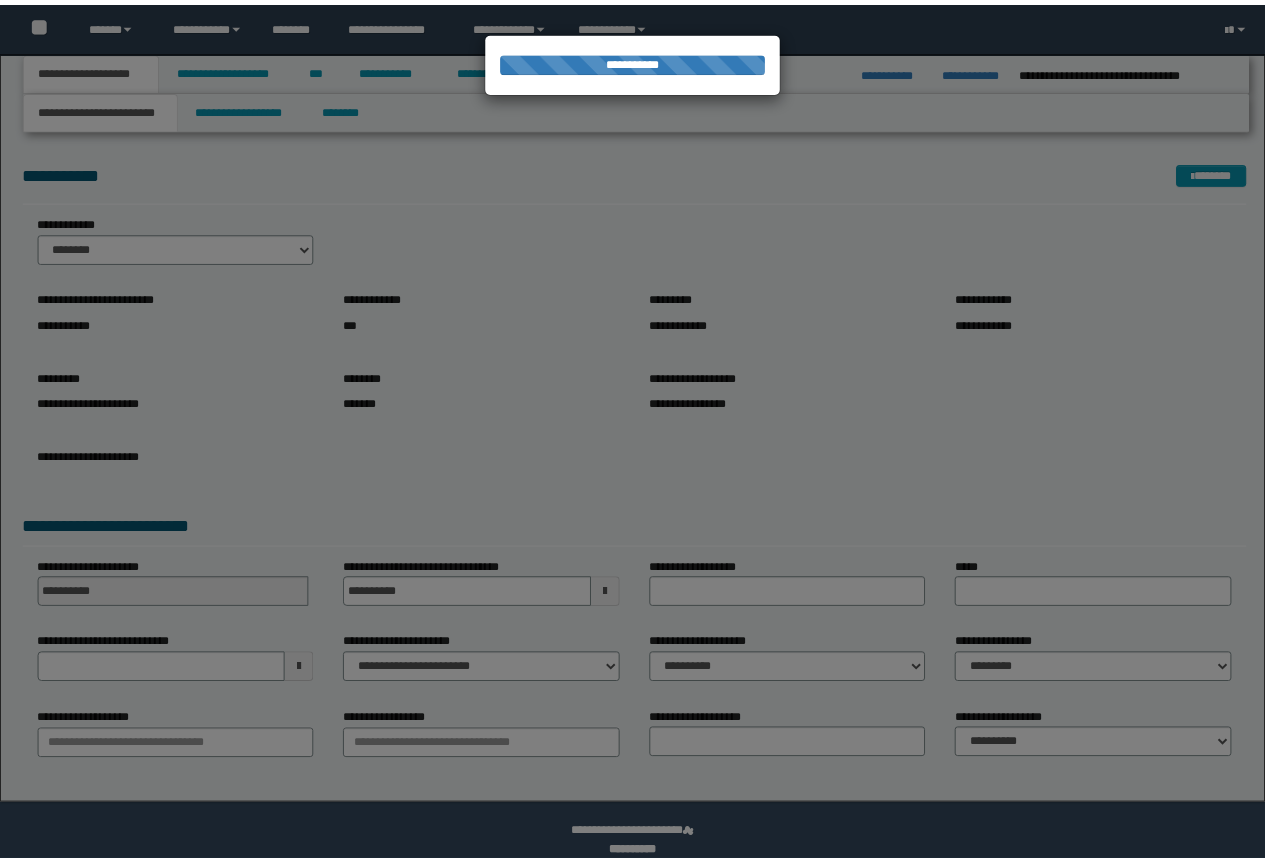 scroll, scrollTop: 0, scrollLeft: 0, axis: both 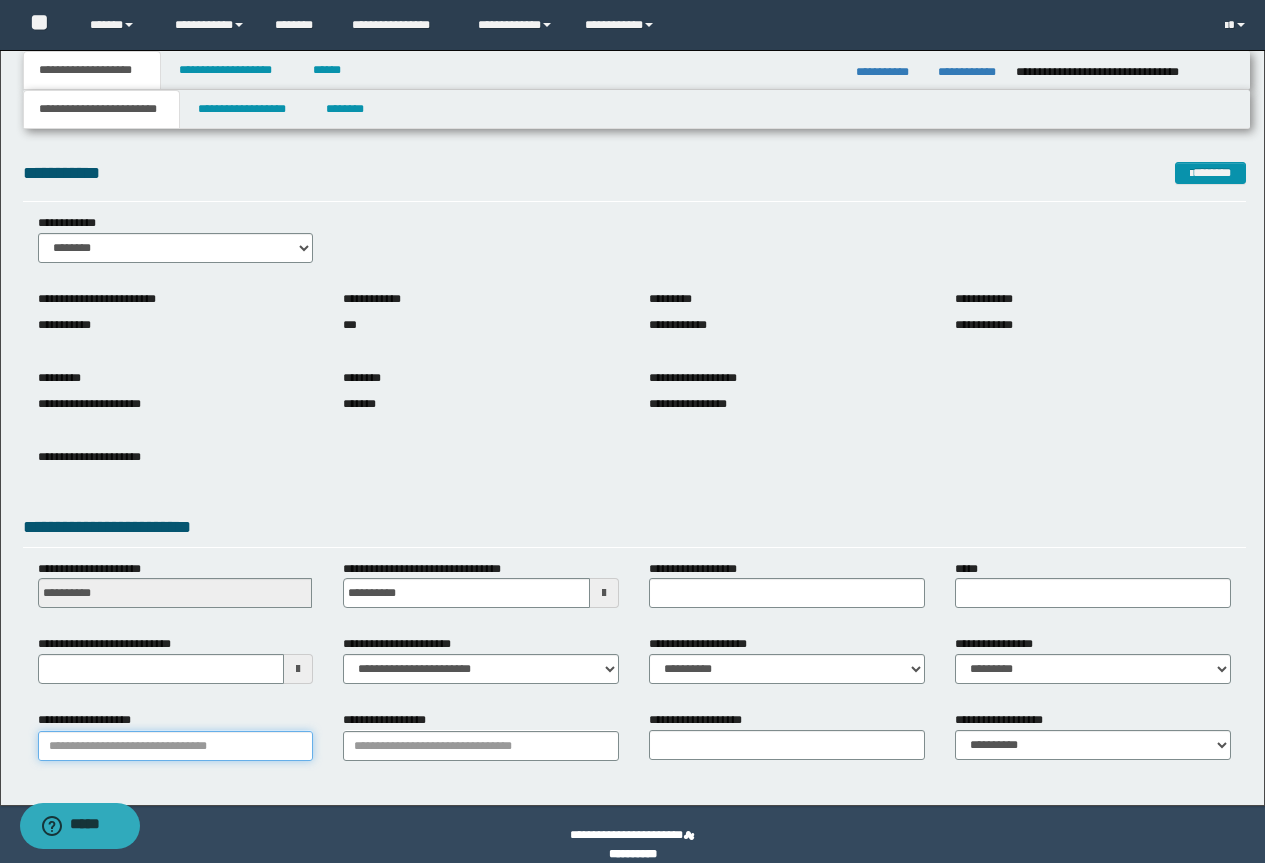 click on "**********" at bounding box center (176, 746) 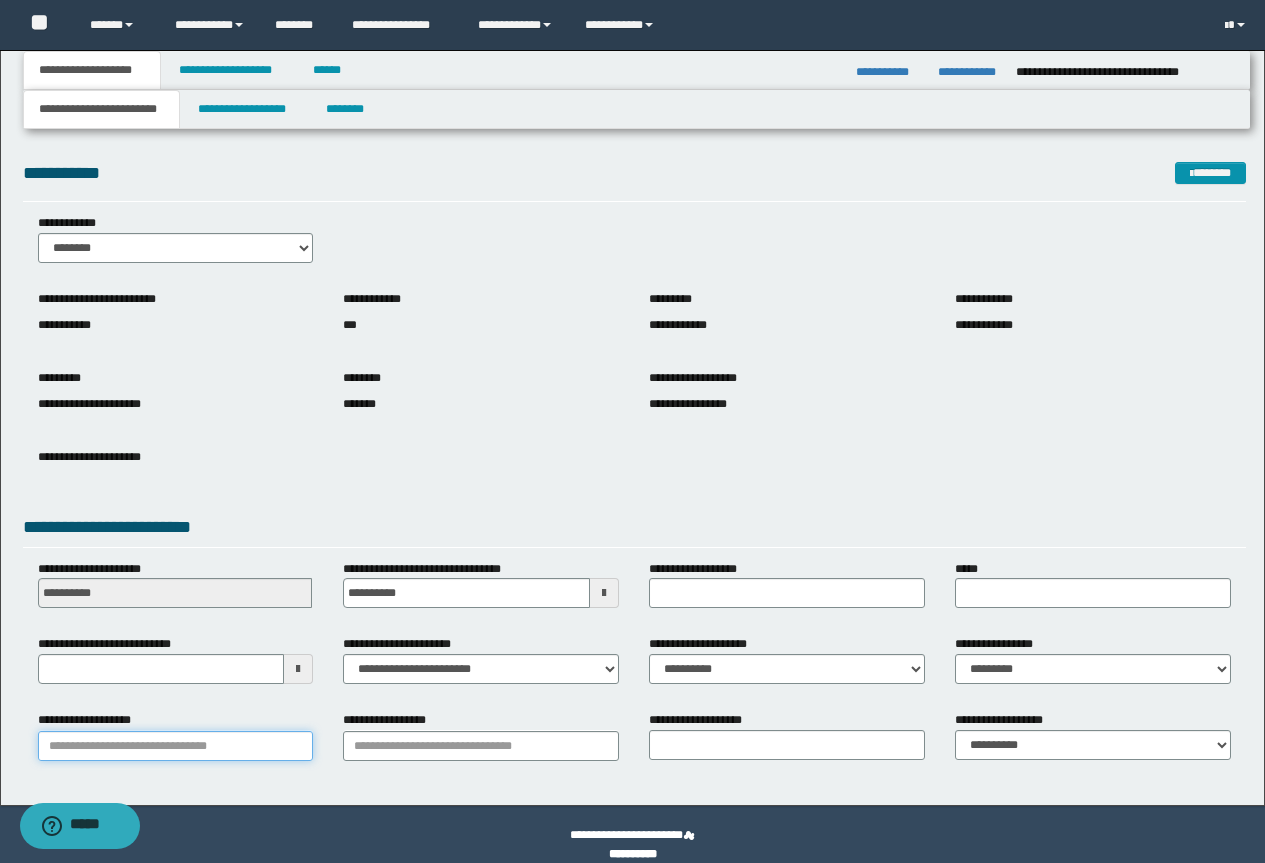 type on "*********" 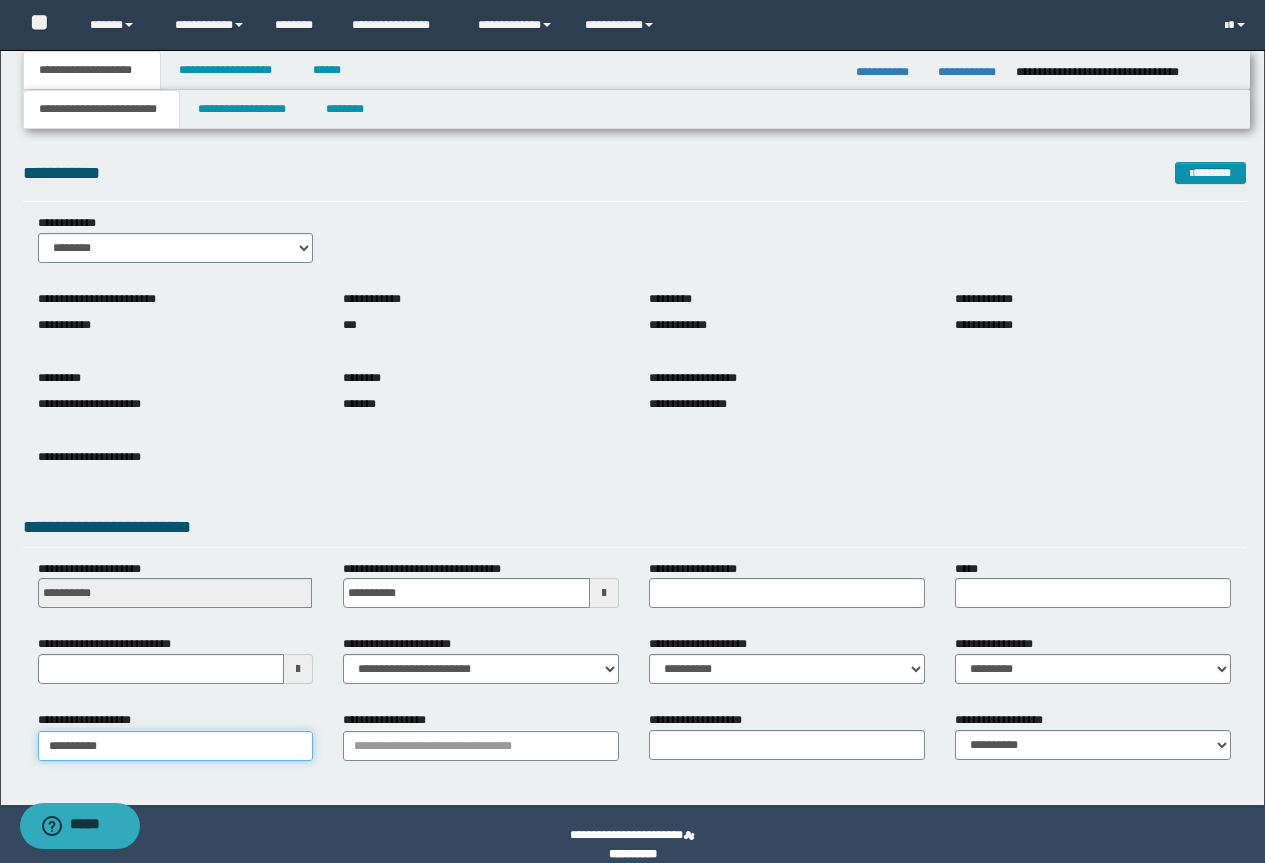 type on "*********" 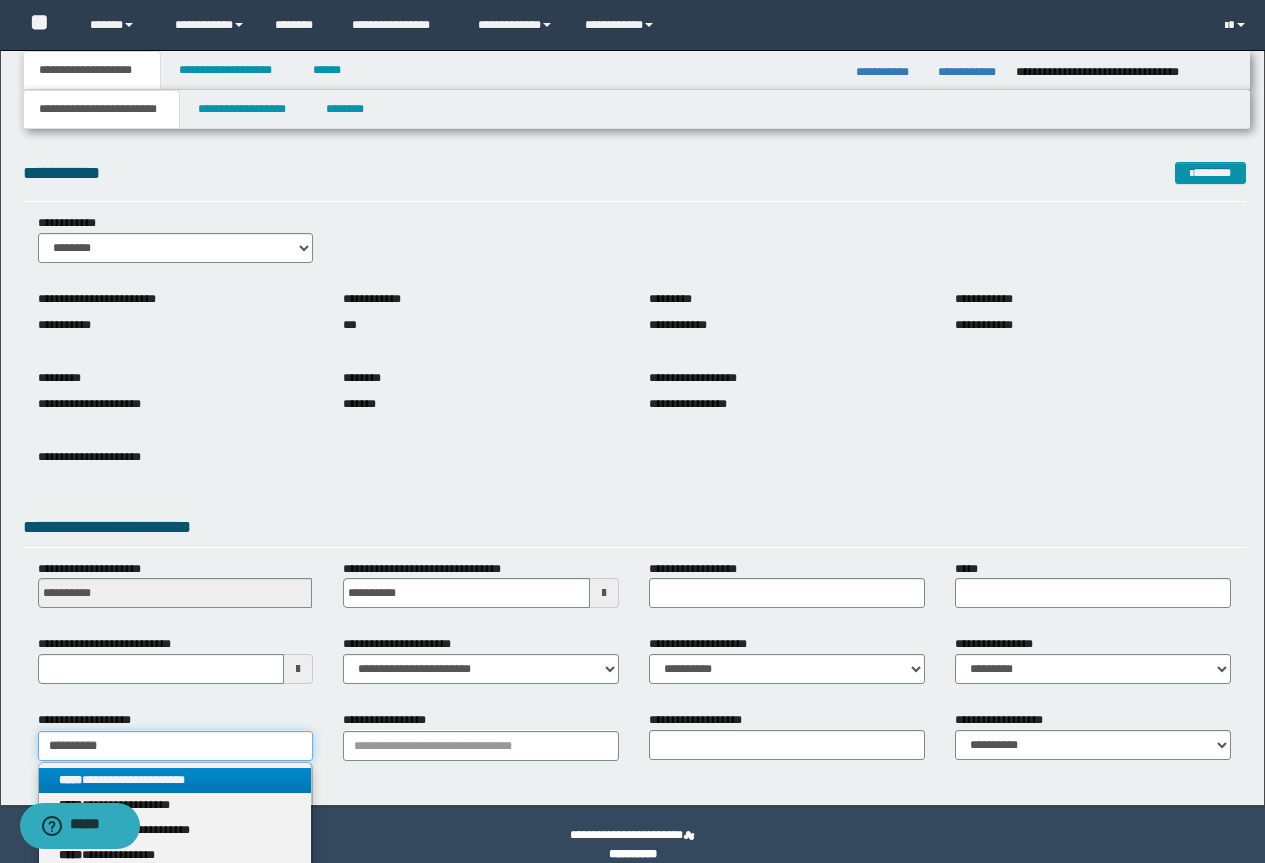 type on "*********" 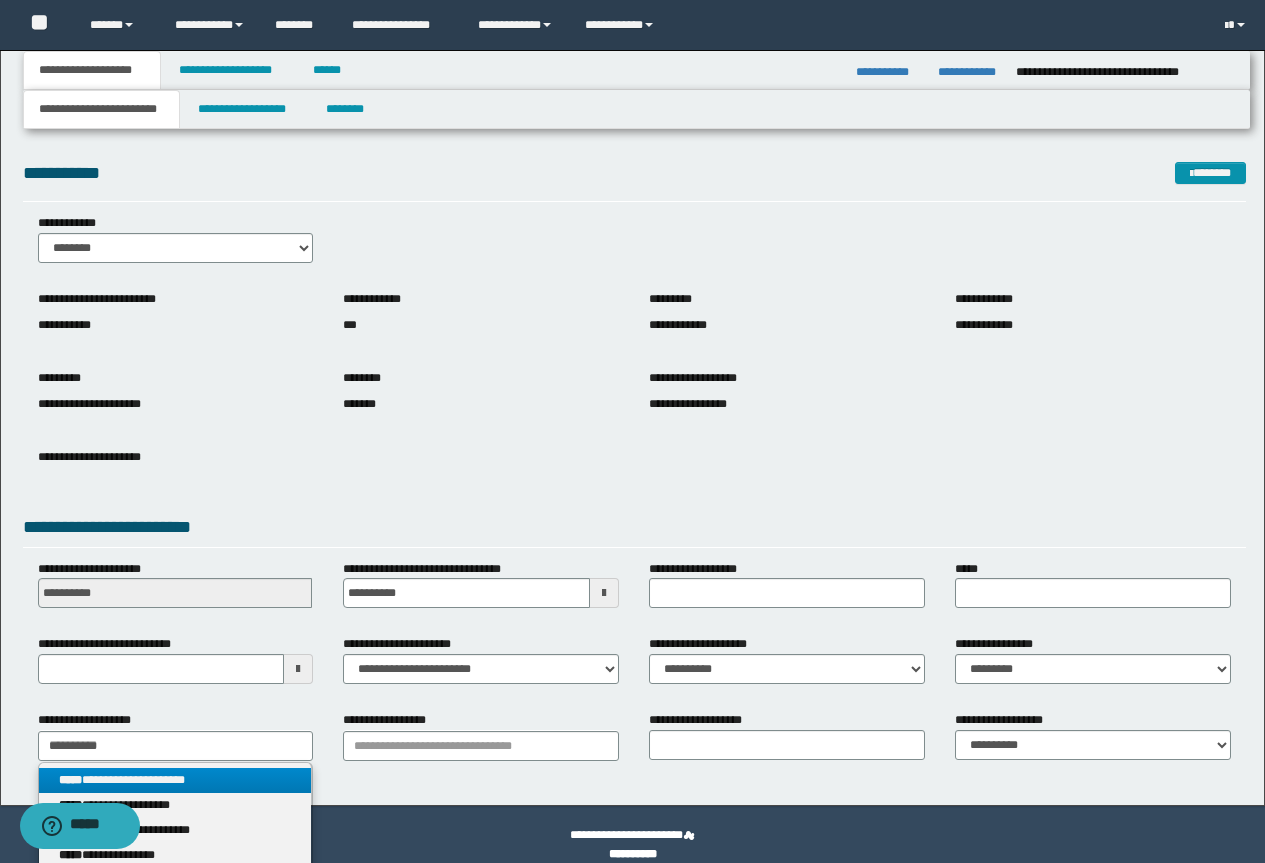 click on "**********" at bounding box center (175, 780) 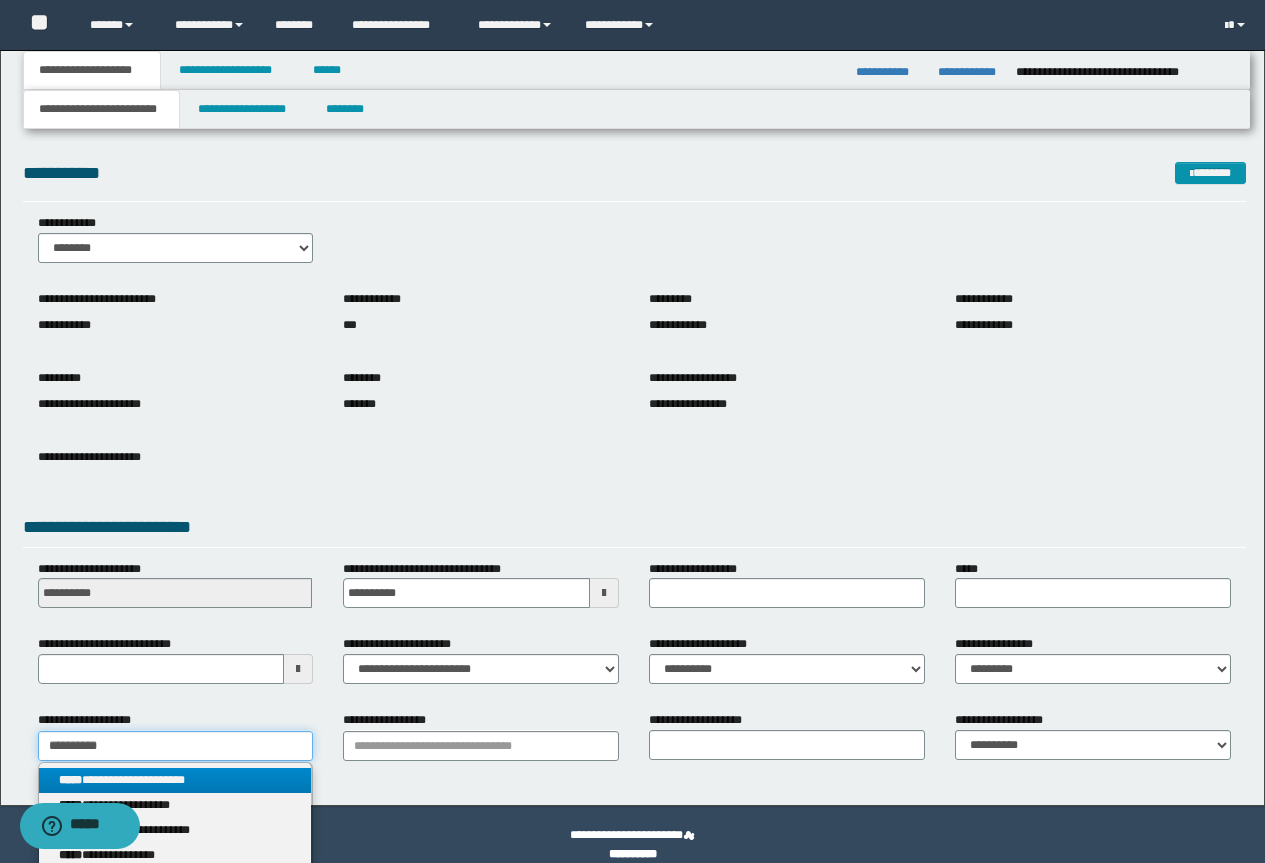 type 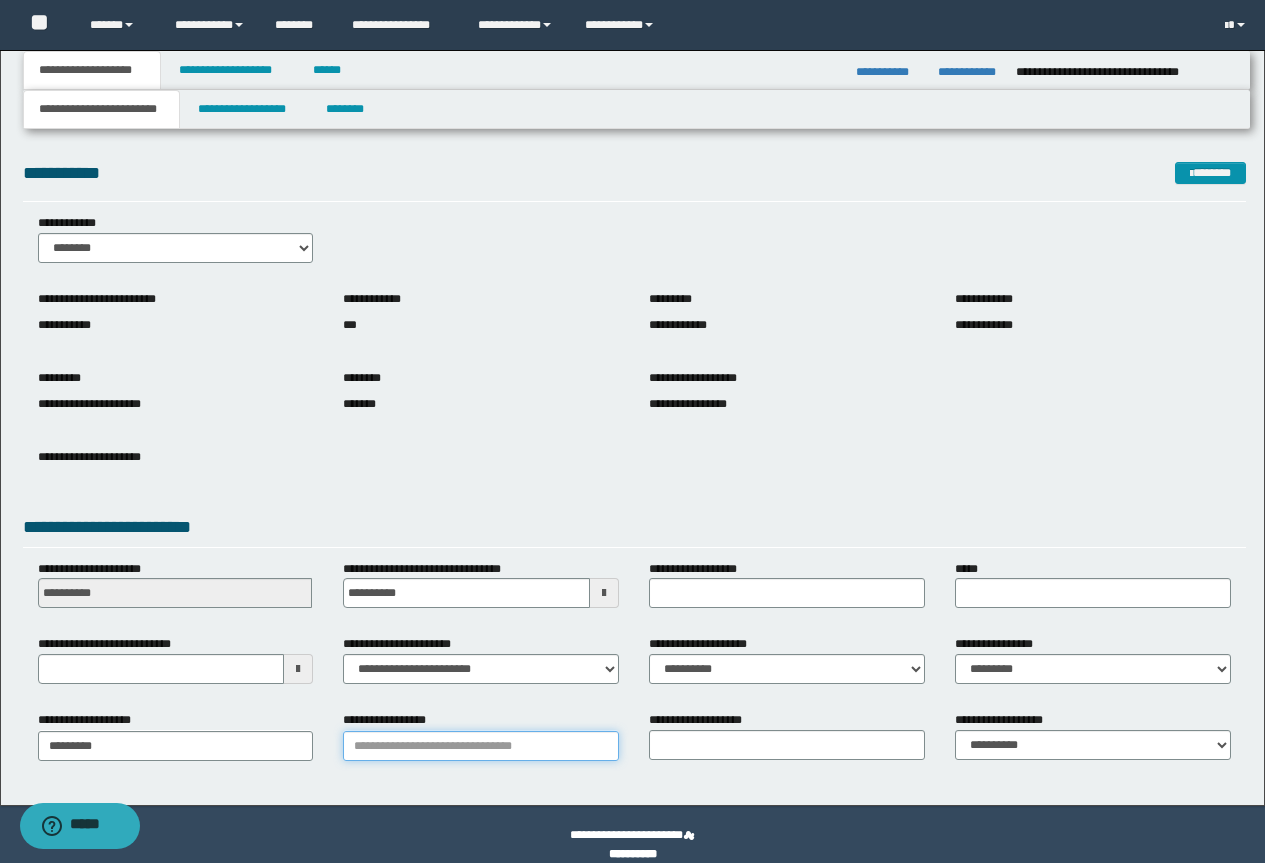 click on "**********" at bounding box center (481, 746) 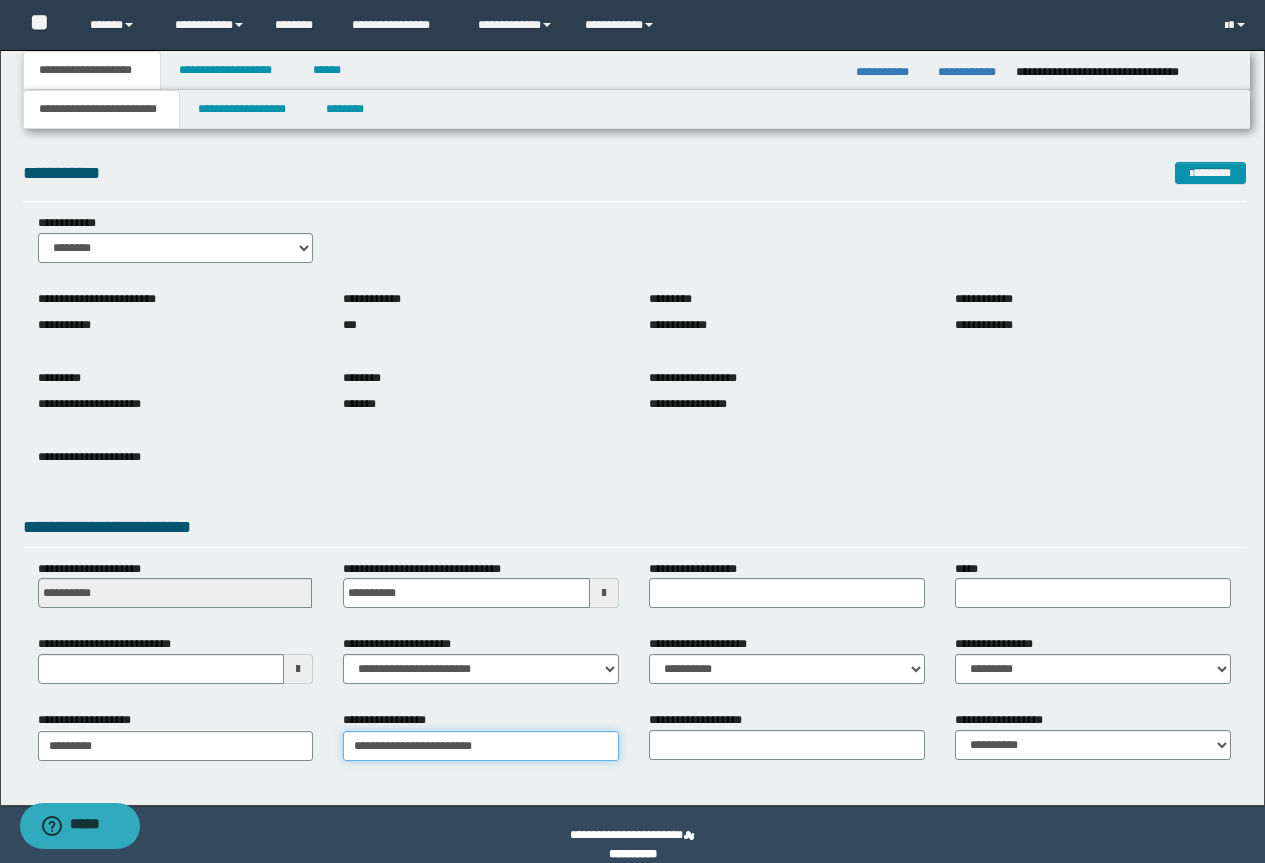 type on "**********" 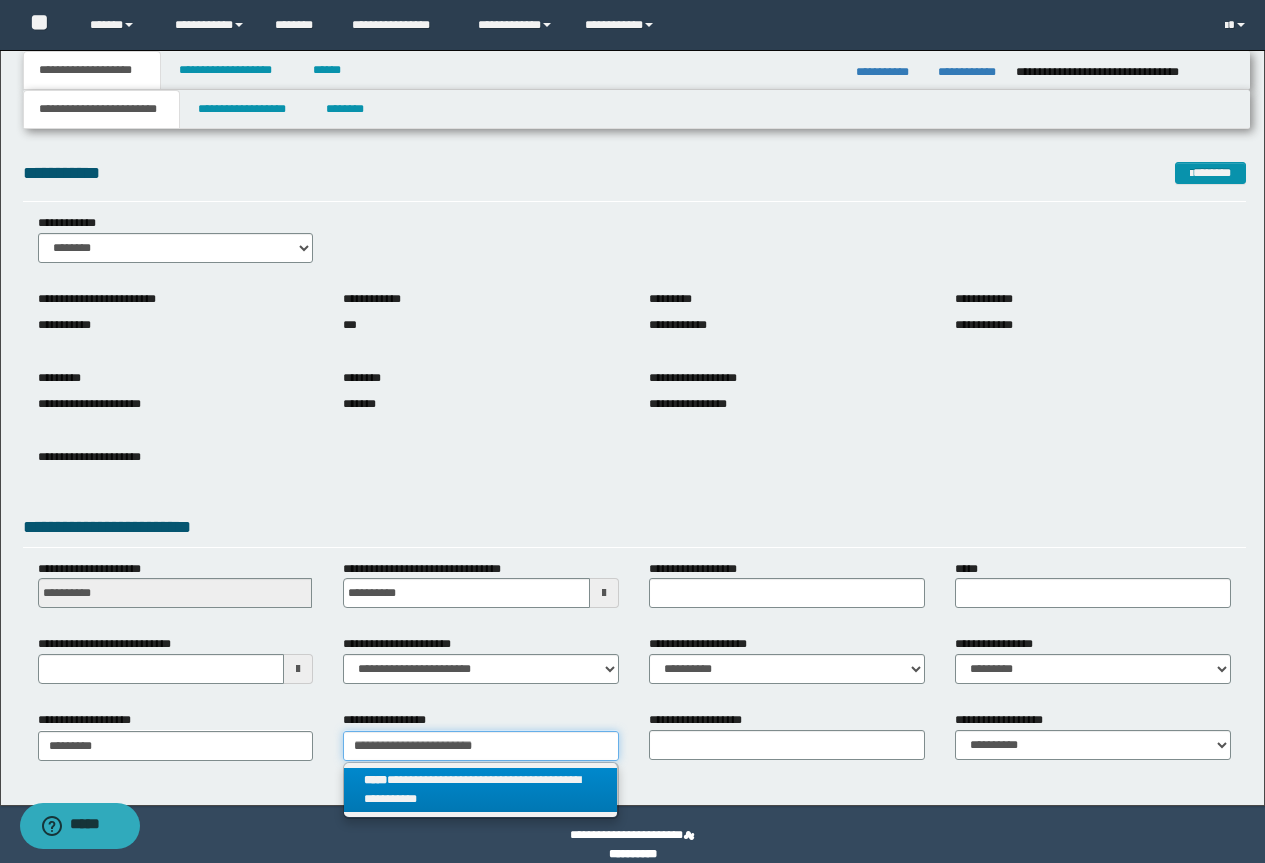 type on "**********" 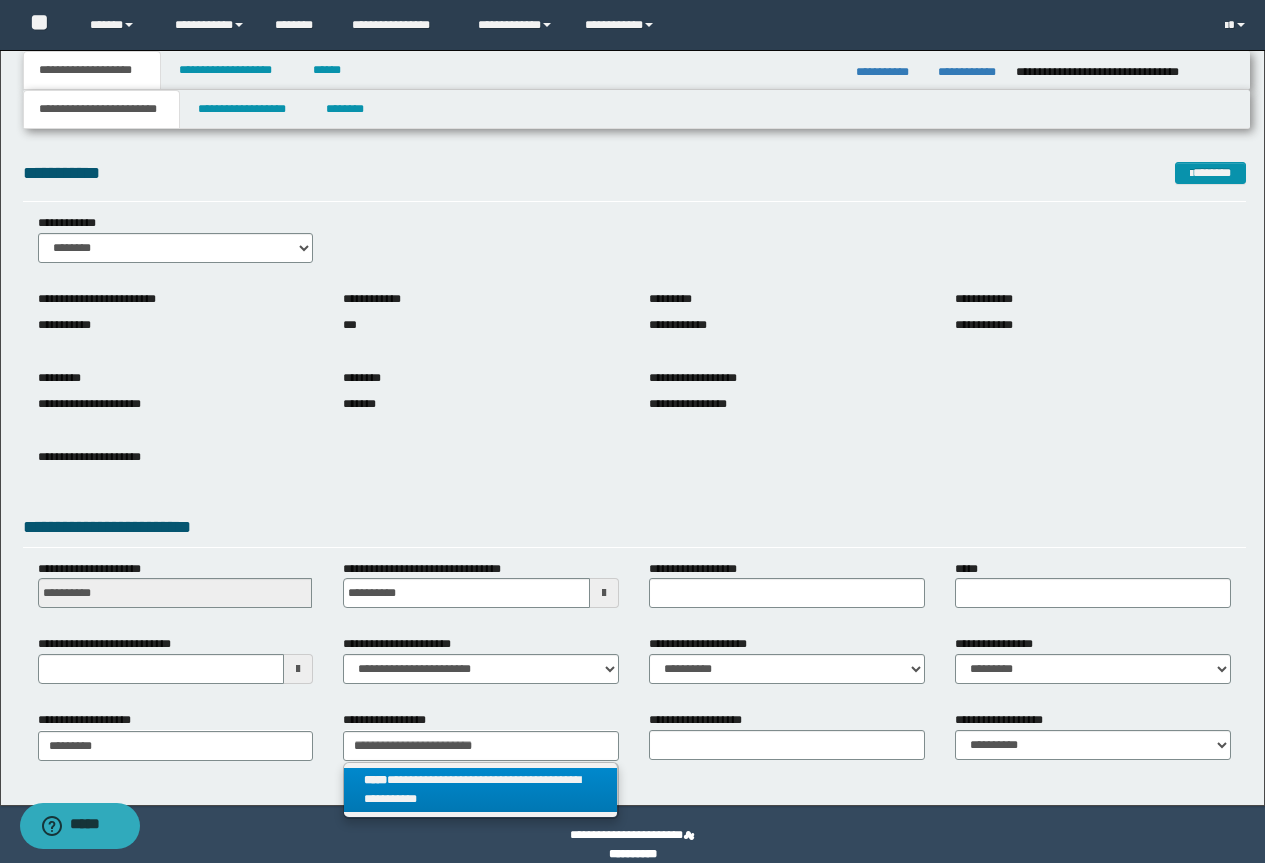 click on "**********" at bounding box center (480, 790) 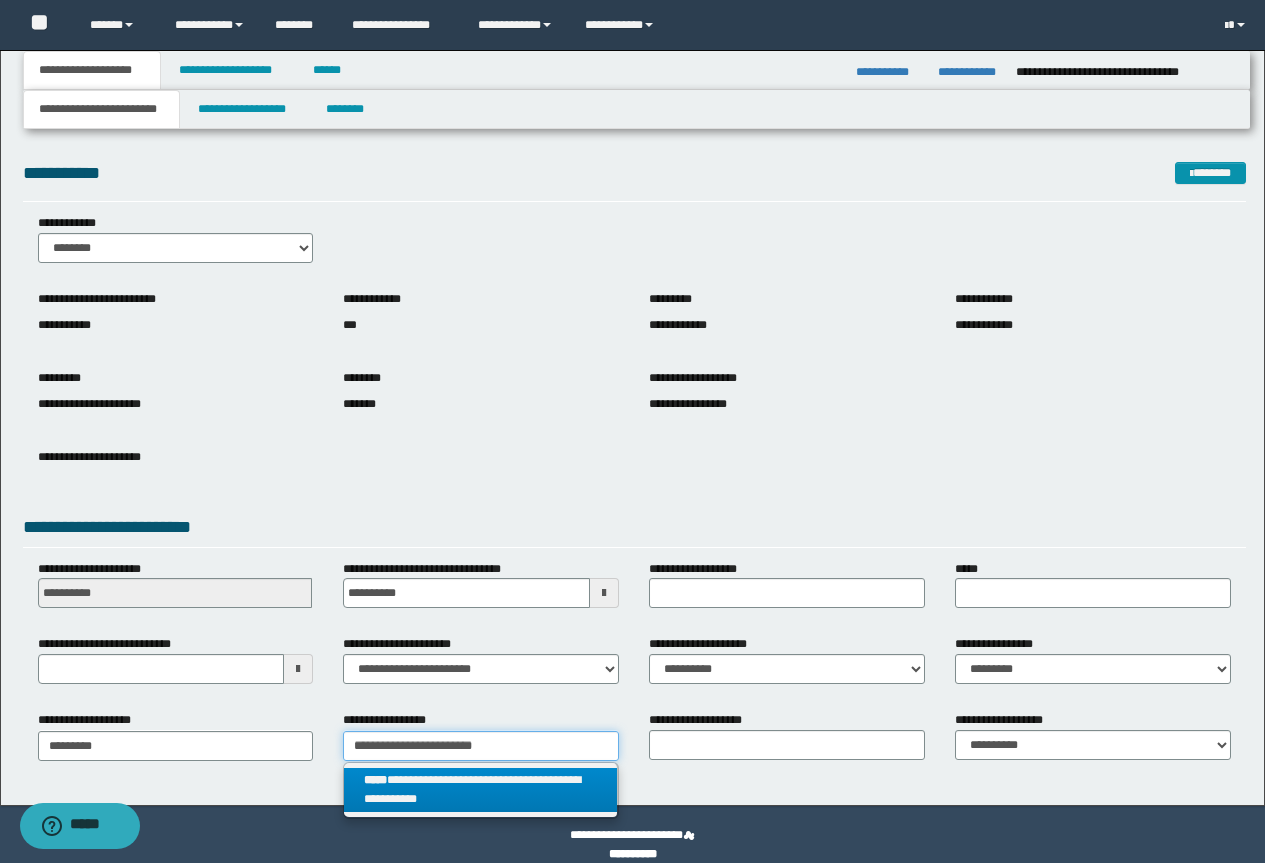 type 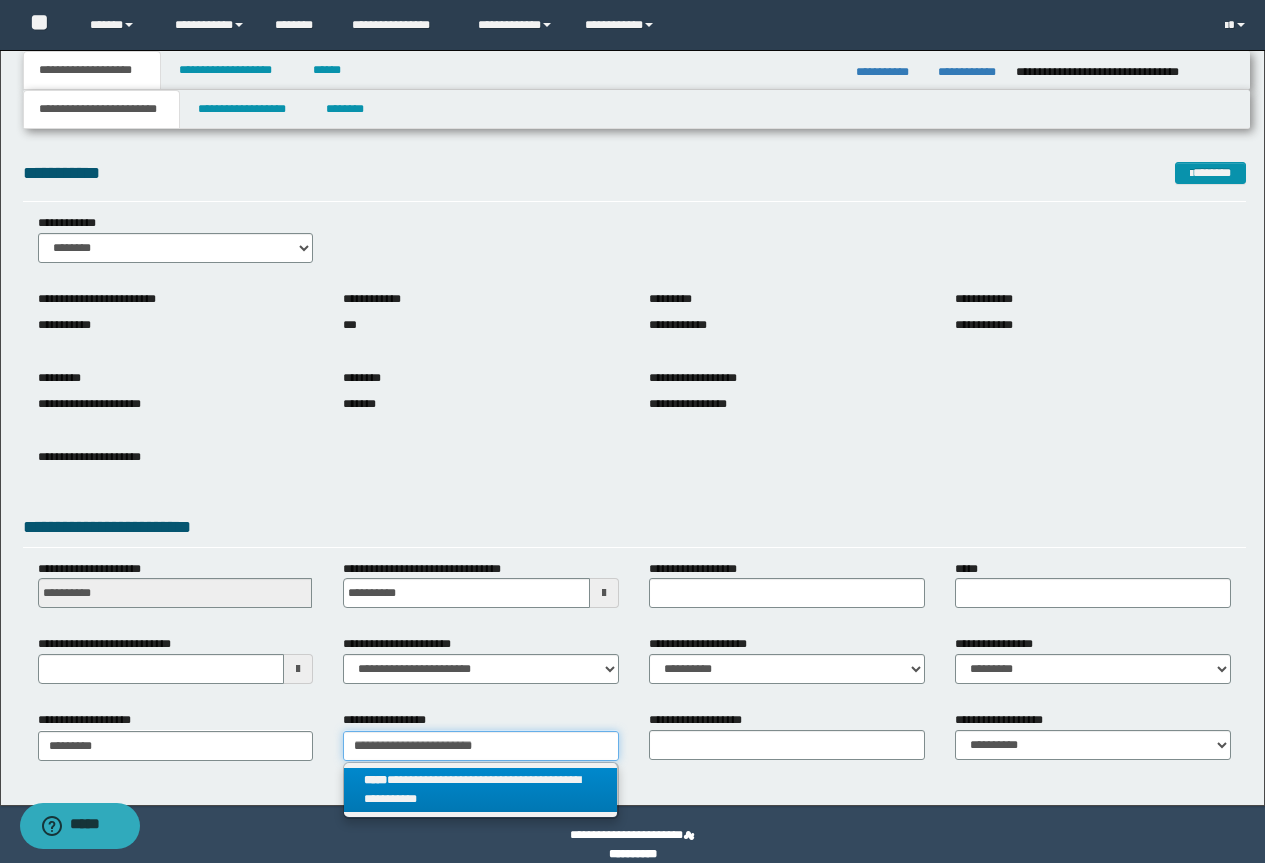 type on "**********" 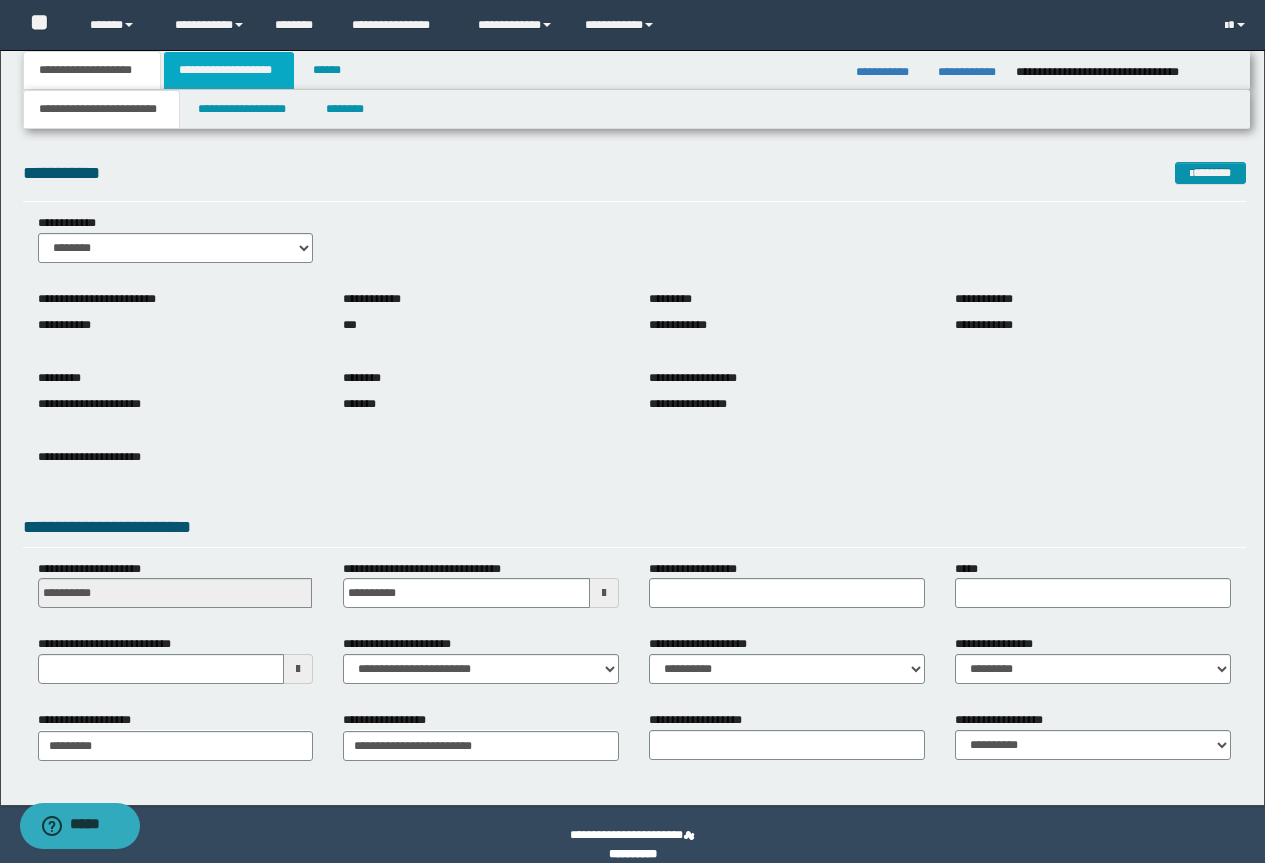 click on "**********" at bounding box center (229, 70) 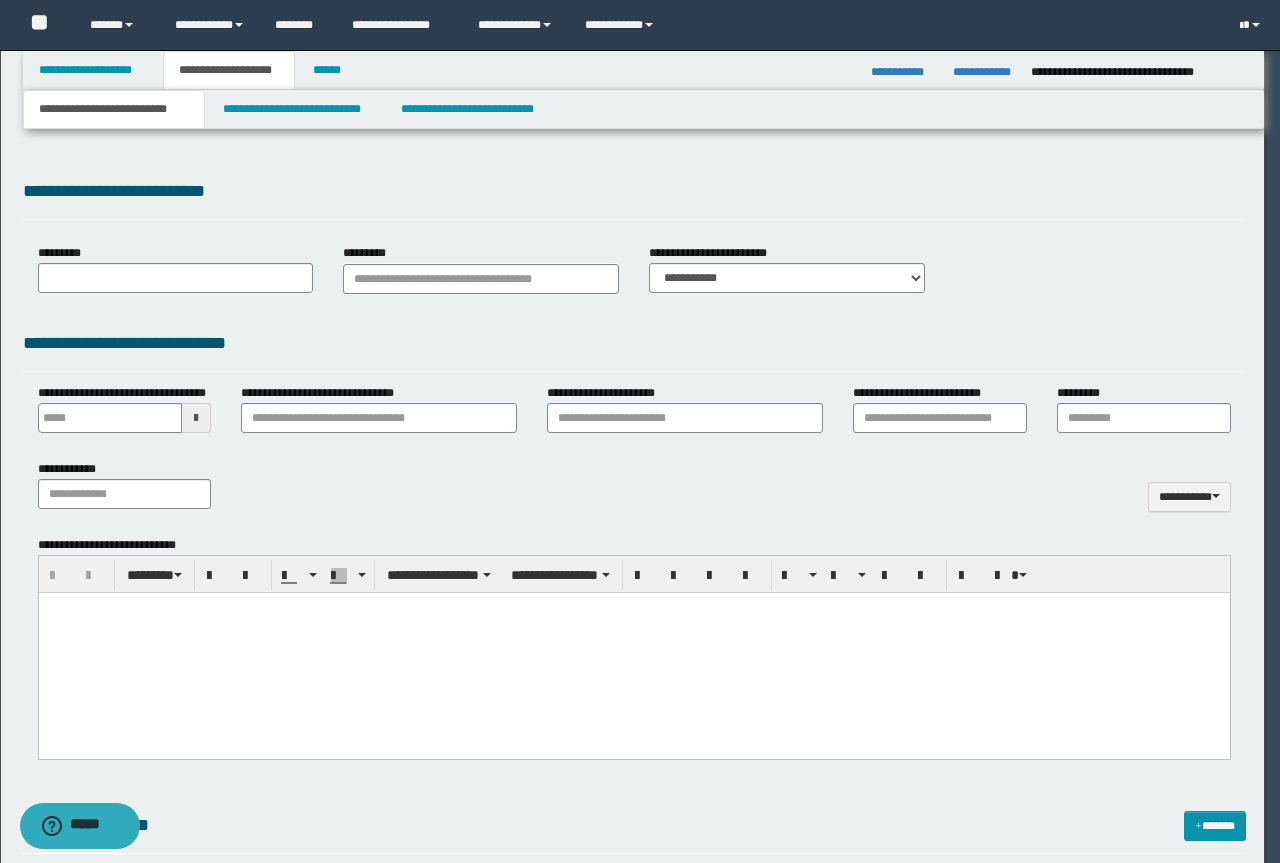 type 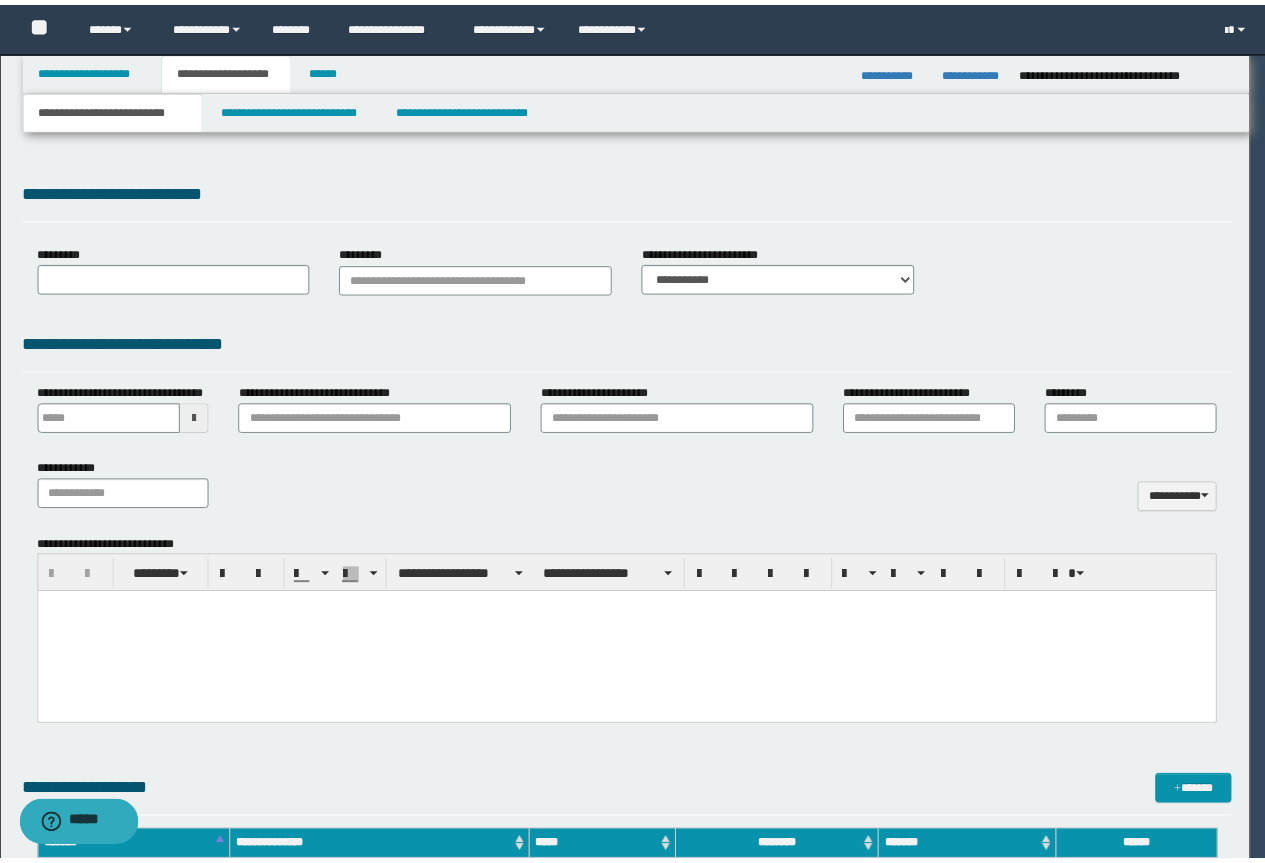 scroll, scrollTop: 0, scrollLeft: 0, axis: both 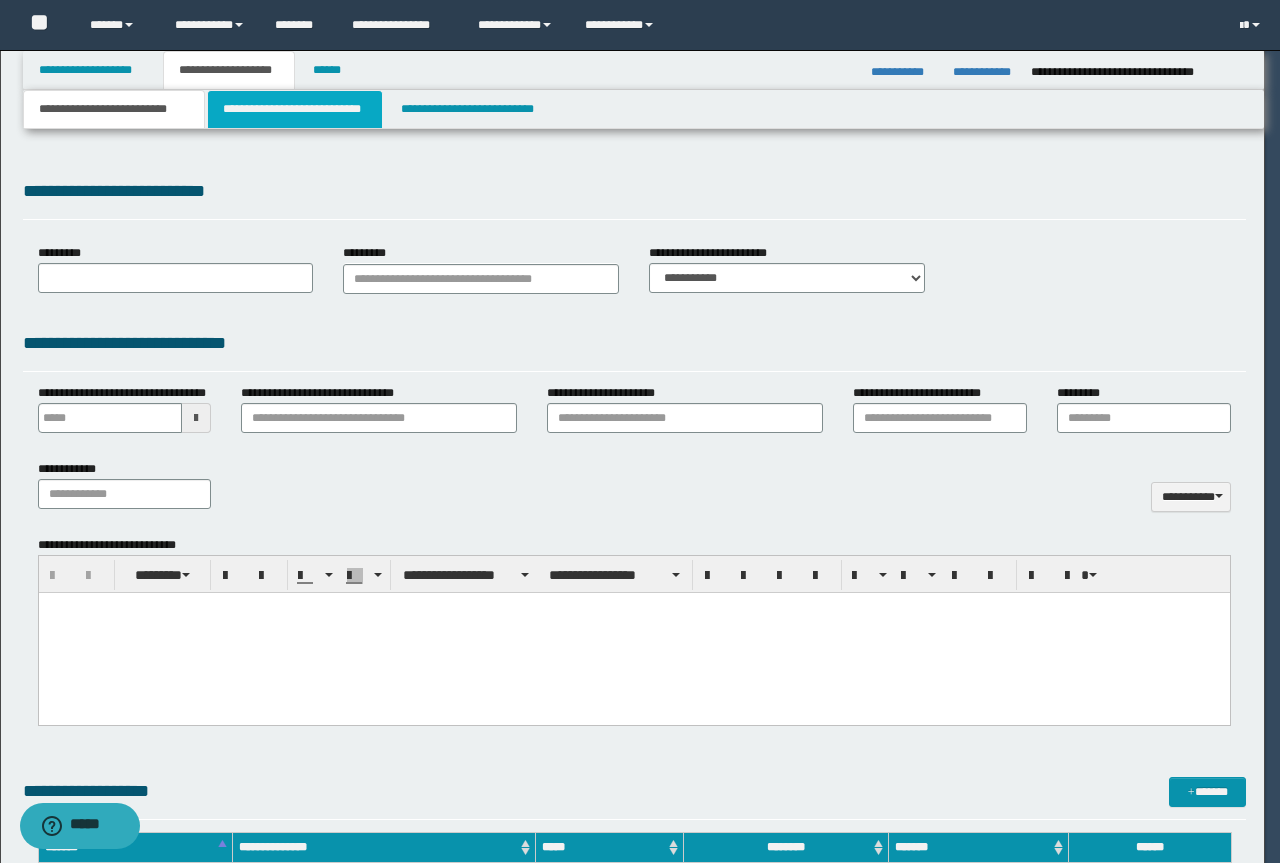 select on "*" 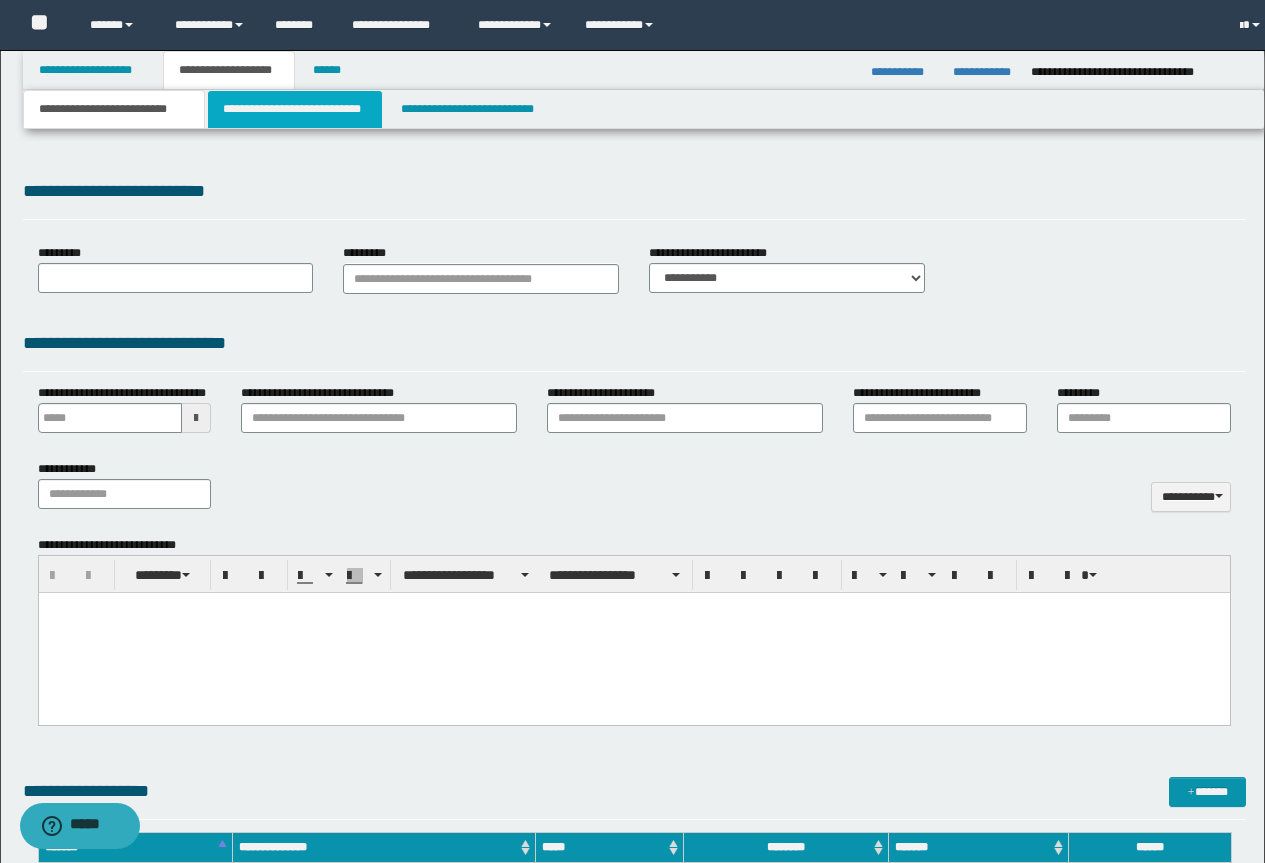 click on "**********" at bounding box center (295, 109) 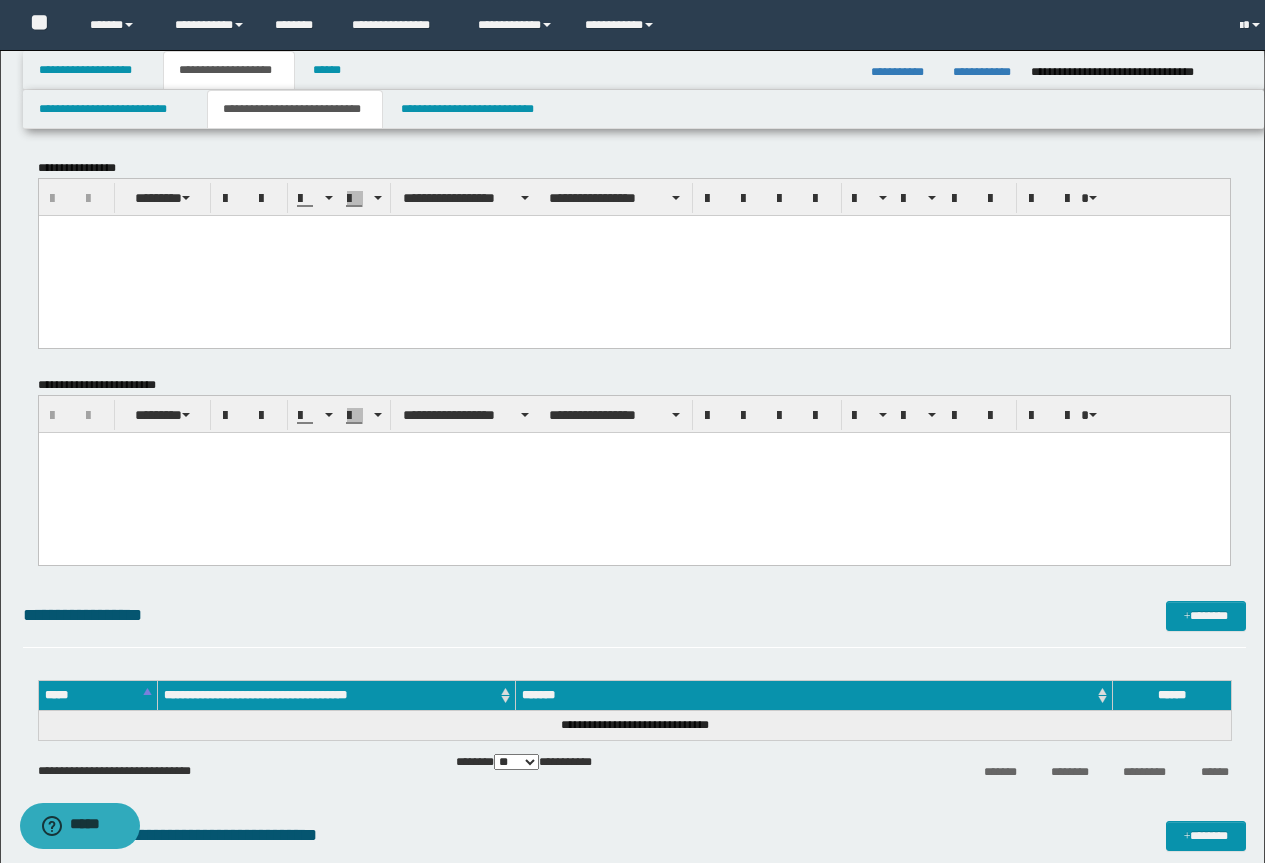 scroll, scrollTop: 0, scrollLeft: 0, axis: both 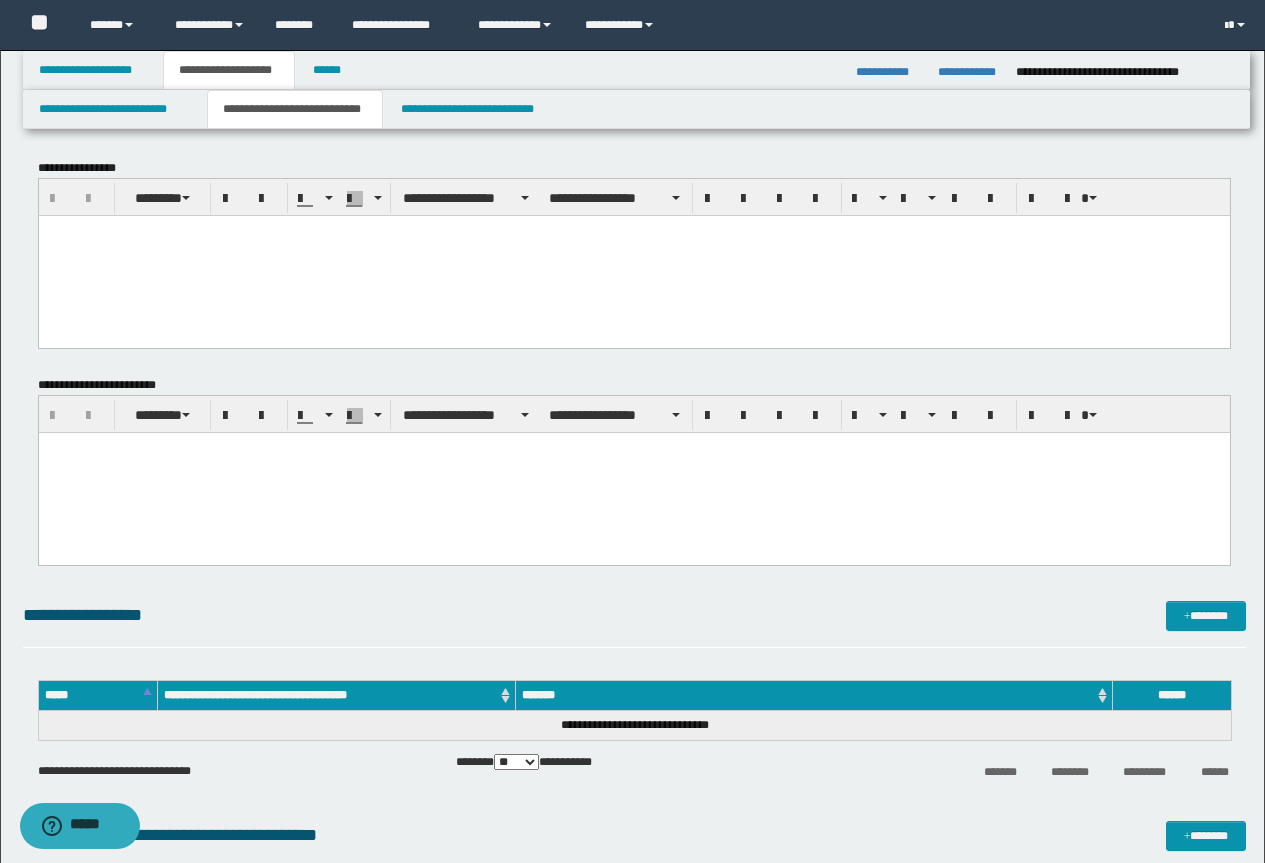click at bounding box center [633, 255] 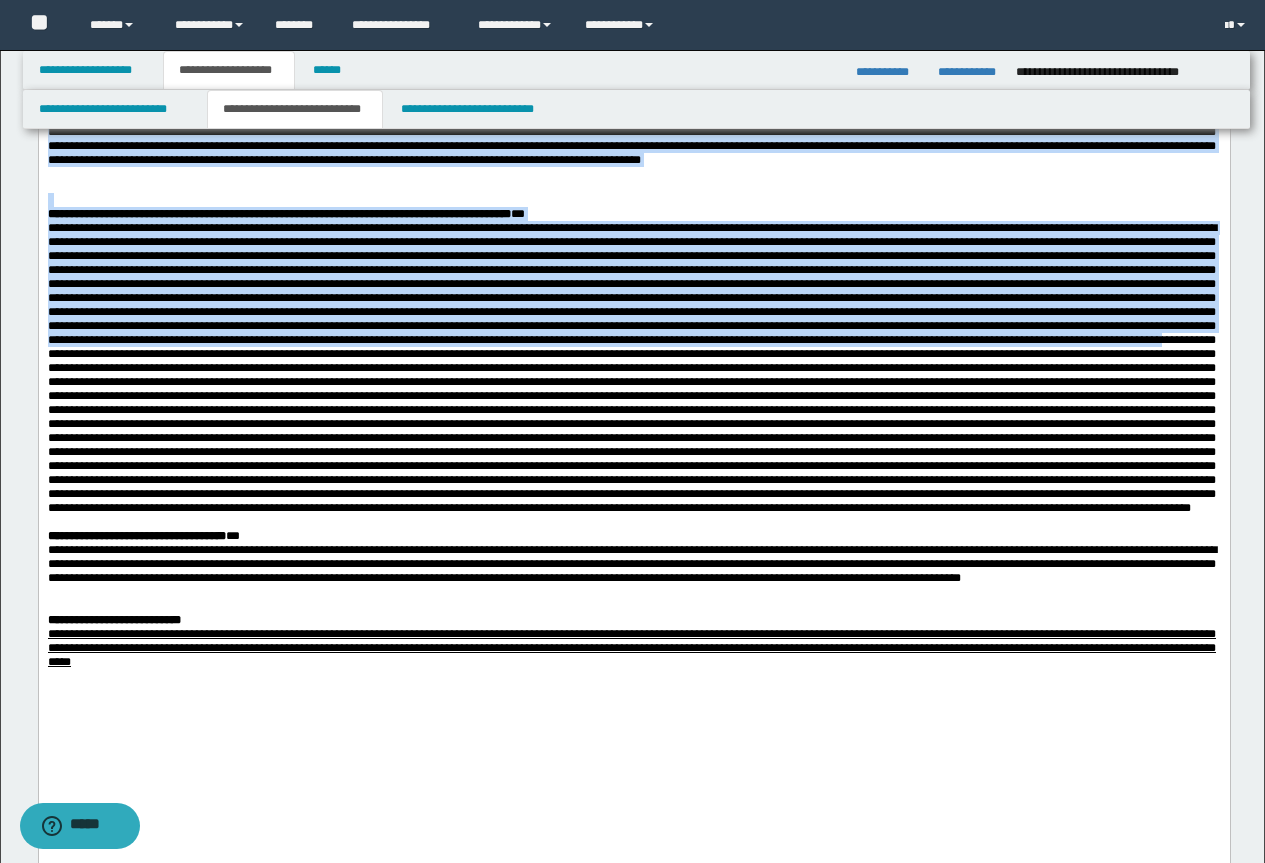 scroll, scrollTop: 1100, scrollLeft: 0, axis: vertical 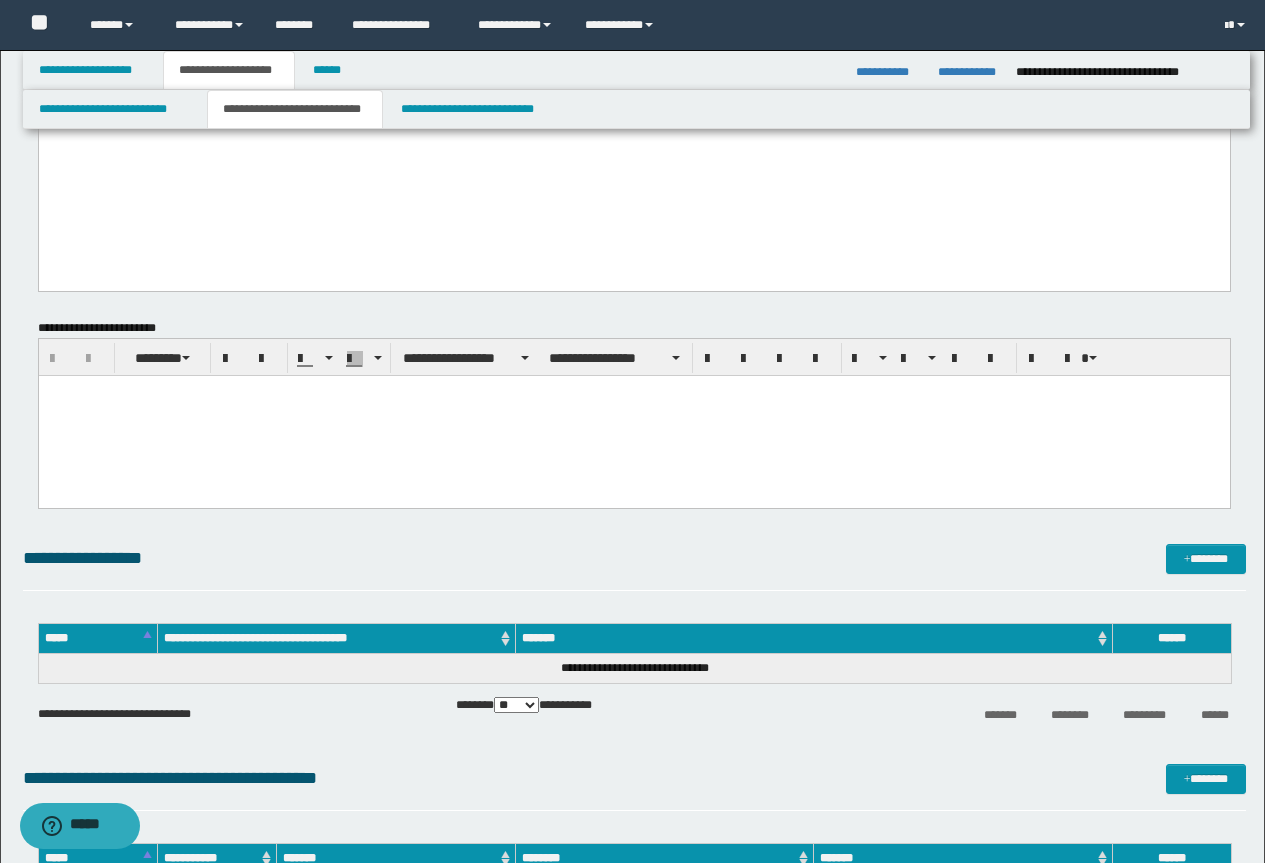 drag, startPoint x: 50, startPoint y: -866, endPoint x: 279, endPoint y: -870, distance: 229.03493 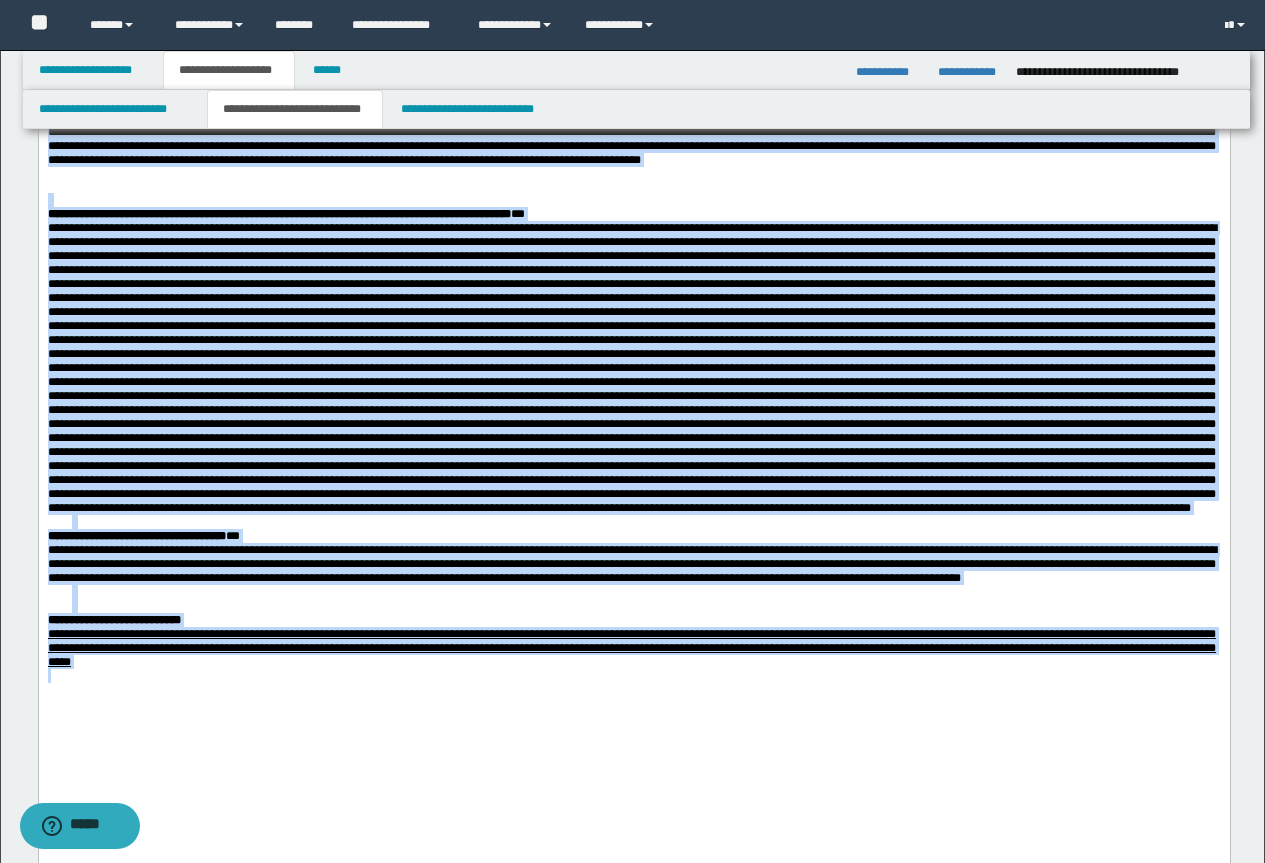 scroll, scrollTop: 0, scrollLeft: 0, axis: both 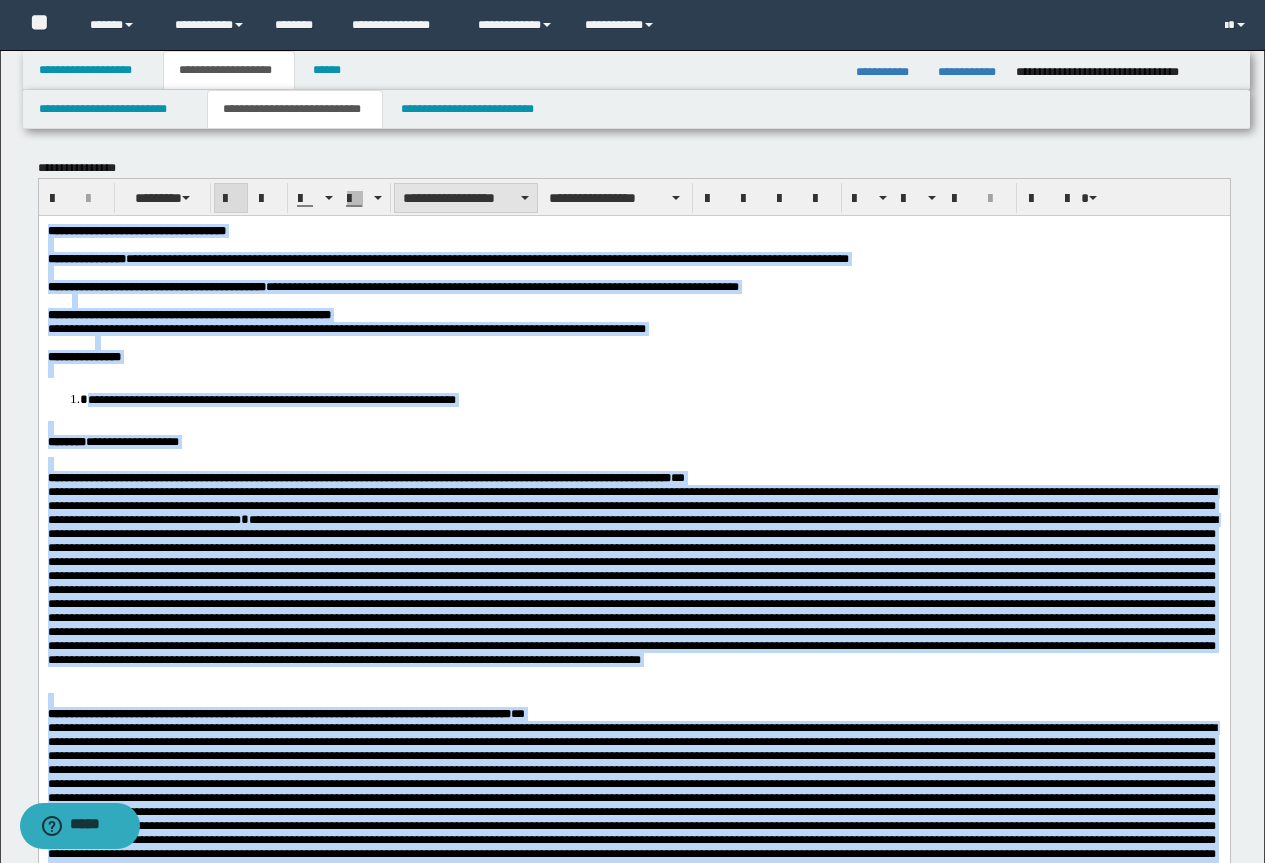 click on "**********" at bounding box center [466, 198] 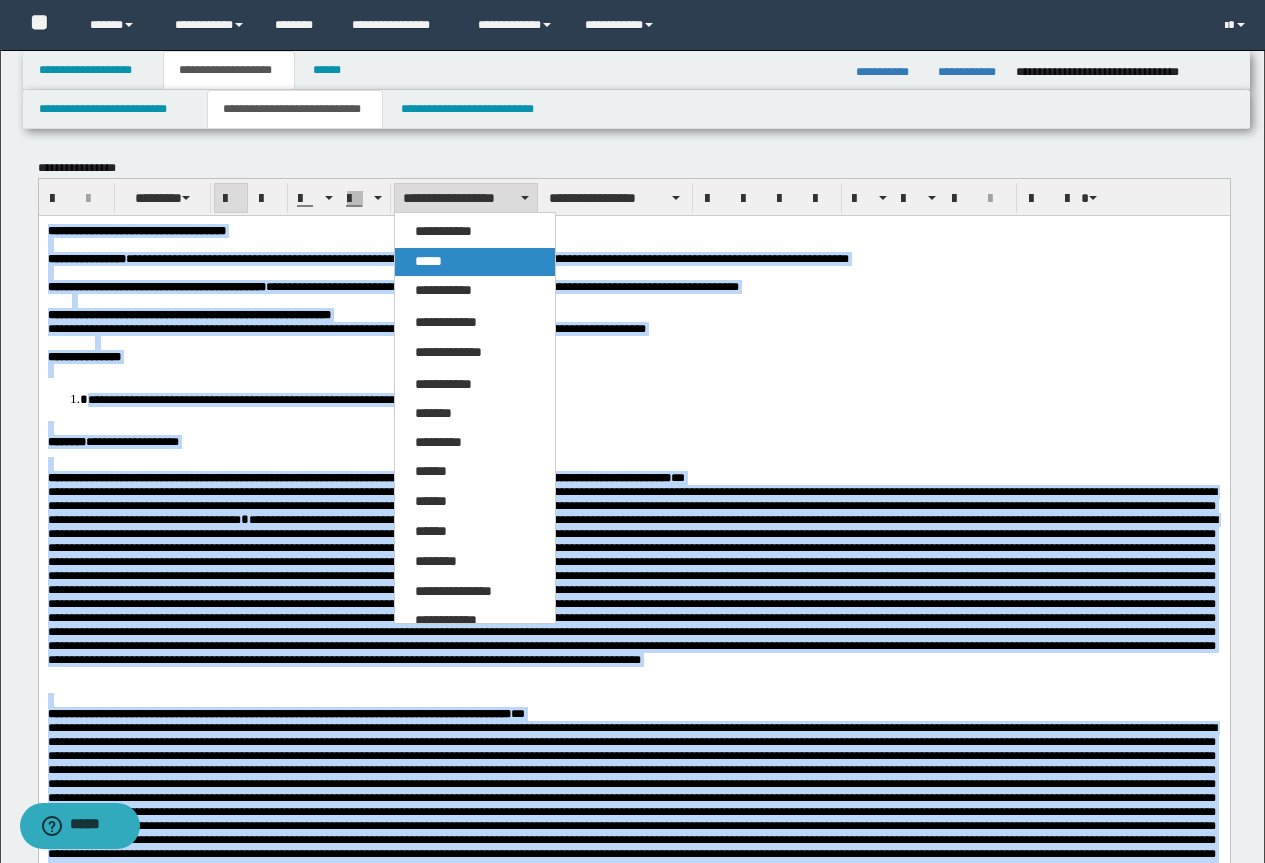 drag, startPoint x: 421, startPoint y: 262, endPoint x: 449, endPoint y: 2, distance: 261.50336 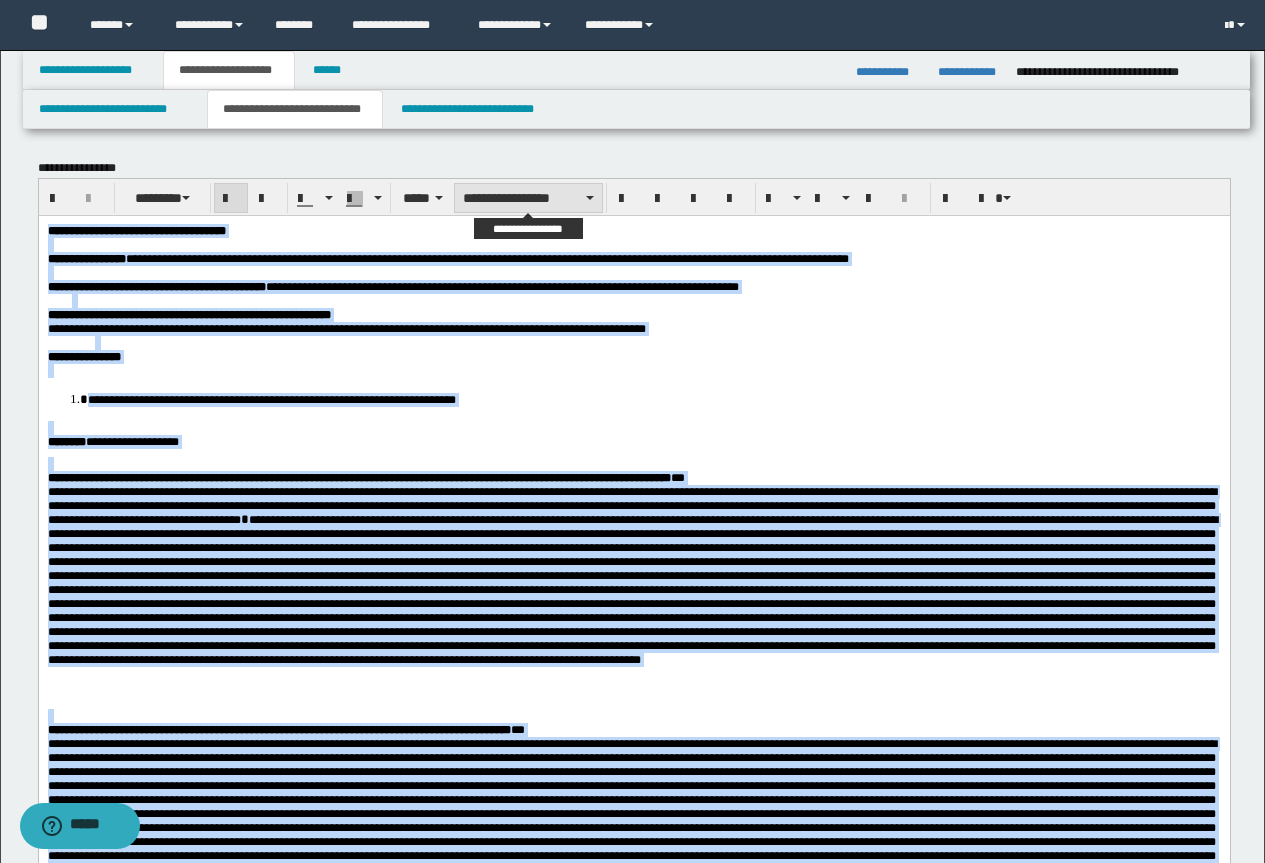click on "**********" at bounding box center [528, 198] 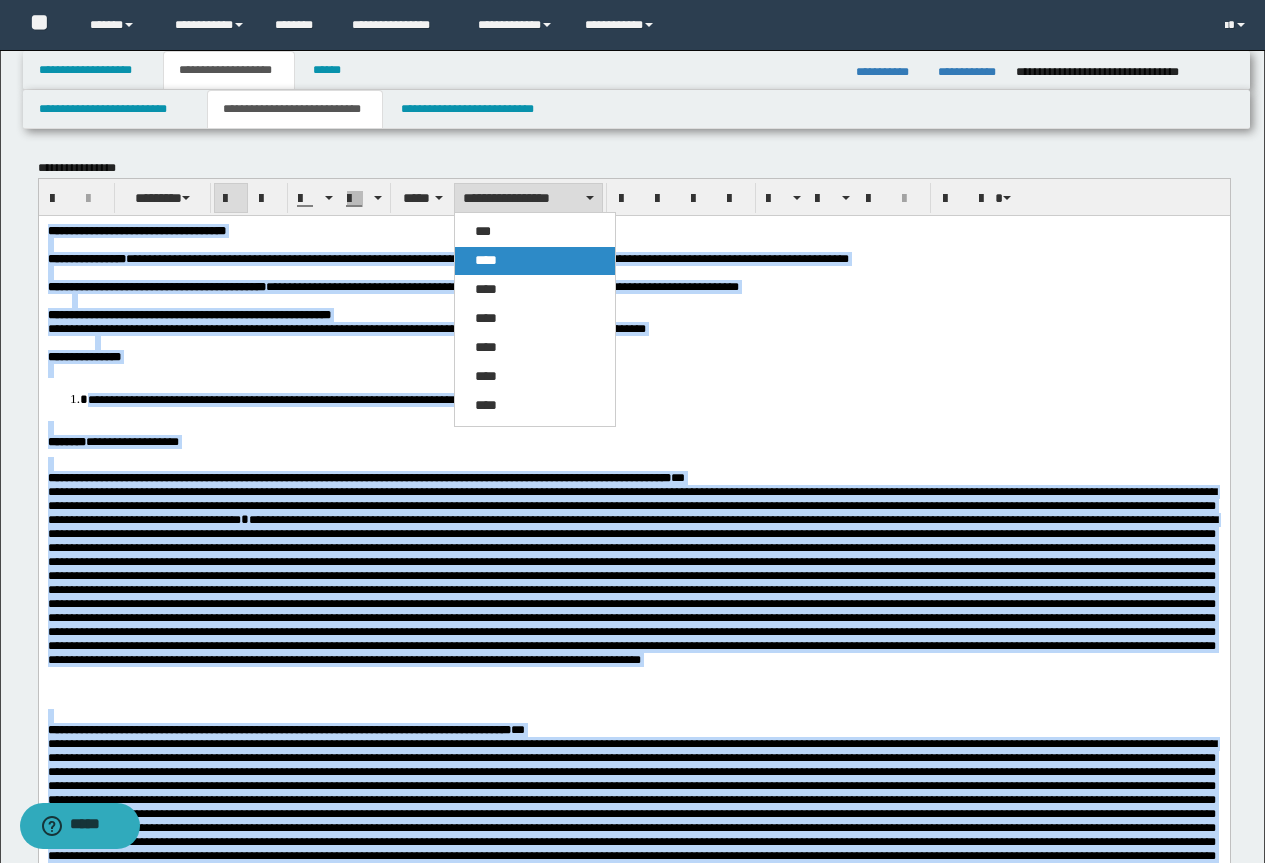 click on "****" at bounding box center [486, 260] 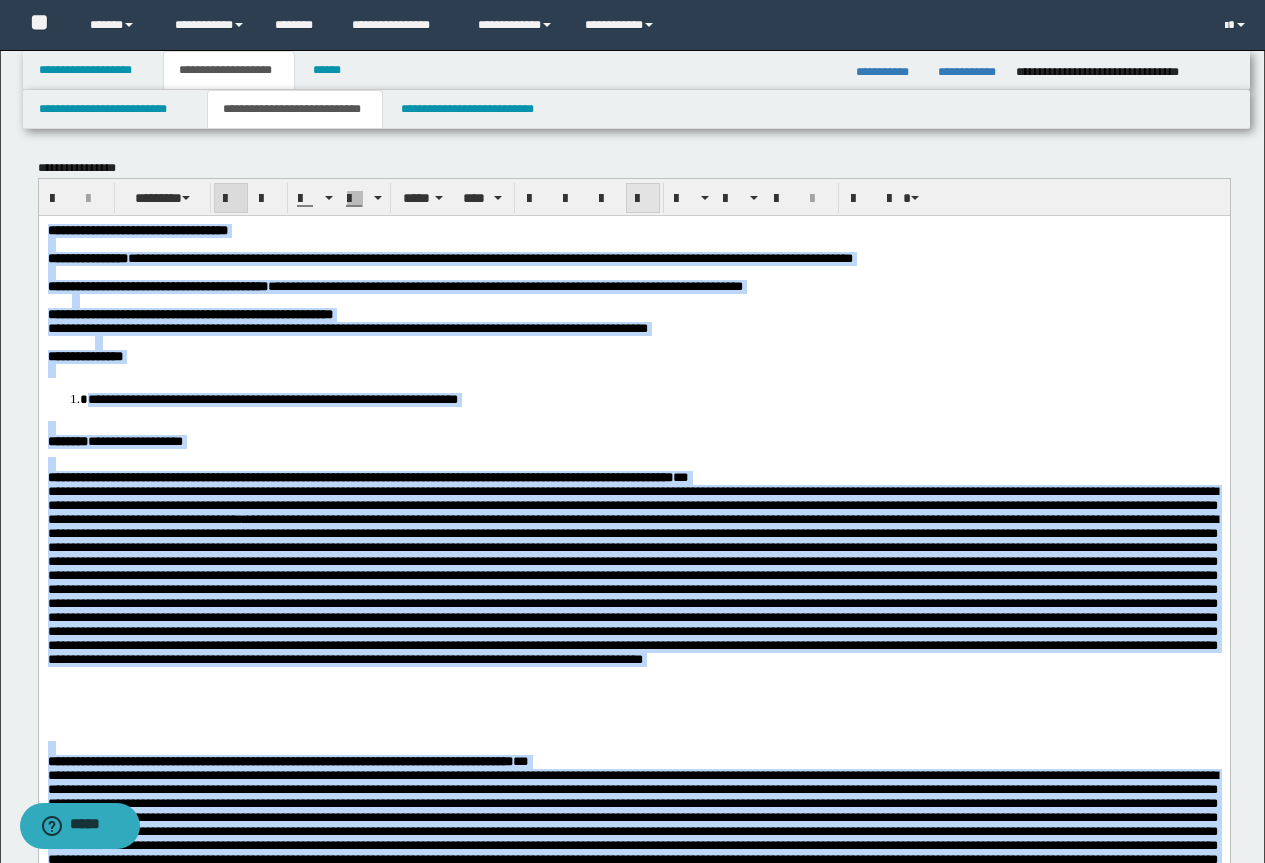 click at bounding box center (643, 199) 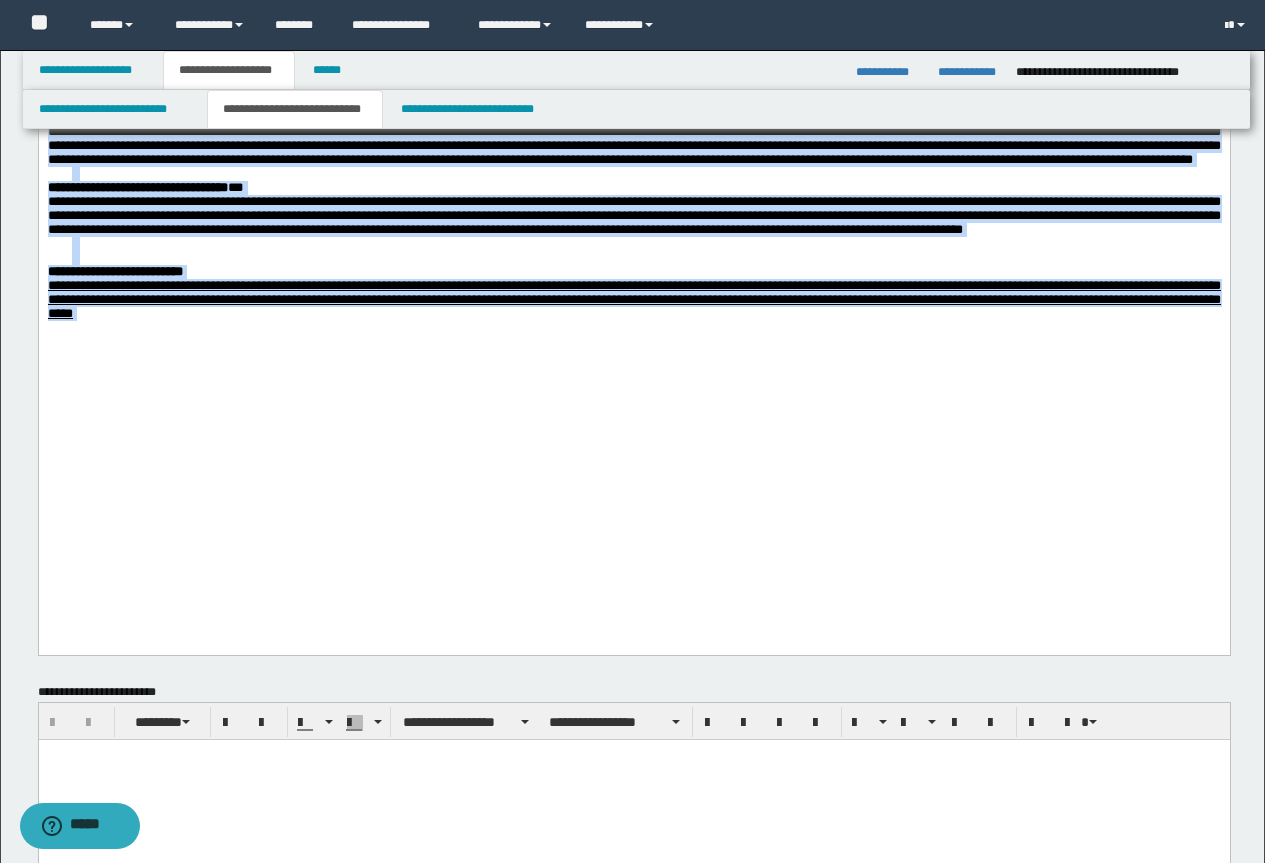 scroll, scrollTop: 1100, scrollLeft: 0, axis: vertical 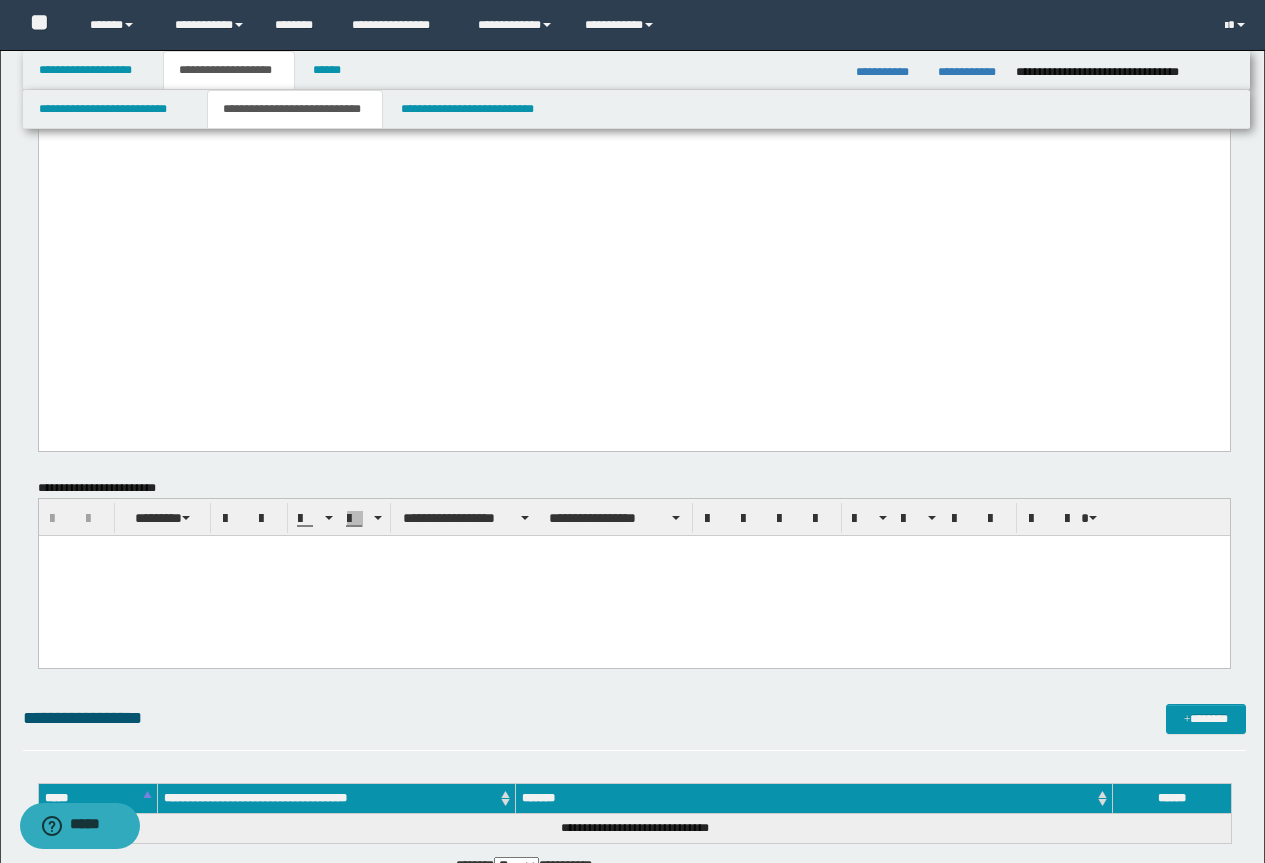 click on "**********" at bounding box center [633, -348] 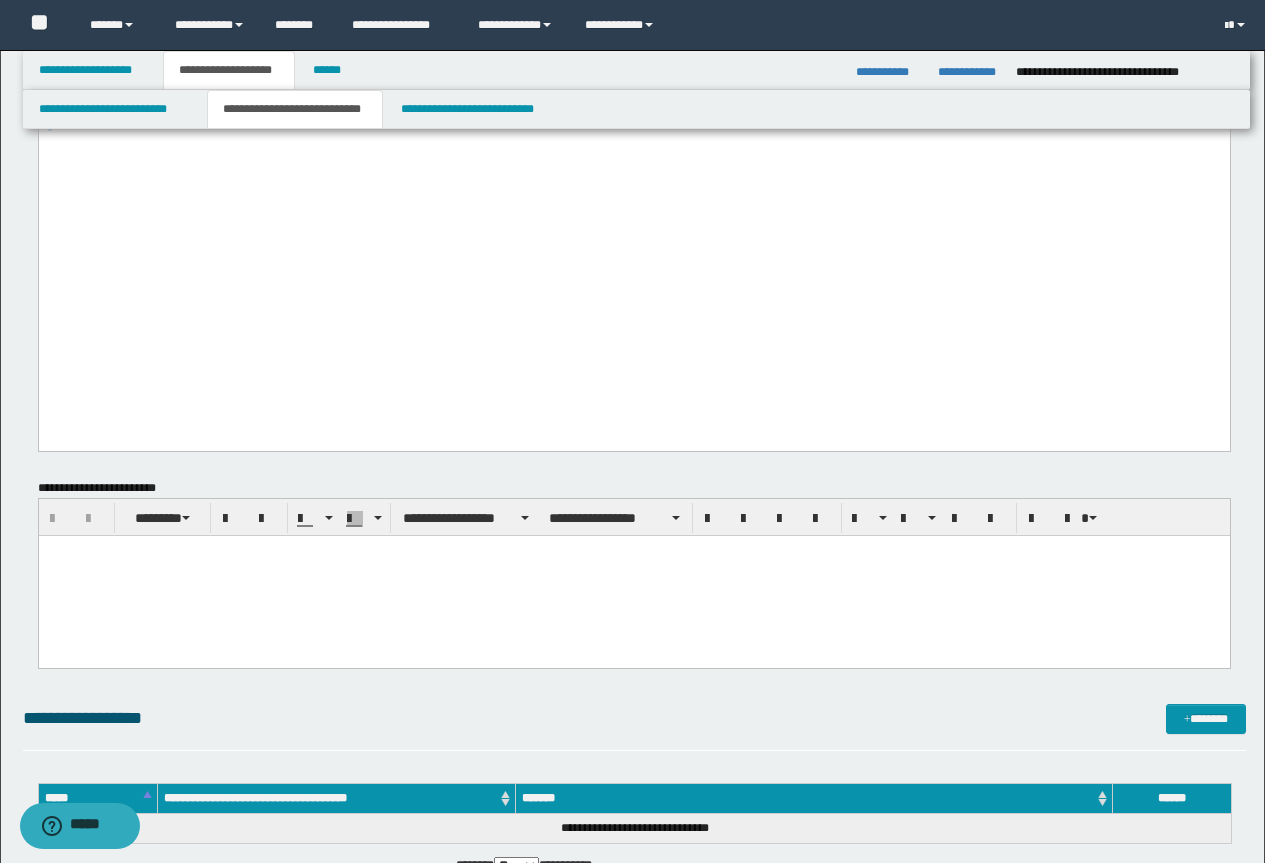 drag, startPoint x: 537, startPoint y: 339, endPoint x: 113, endPoint y: 237, distance: 436.0963 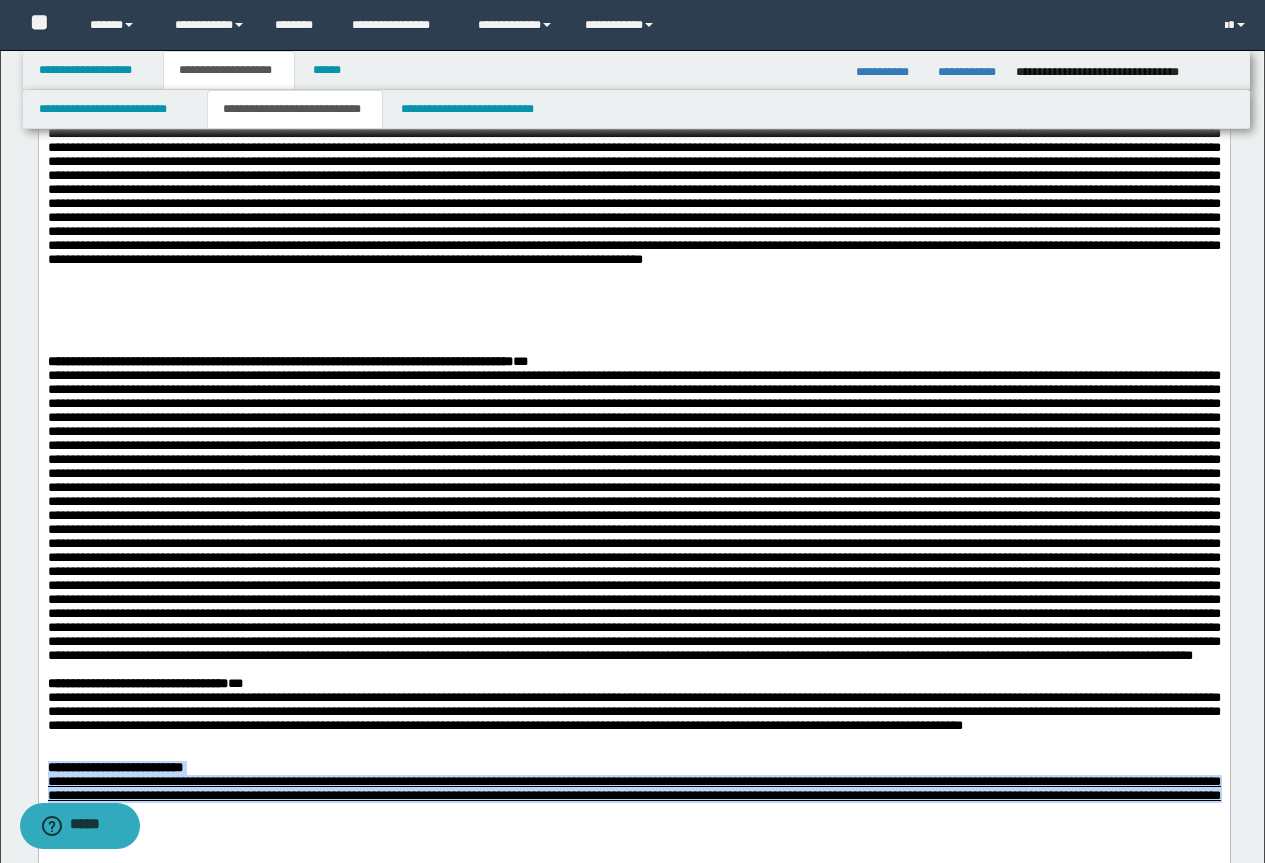 scroll, scrollTop: 900, scrollLeft: 0, axis: vertical 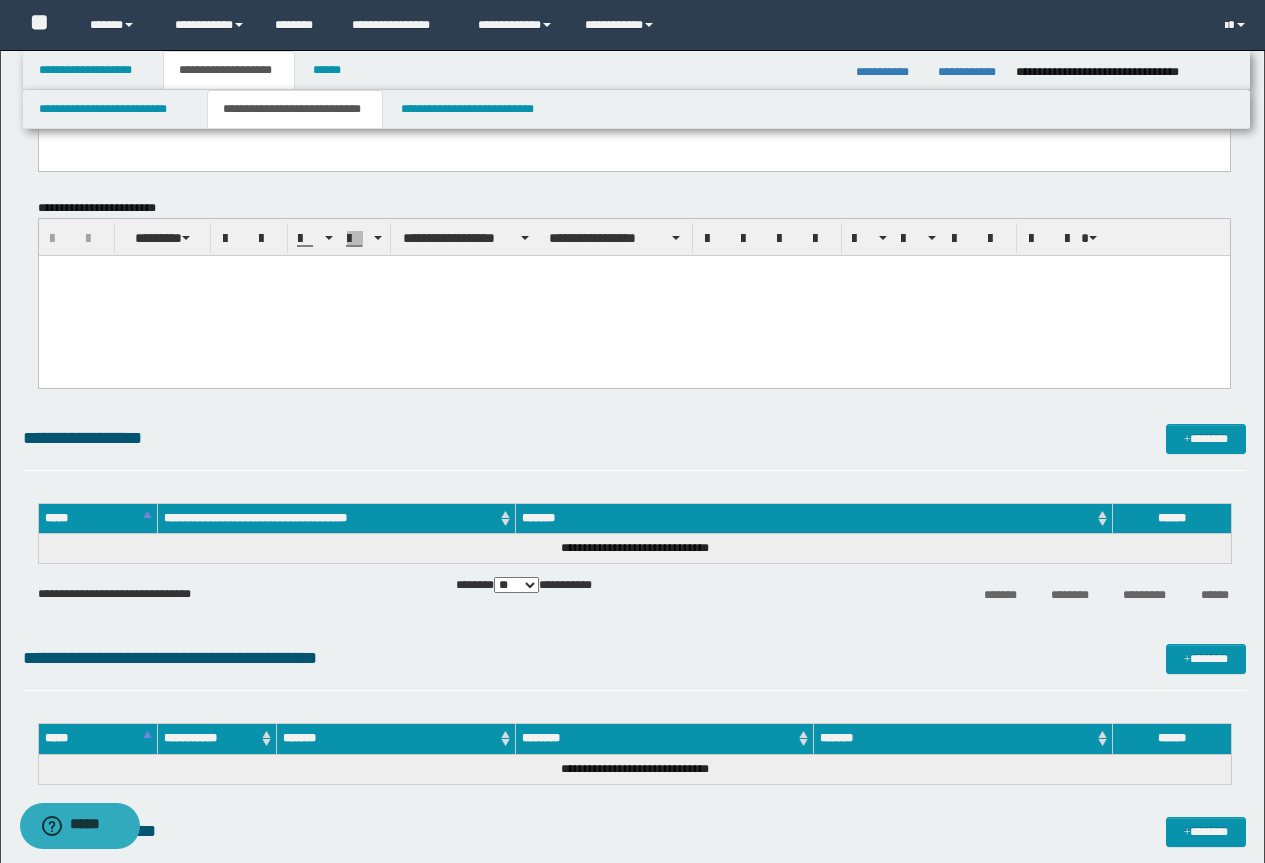 click at bounding box center (633, 295) 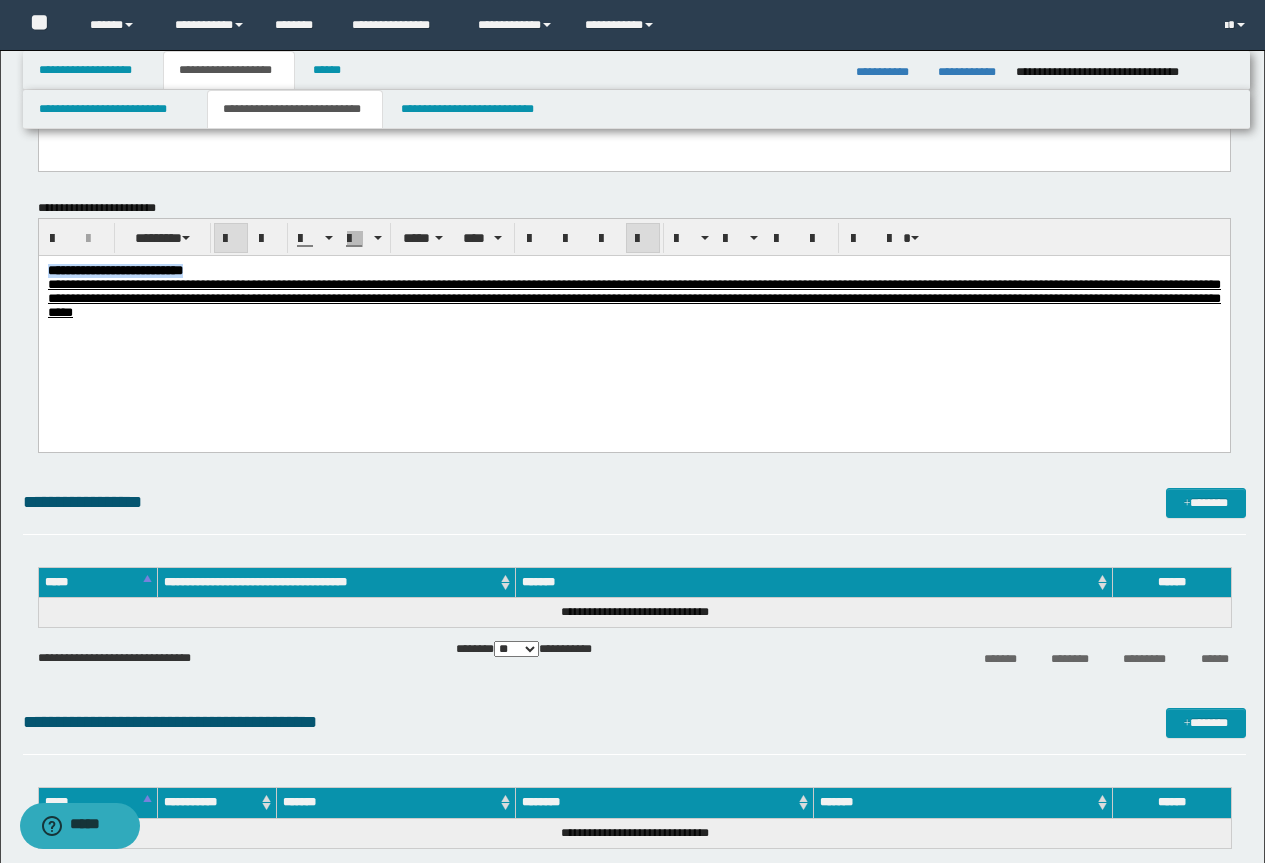 drag, startPoint x: 276, startPoint y: 269, endPoint x: -1, endPoint y: 253, distance: 277.4617 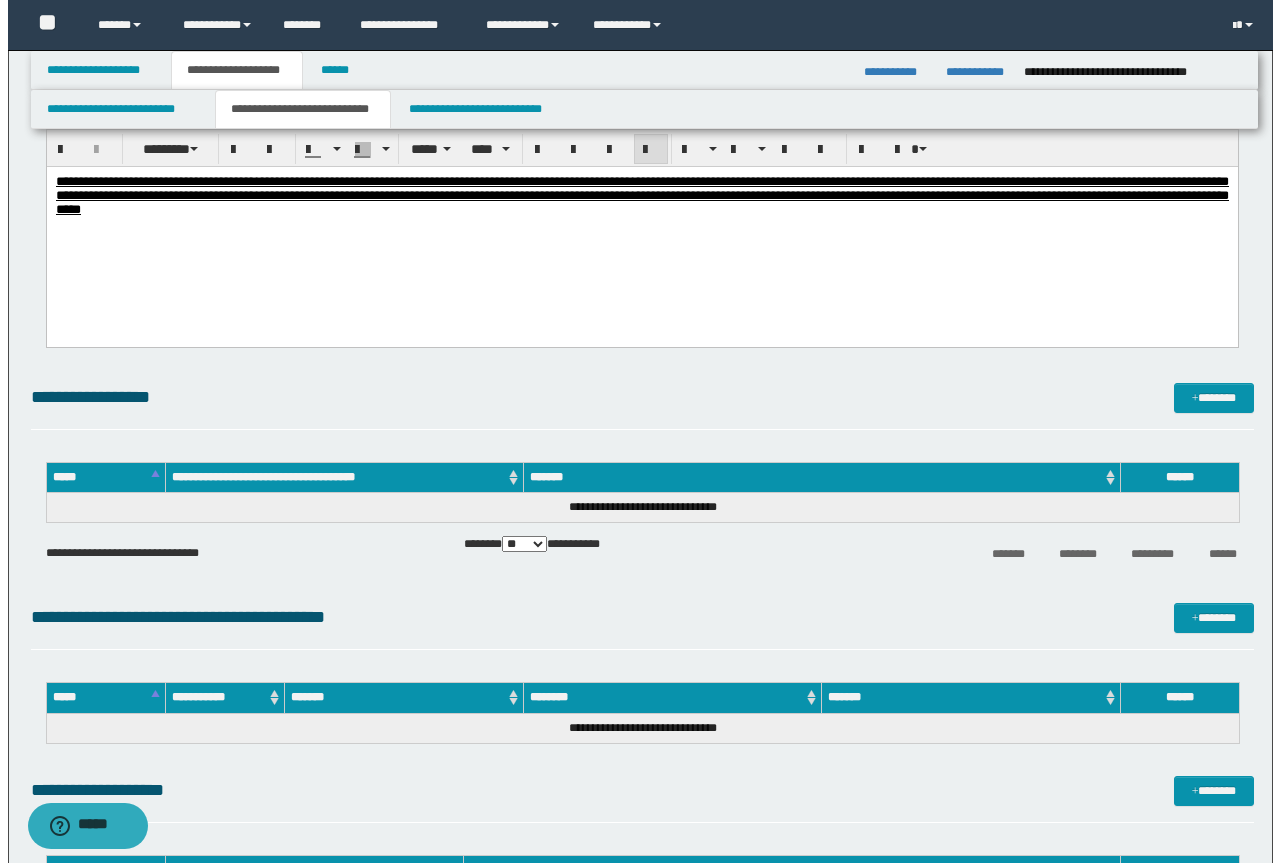 scroll, scrollTop: 1400, scrollLeft: 0, axis: vertical 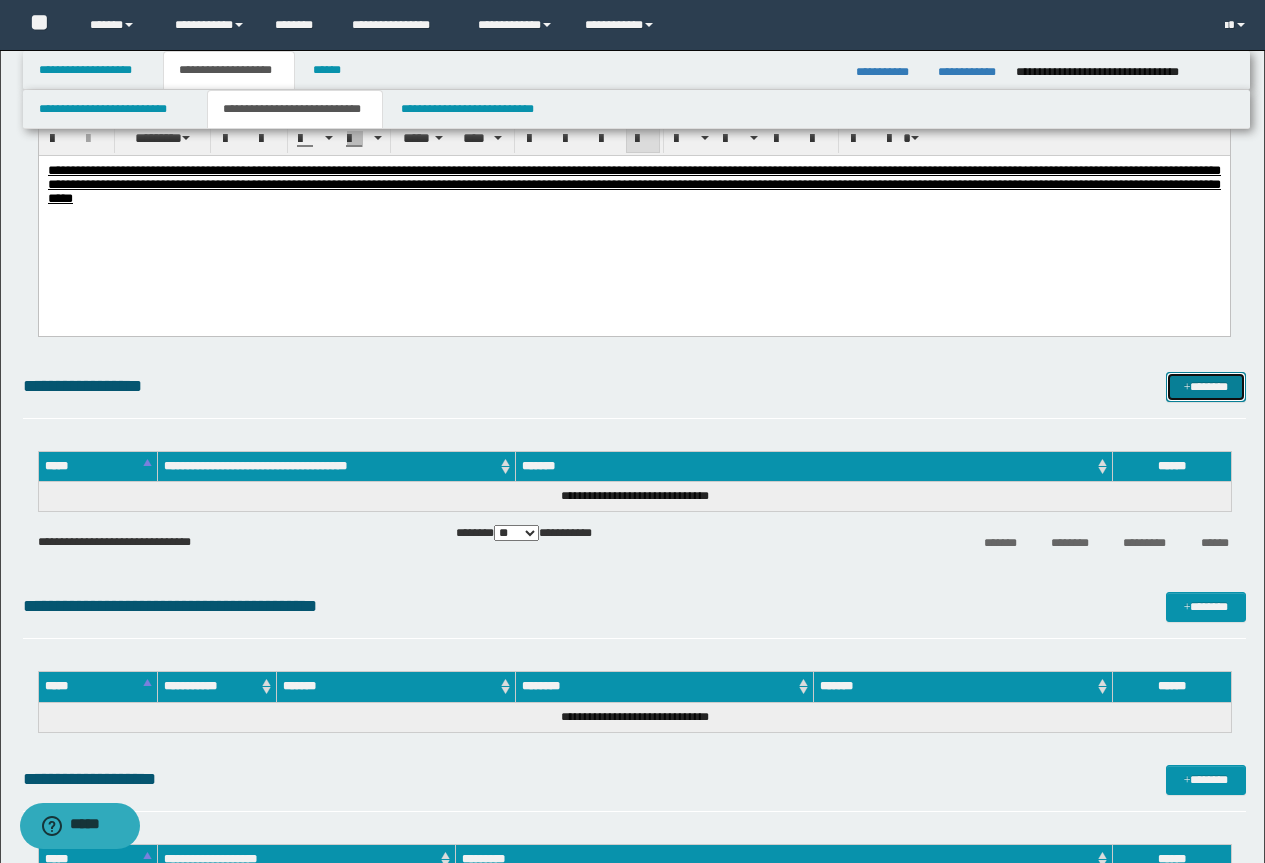 click on "*******" at bounding box center (1206, 387) 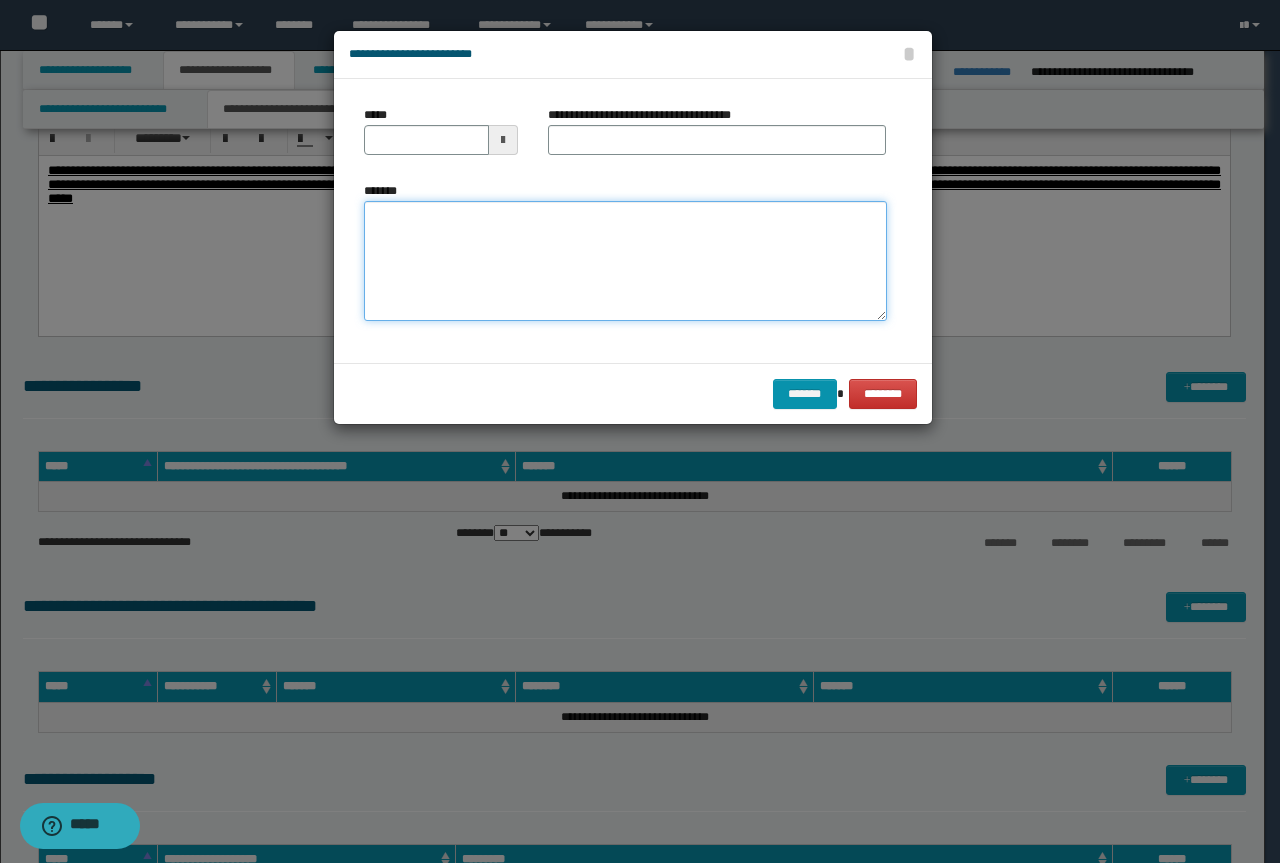 click on "*******" at bounding box center (625, 261) 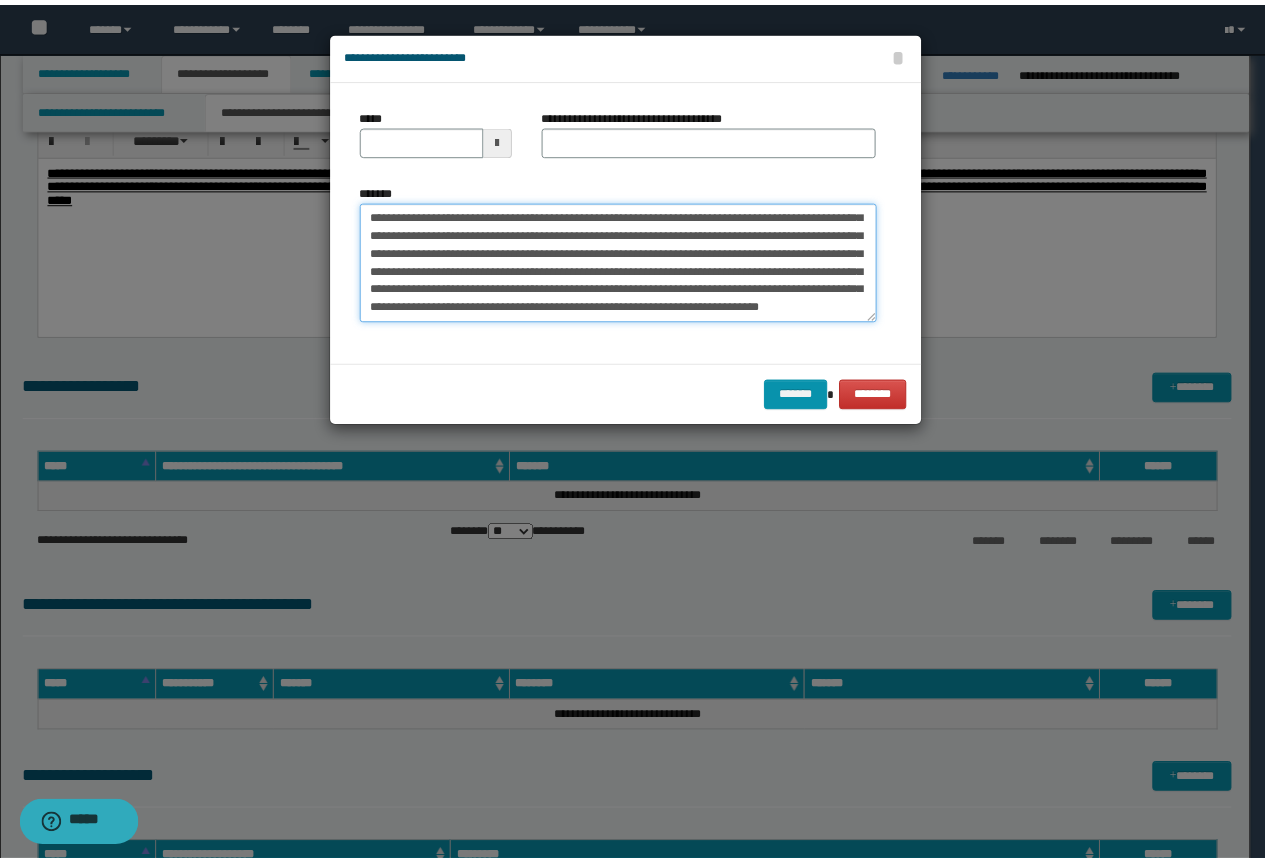 scroll, scrollTop: 0, scrollLeft: 0, axis: both 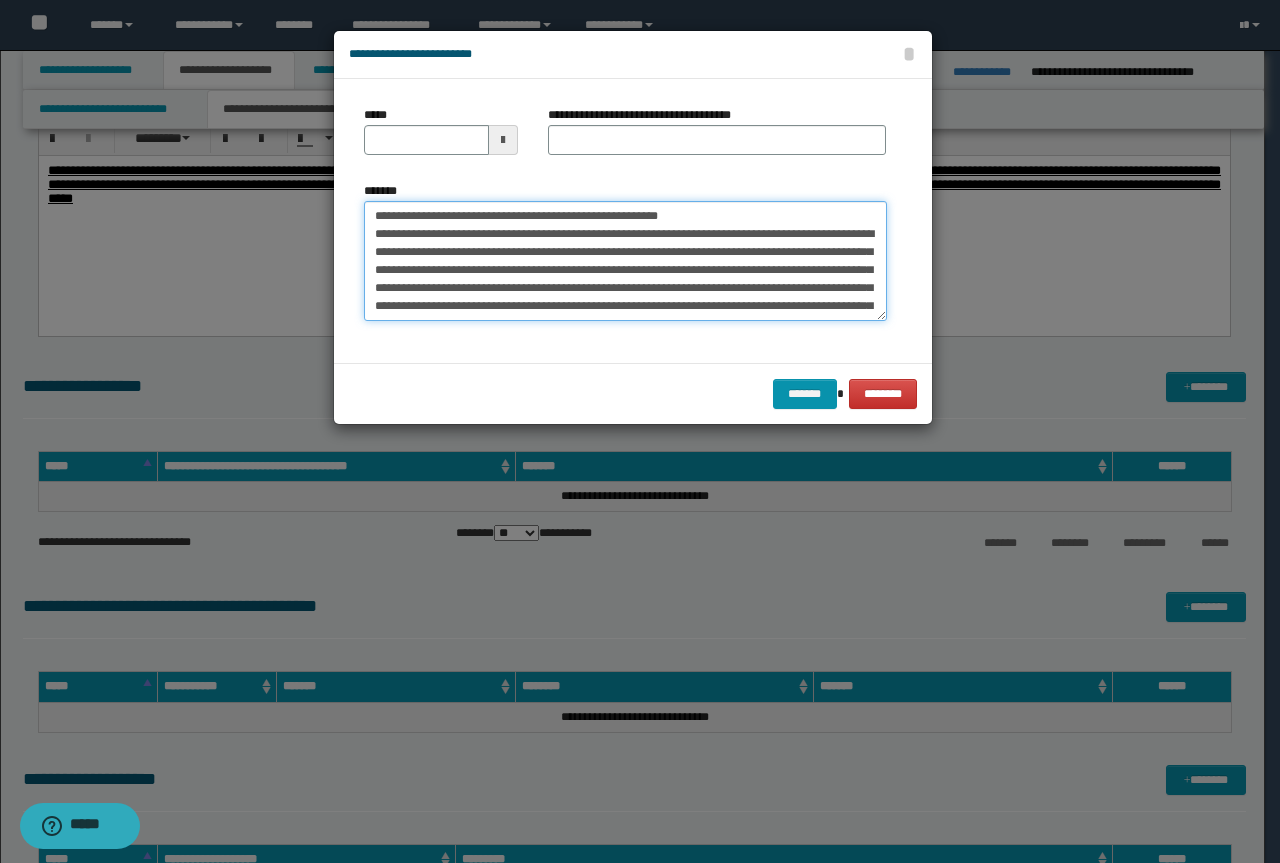 drag, startPoint x: 687, startPoint y: 217, endPoint x: 295, endPoint y: 193, distance: 392.734 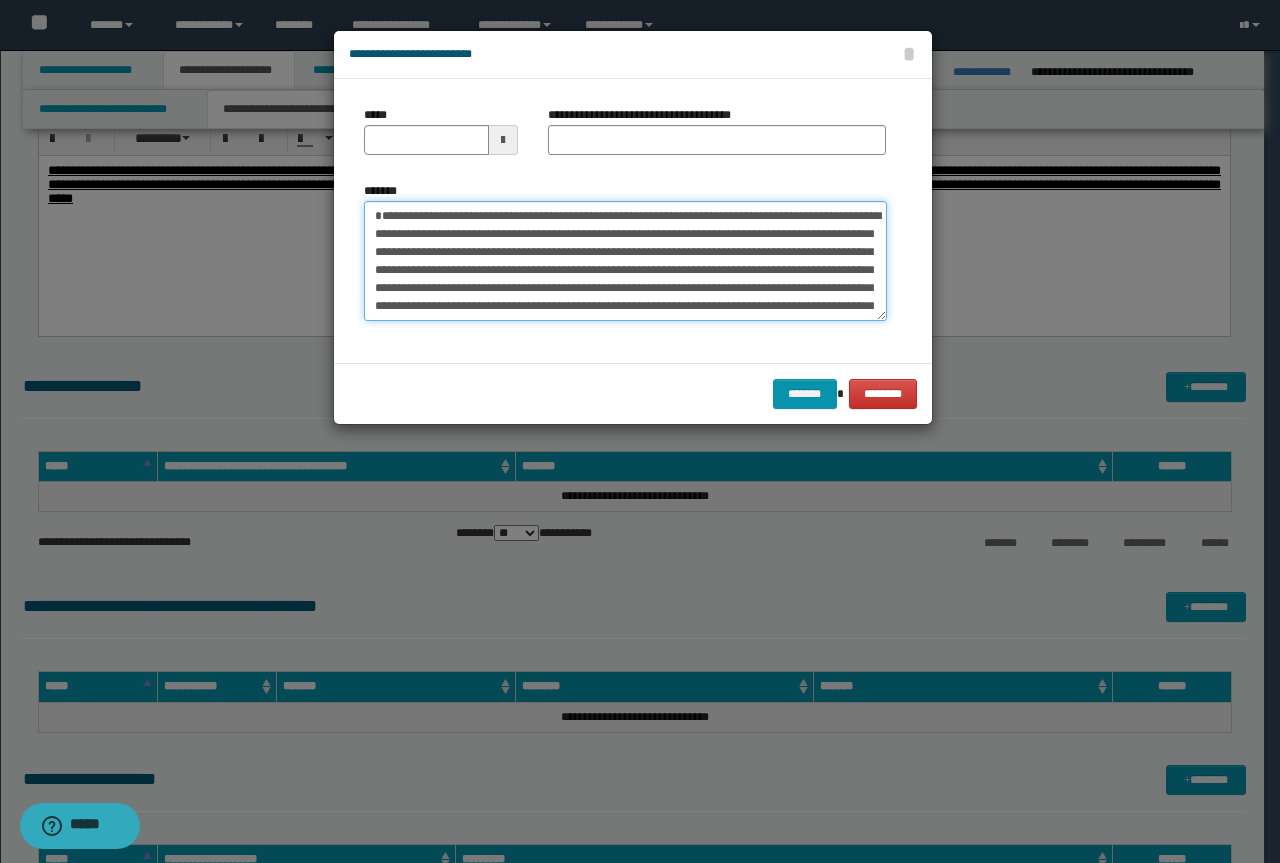 type on "**********" 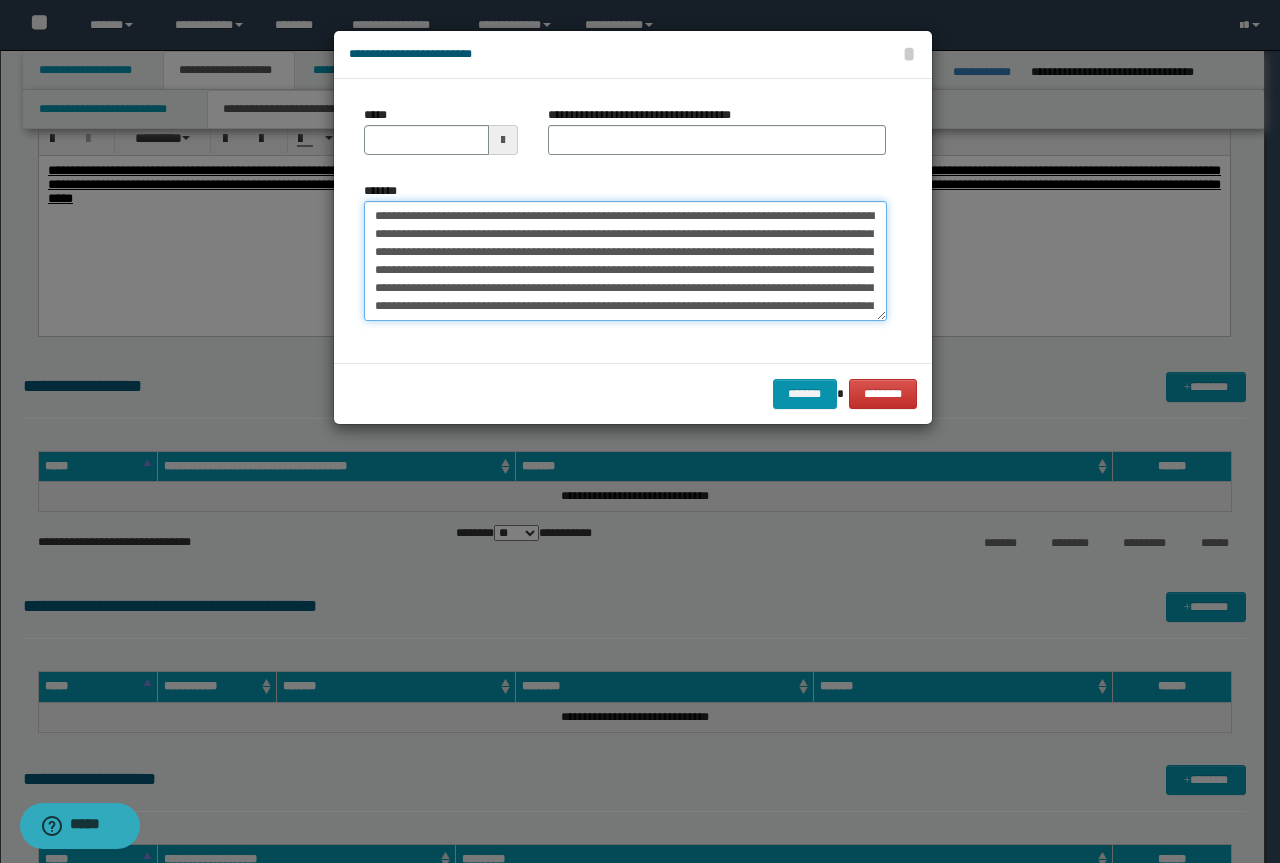 type 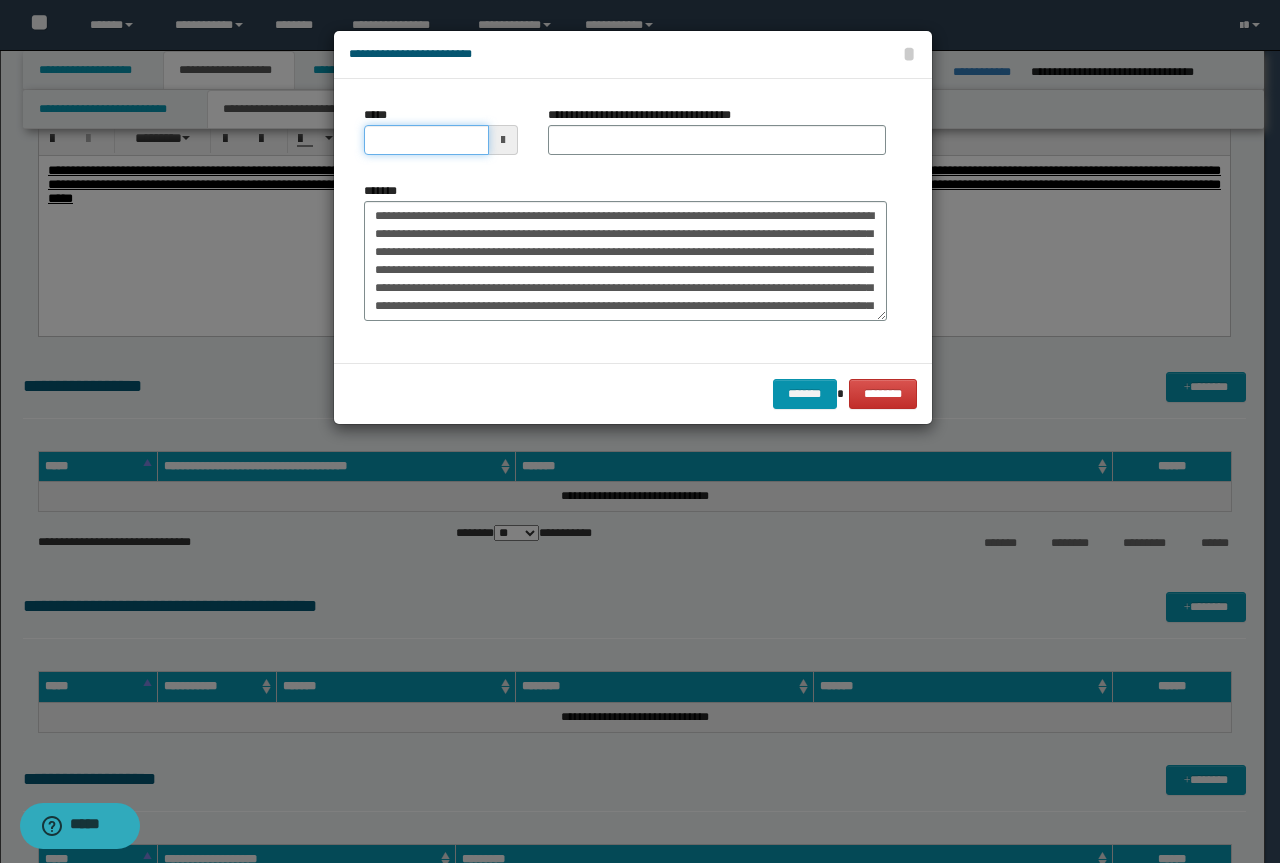 click on "*****" at bounding box center [426, 140] 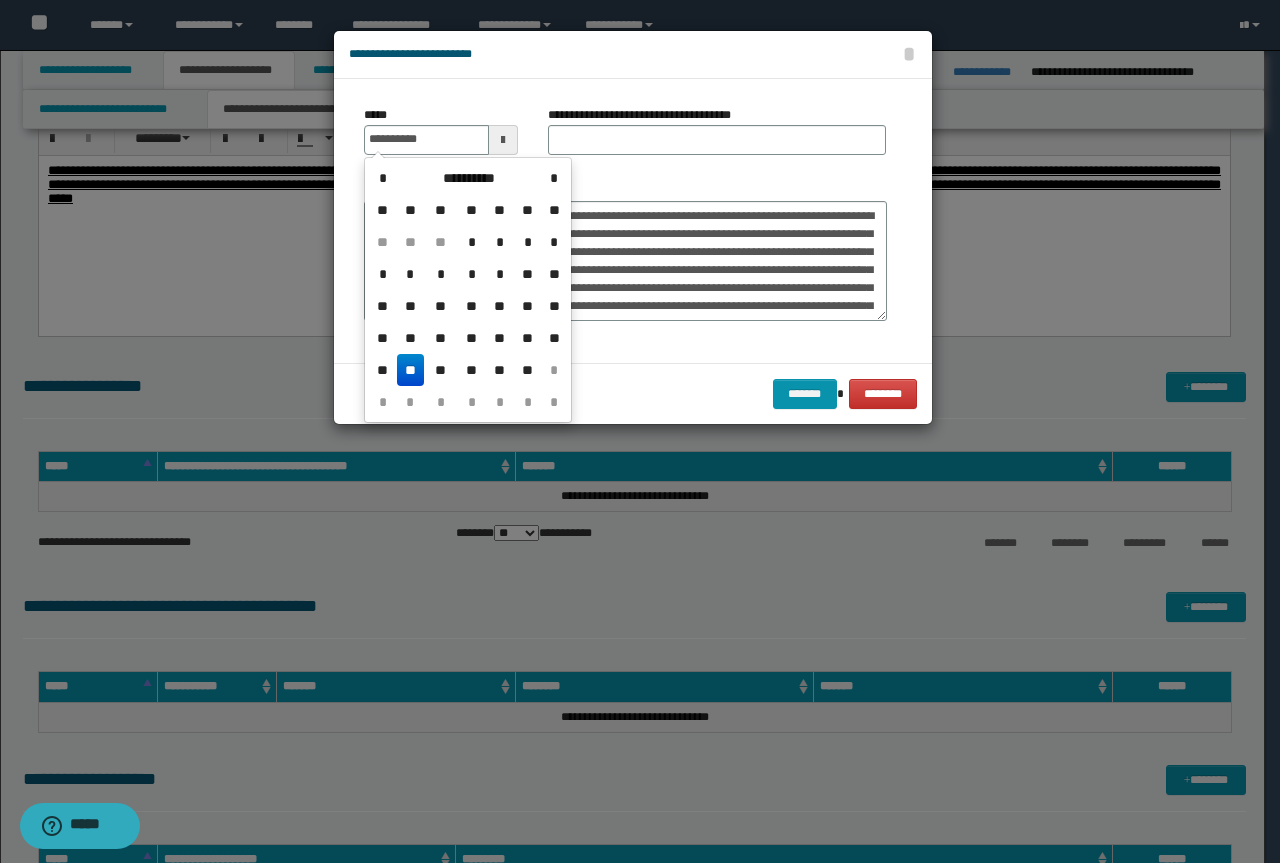 type on "**********" 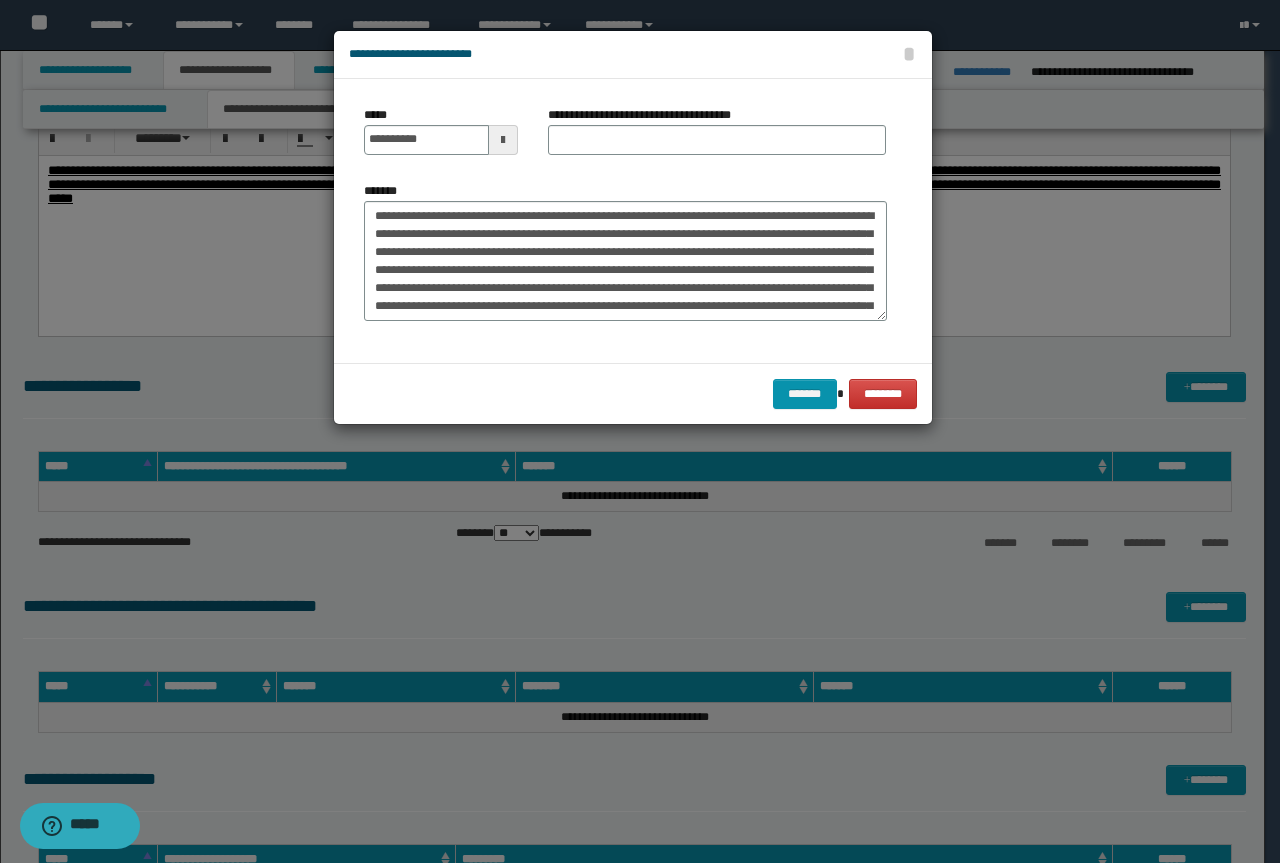 click on "**********" at bounding box center [717, 138] 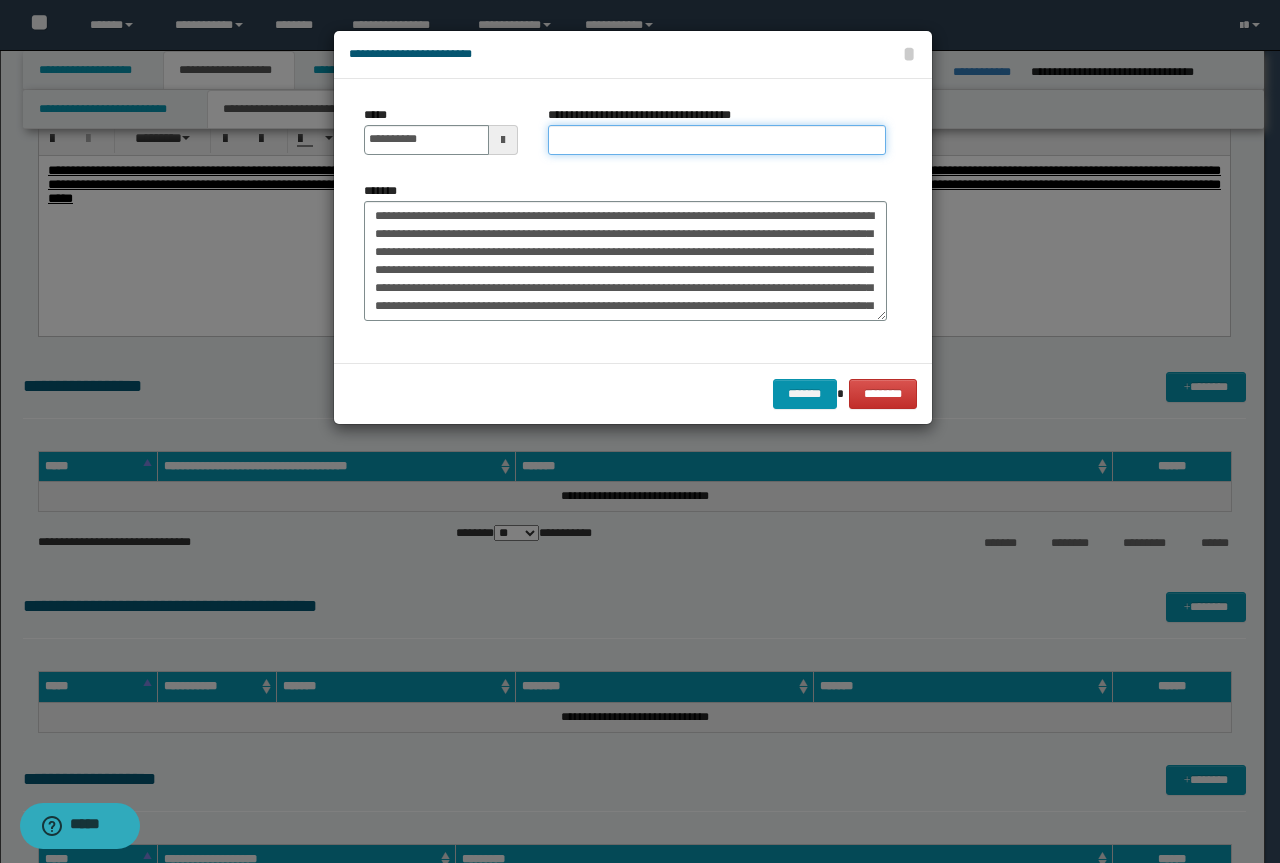 click on "**********" at bounding box center (717, 140) 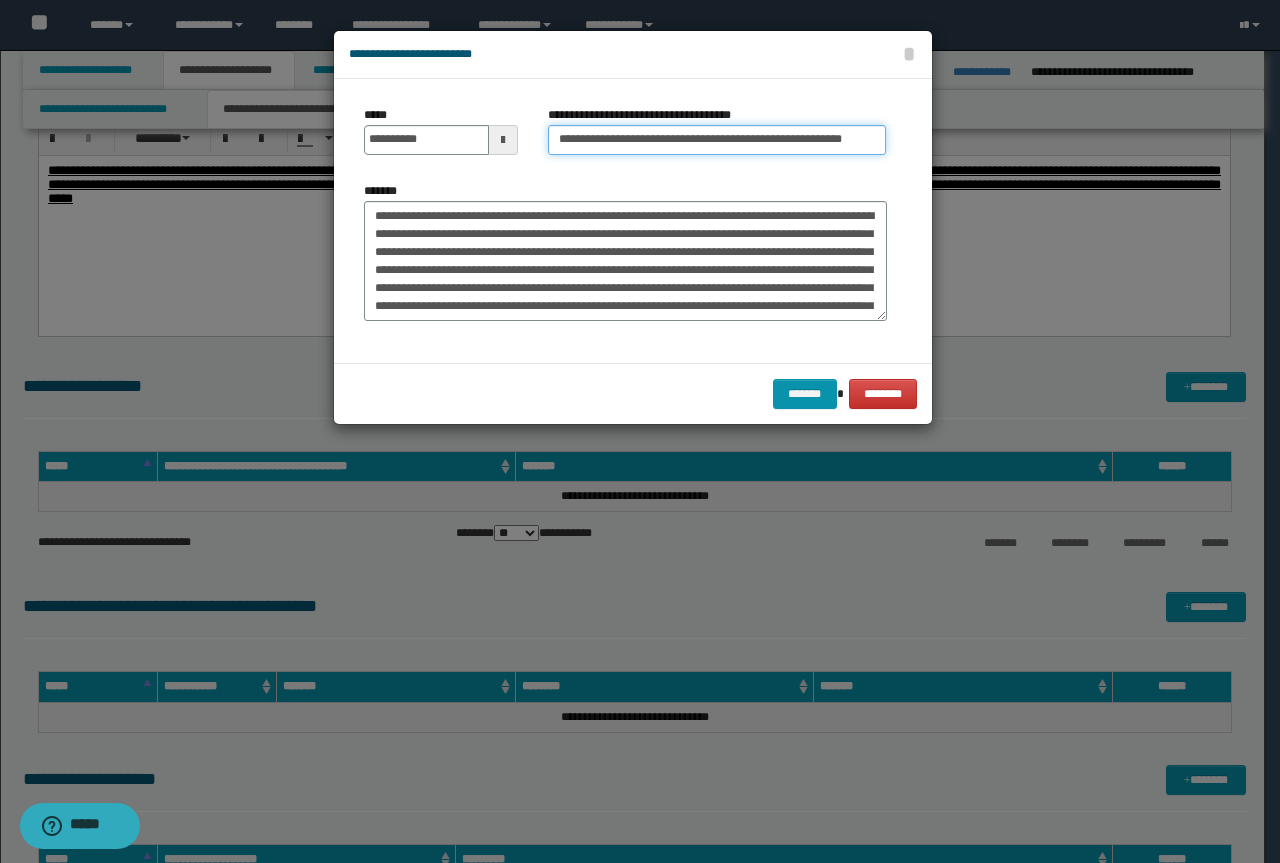 drag, startPoint x: 627, startPoint y: 138, endPoint x: 244, endPoint y: 103, distance: 384.5959 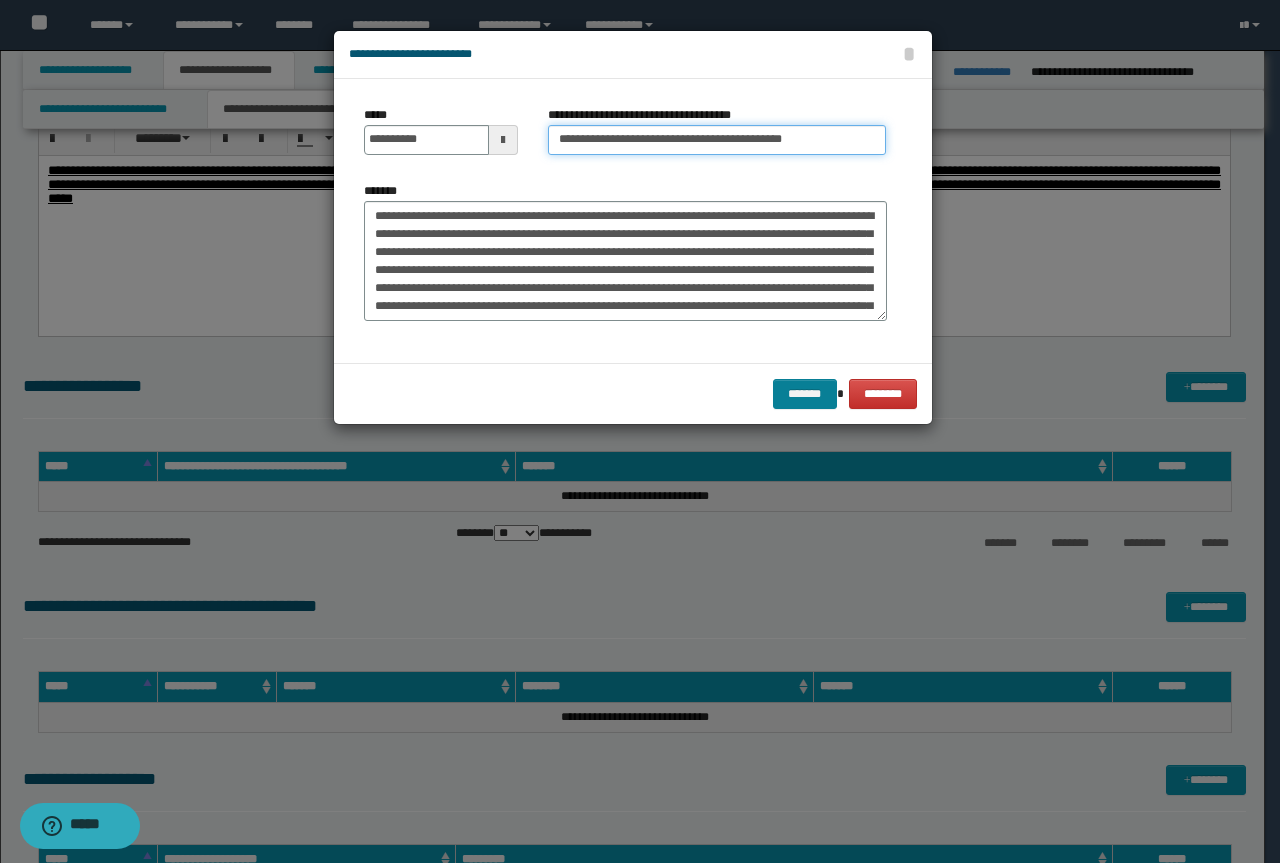 type on "**********" 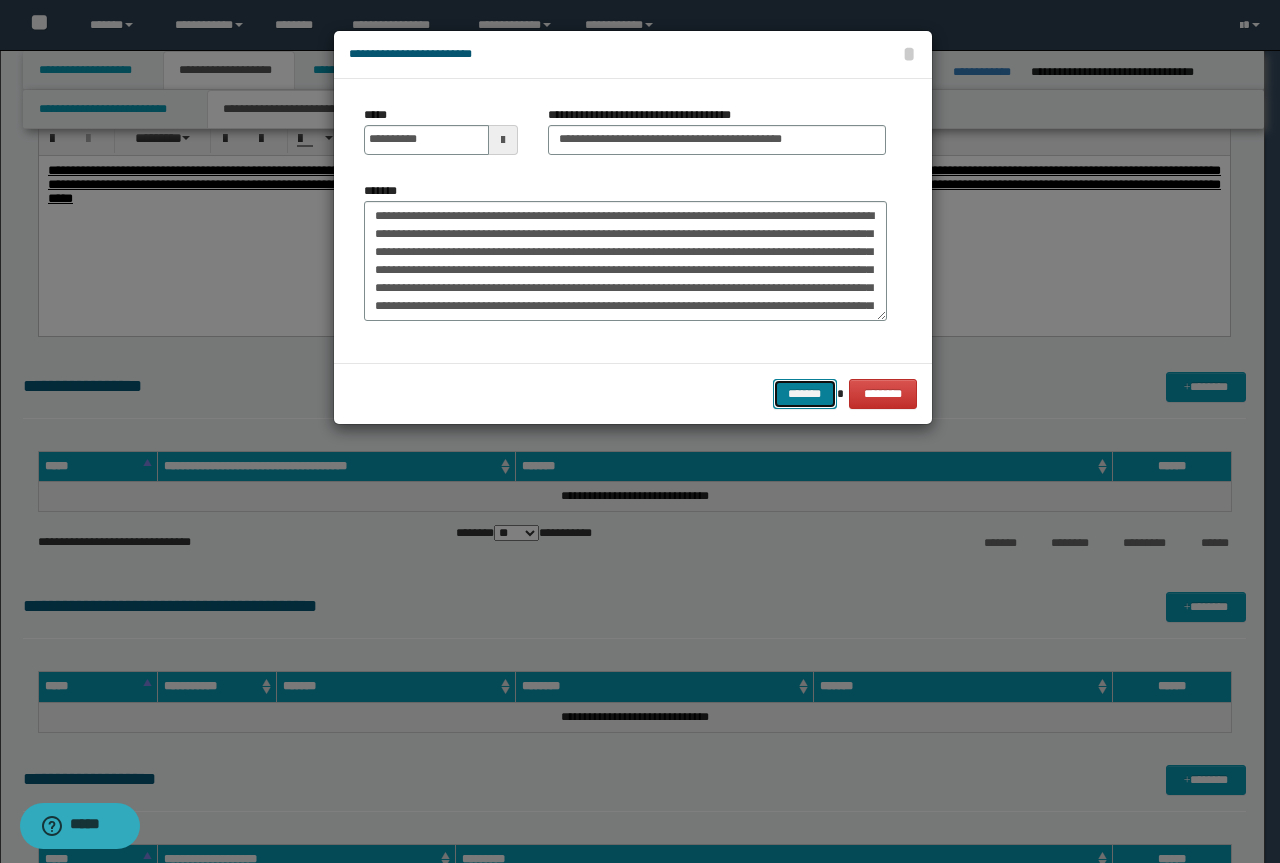 click on "*******" at bounding box center (805, 394) 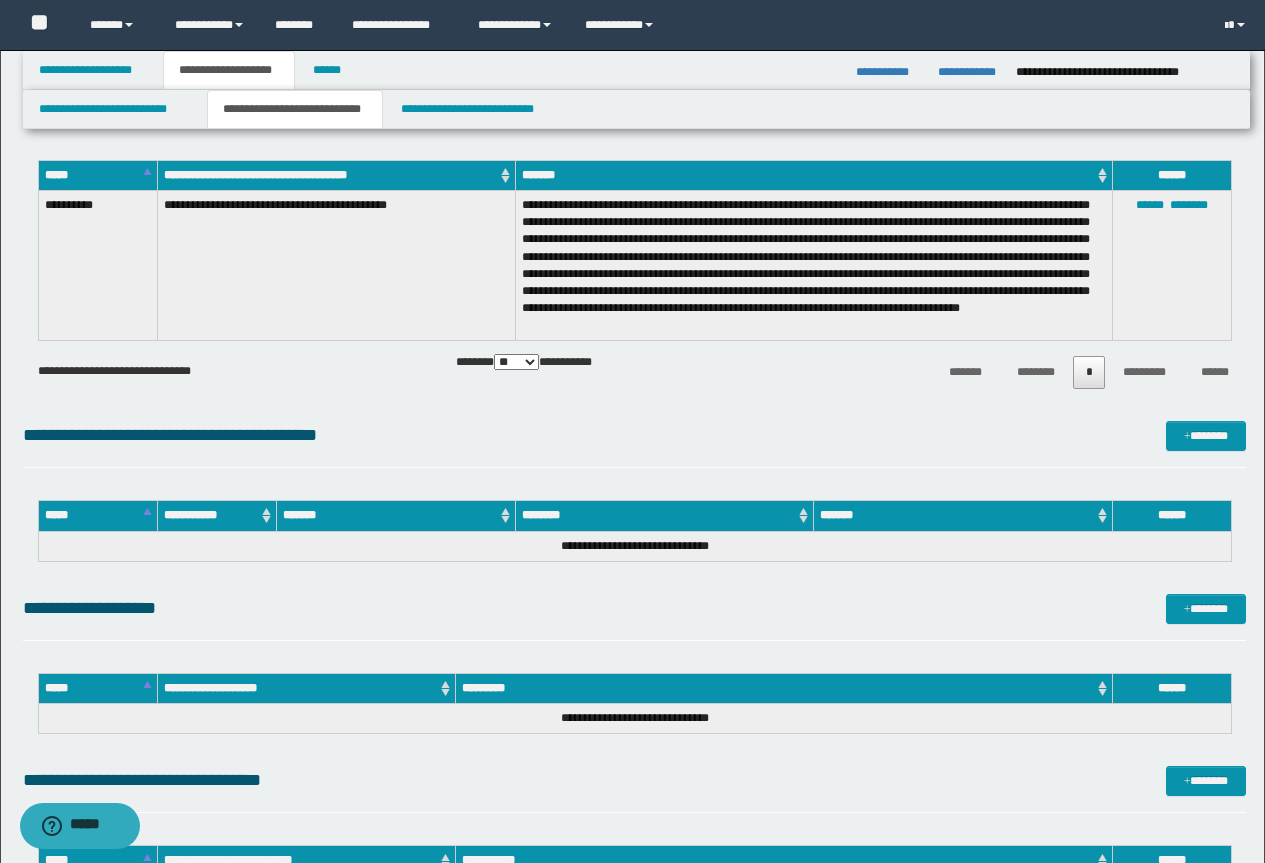 scroll, scrollTop: 1800, scrollLeft: 0, axis: vertical 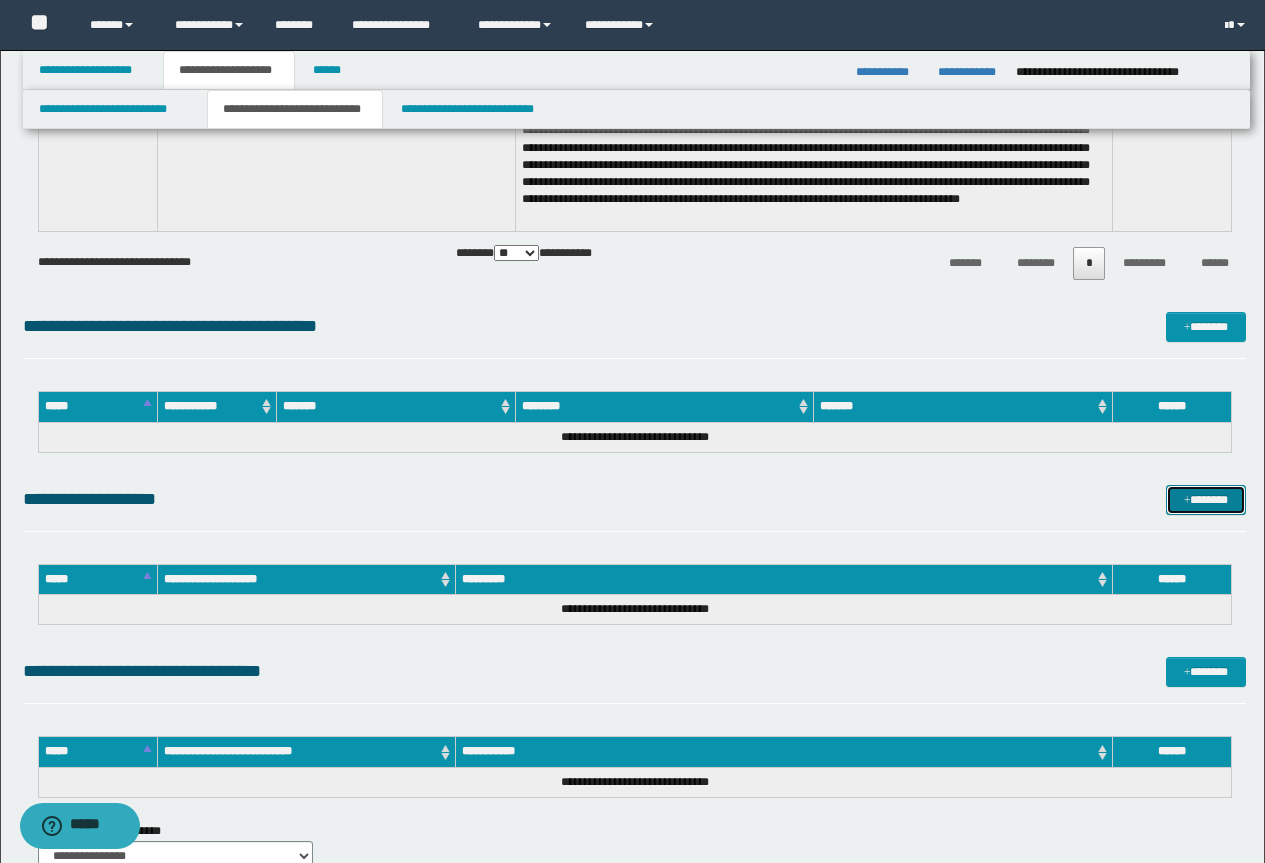 click on "*******" at bounding box center (1206, 500) 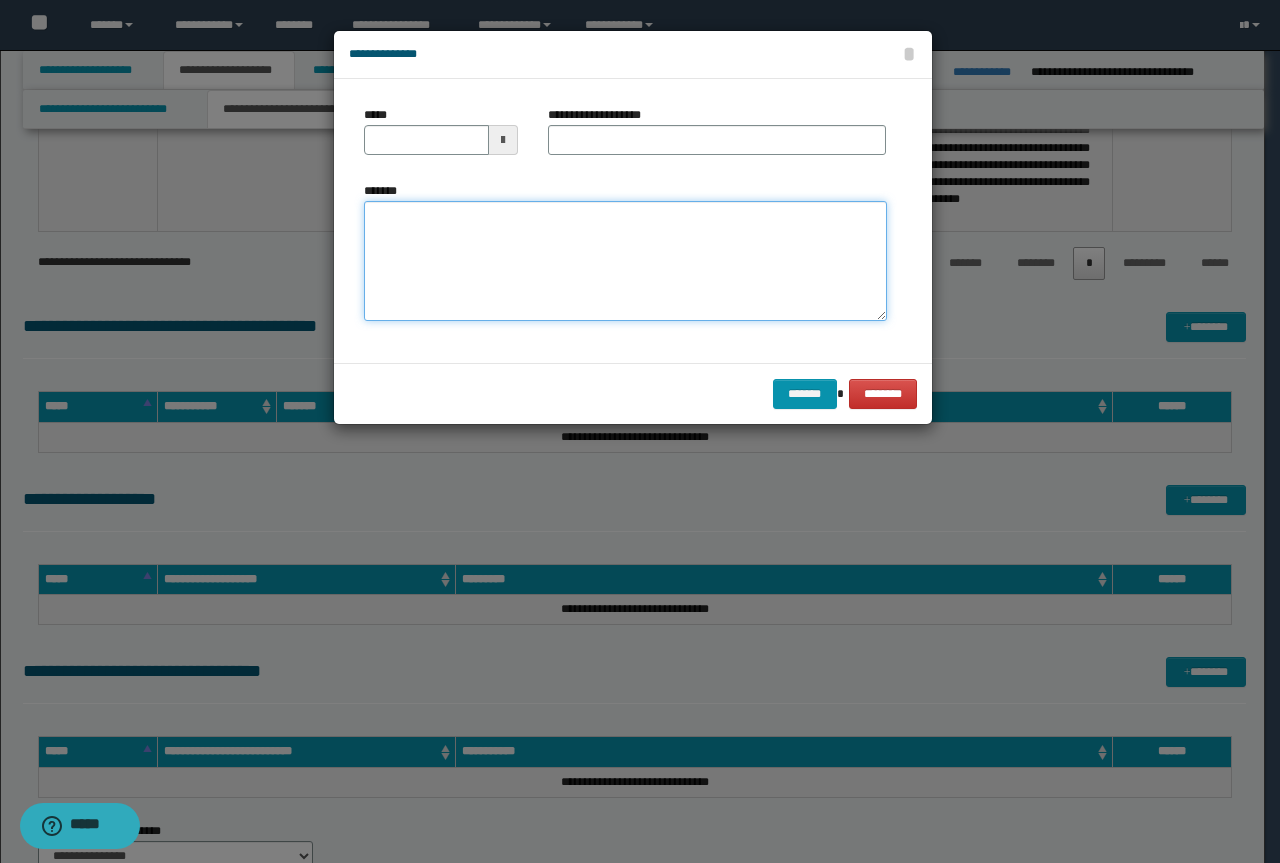 click on "*******" at bounding box center (625, 261) 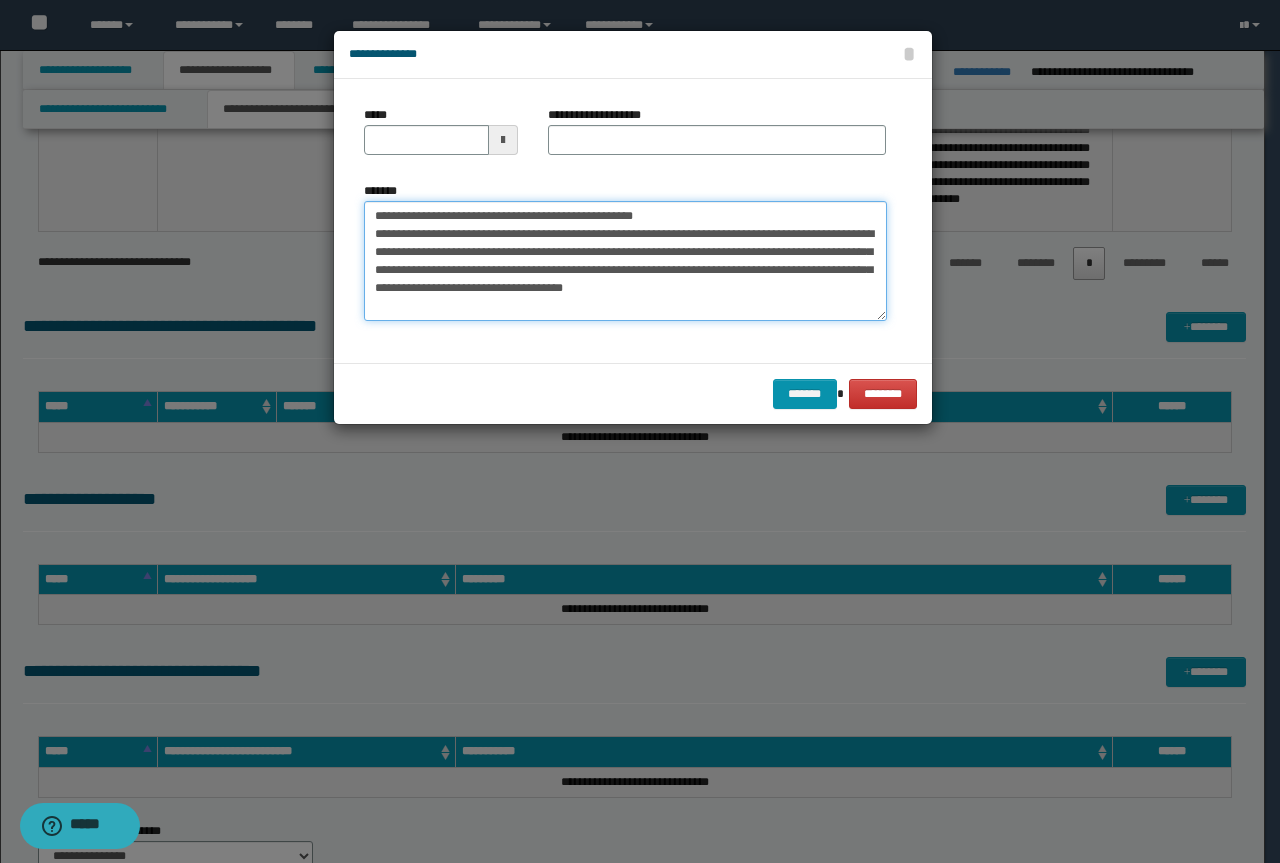 drag, startPoint x: 369, startPoint y: 216, endPoint x: 335, endPoint y: 200, distance: 37.576588 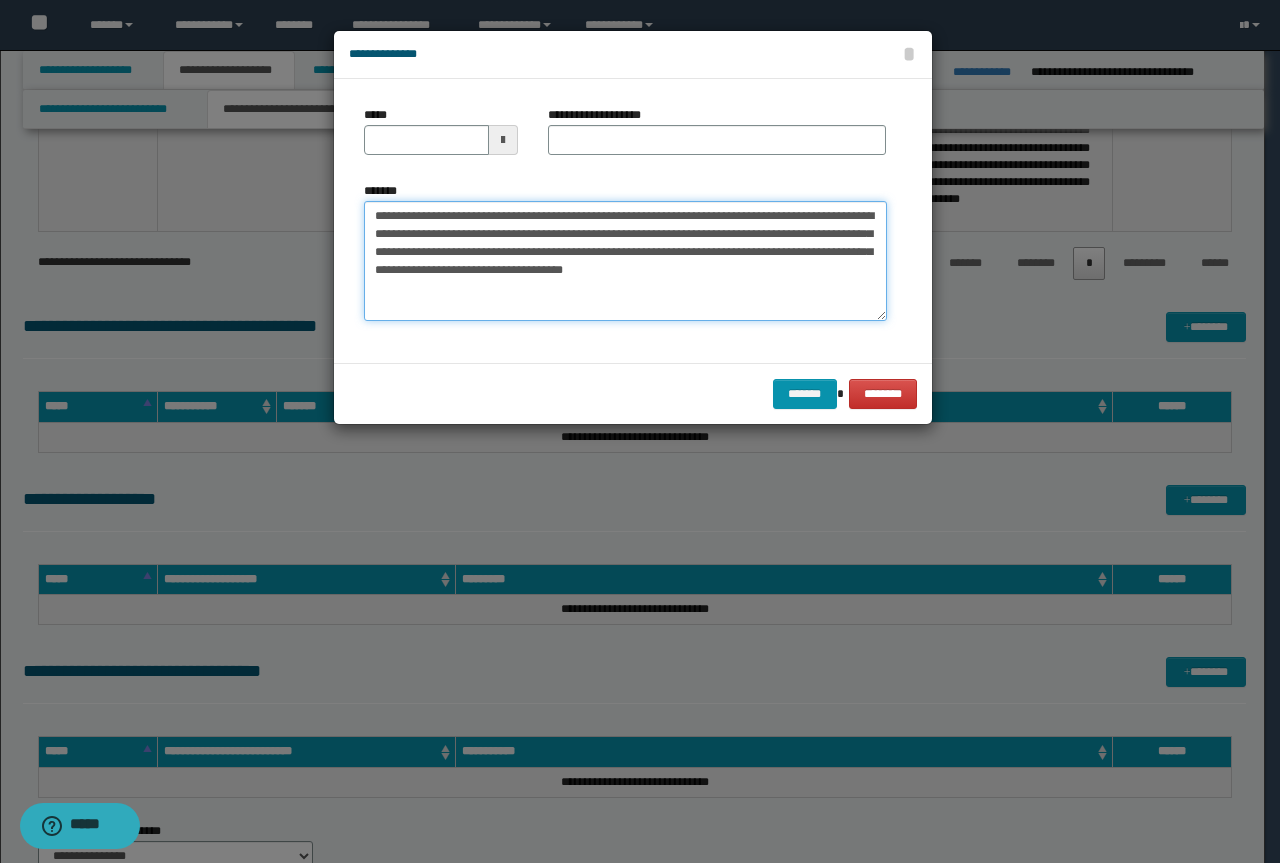 type on "**********" 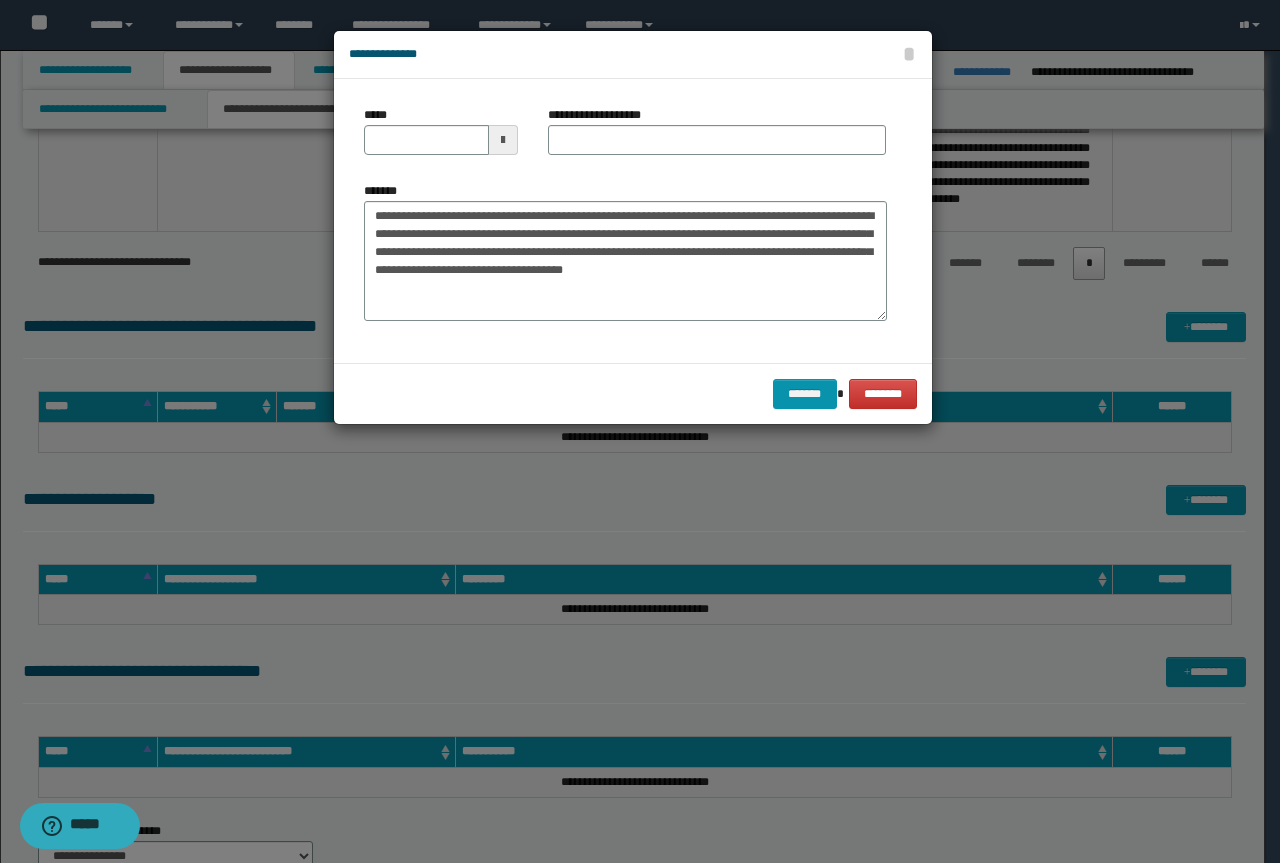click on "*****" at bounding box center [441, 138] 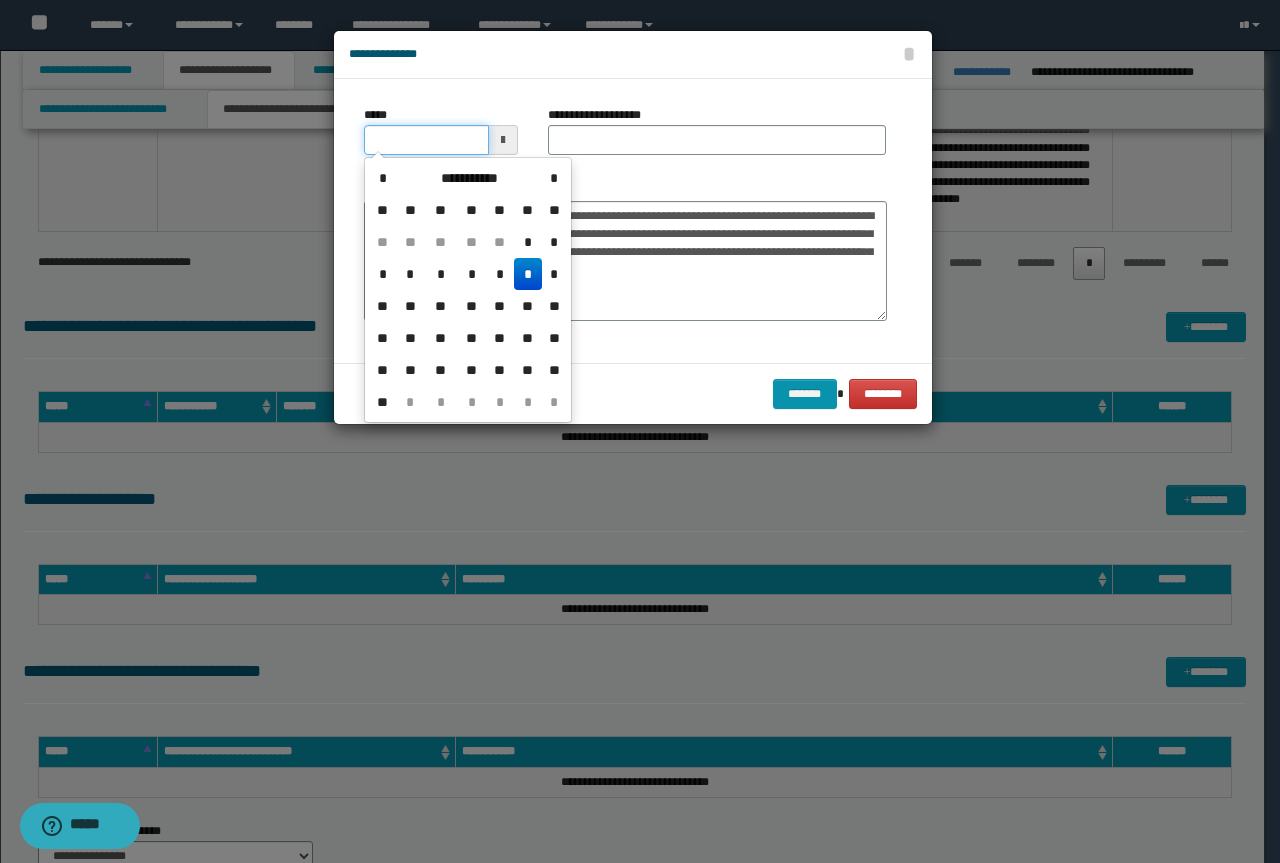 click on "*****" at bounding box center (426, 140) 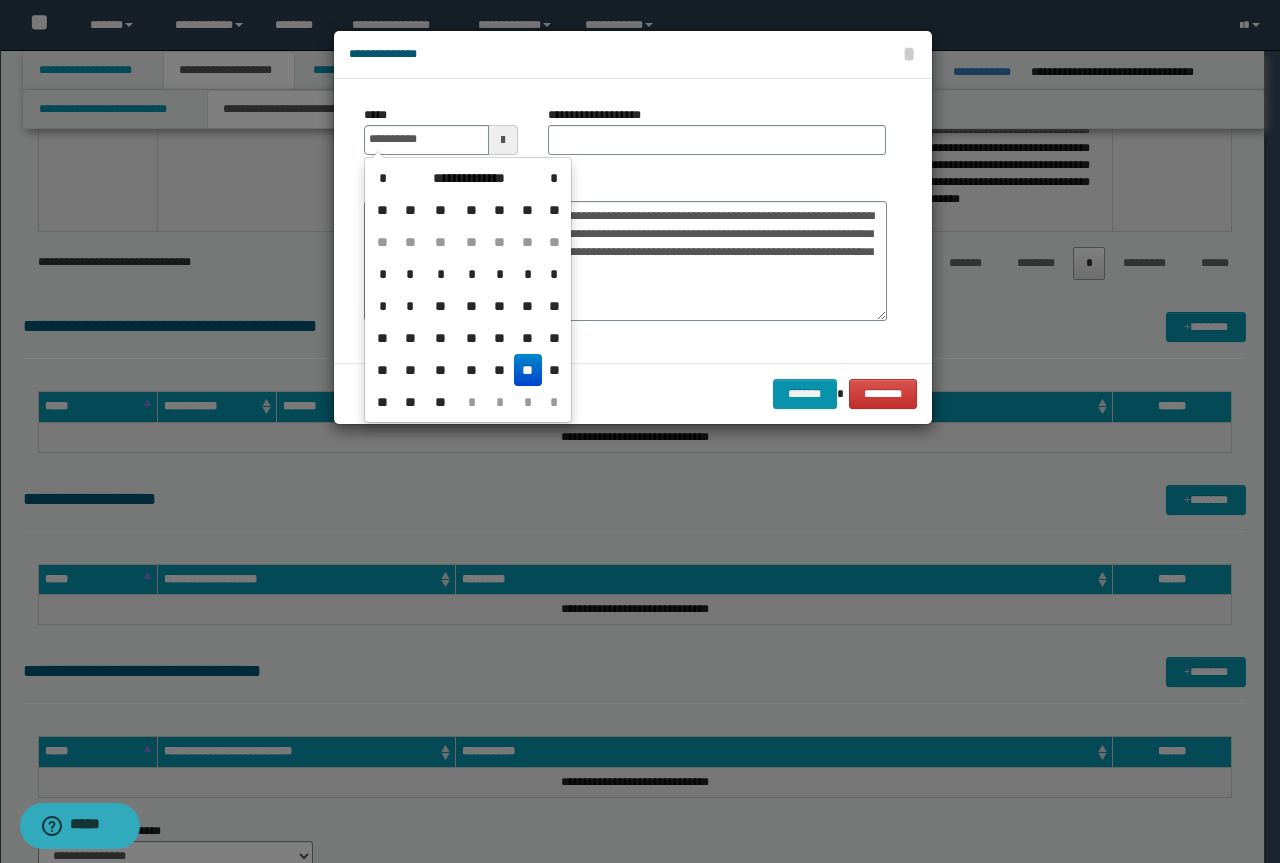 type on "**********" 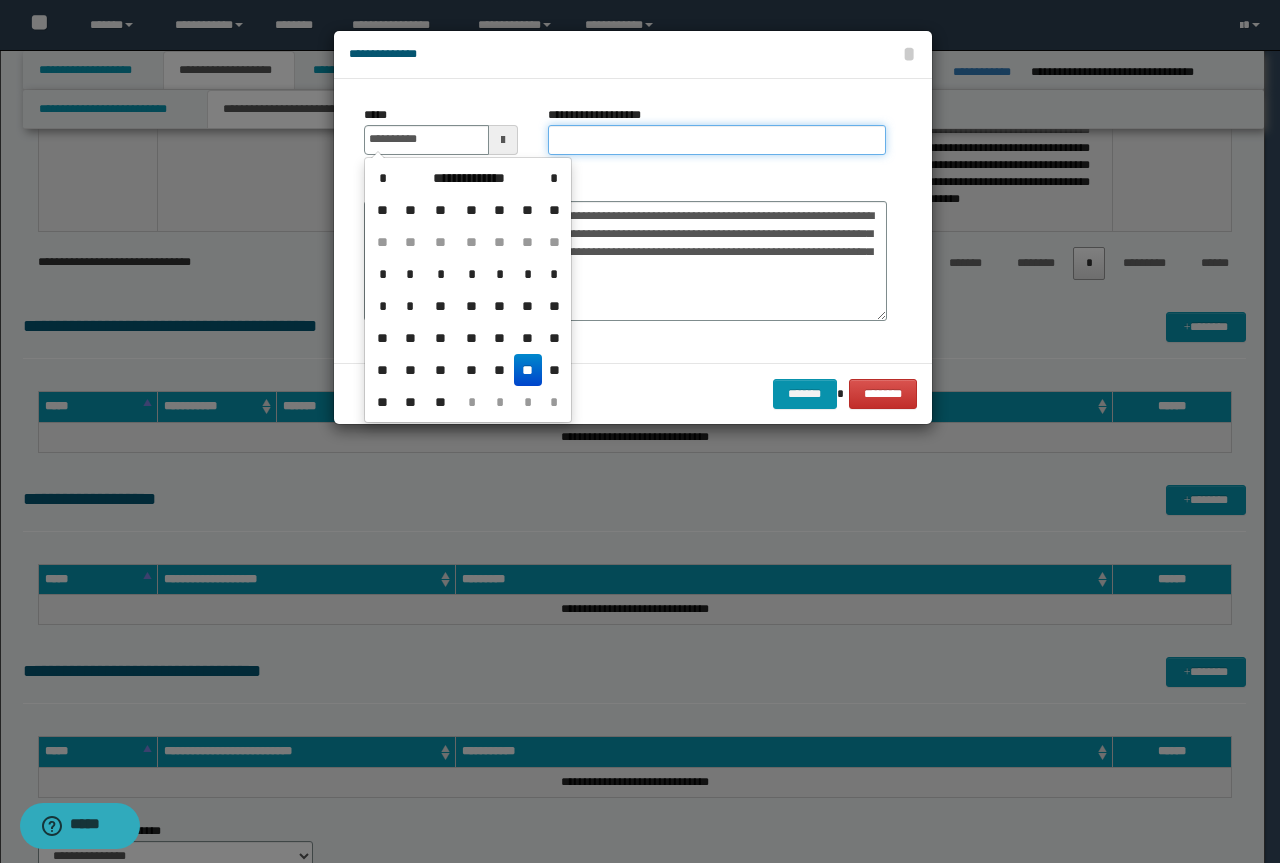 click on "**********" at bounding box center [717, 140] 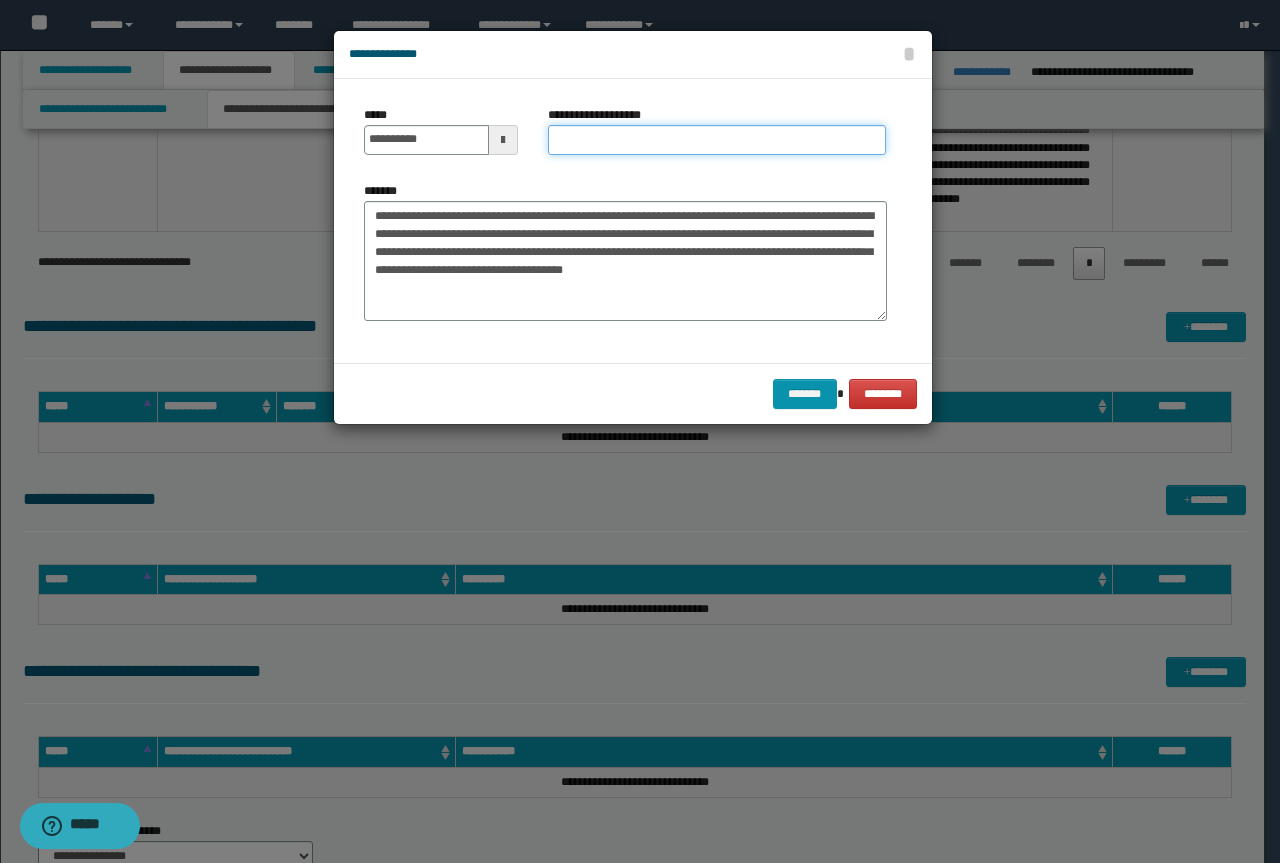 click on "**********" at bounding box center (717, 140) 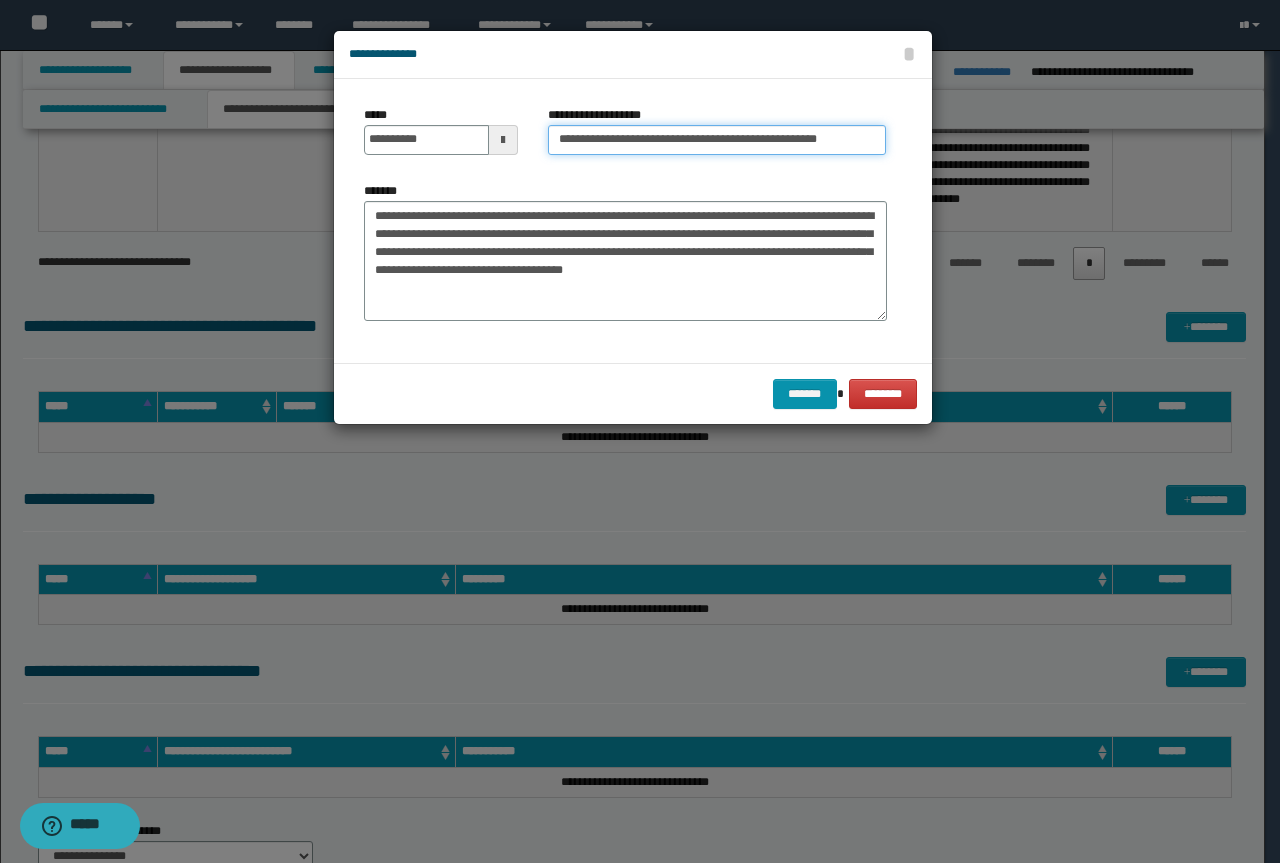drag, startPoint x: 624, startPoint y: 140, endPoint x: 0, endPoint y: 61, distance: 628.9809 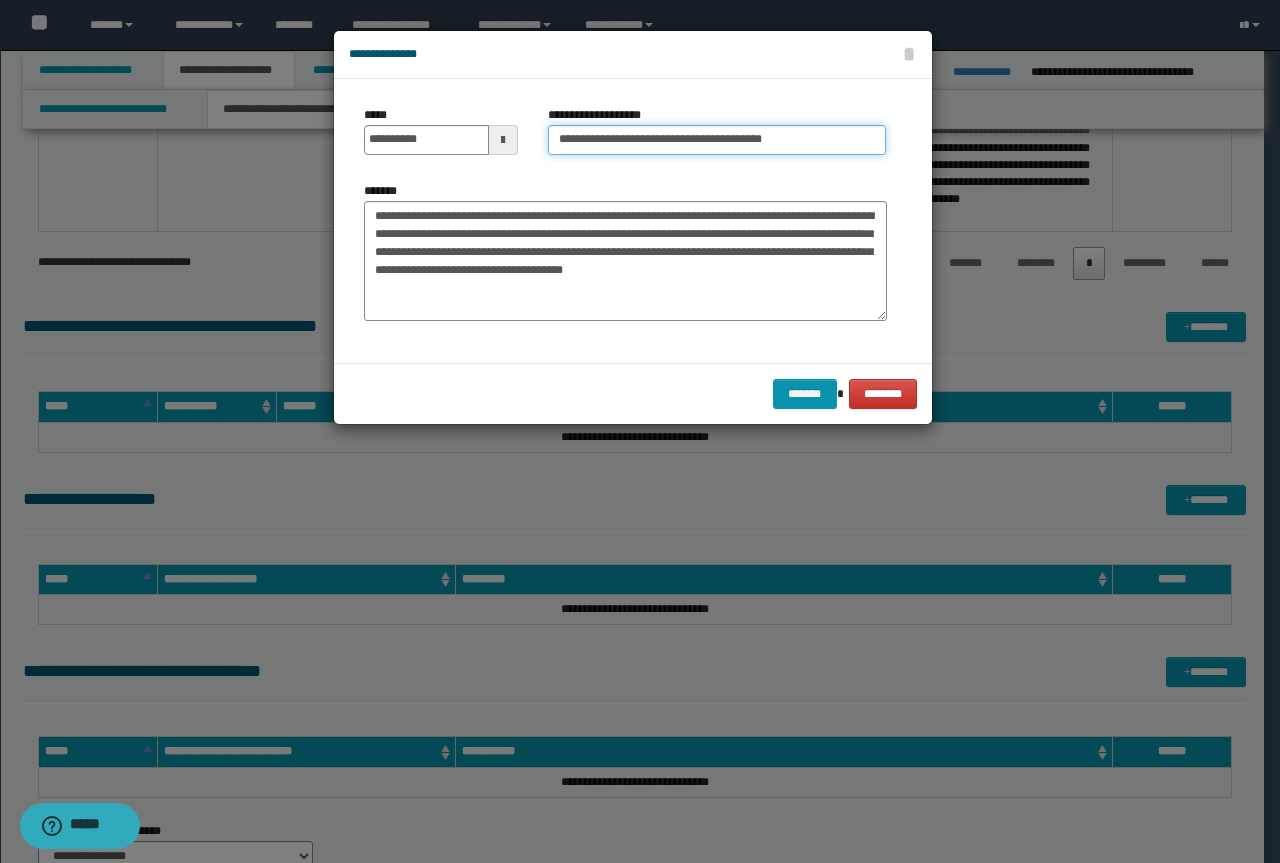 type on "**********" 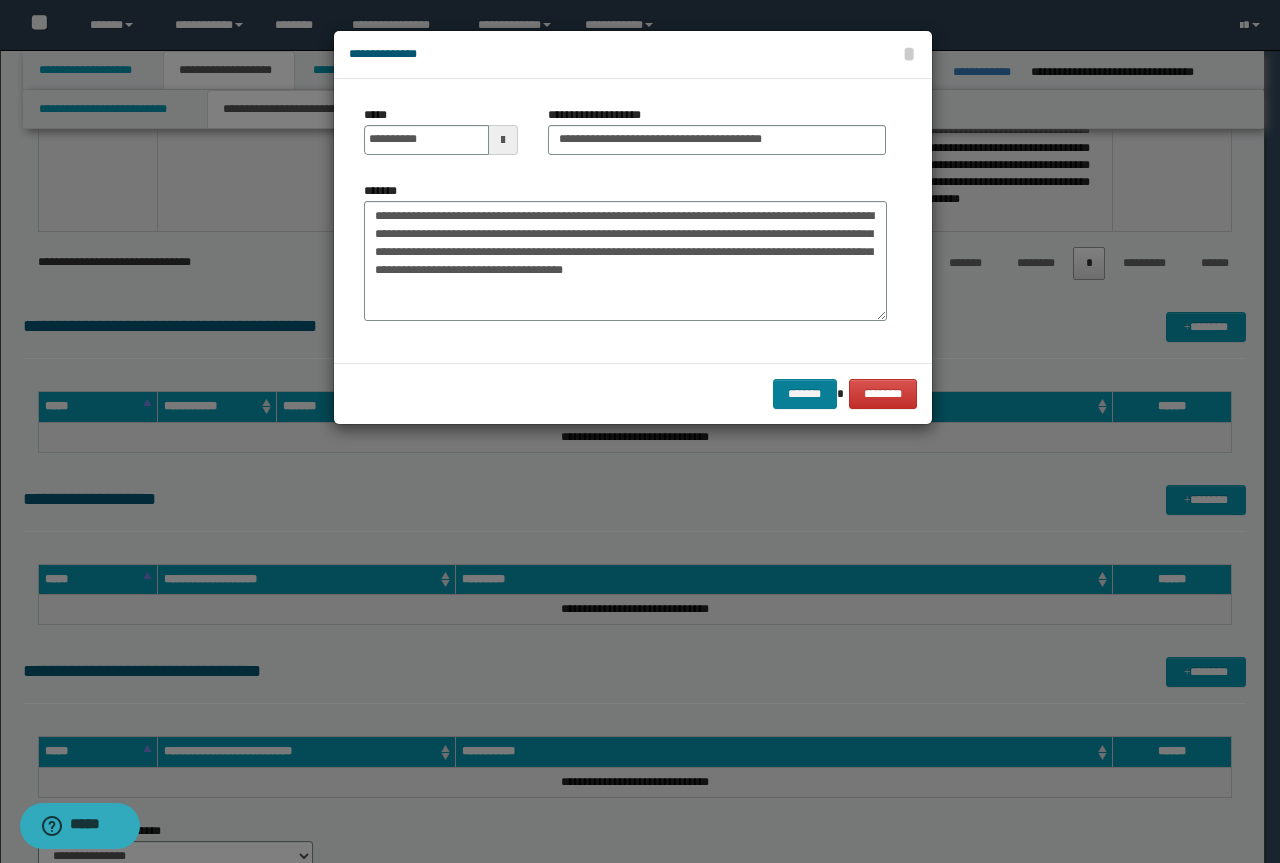 drag, startPoint x: 779, startPoint y: 376, endPoint x: 786, endPoint y: 387, distance: 13.038404 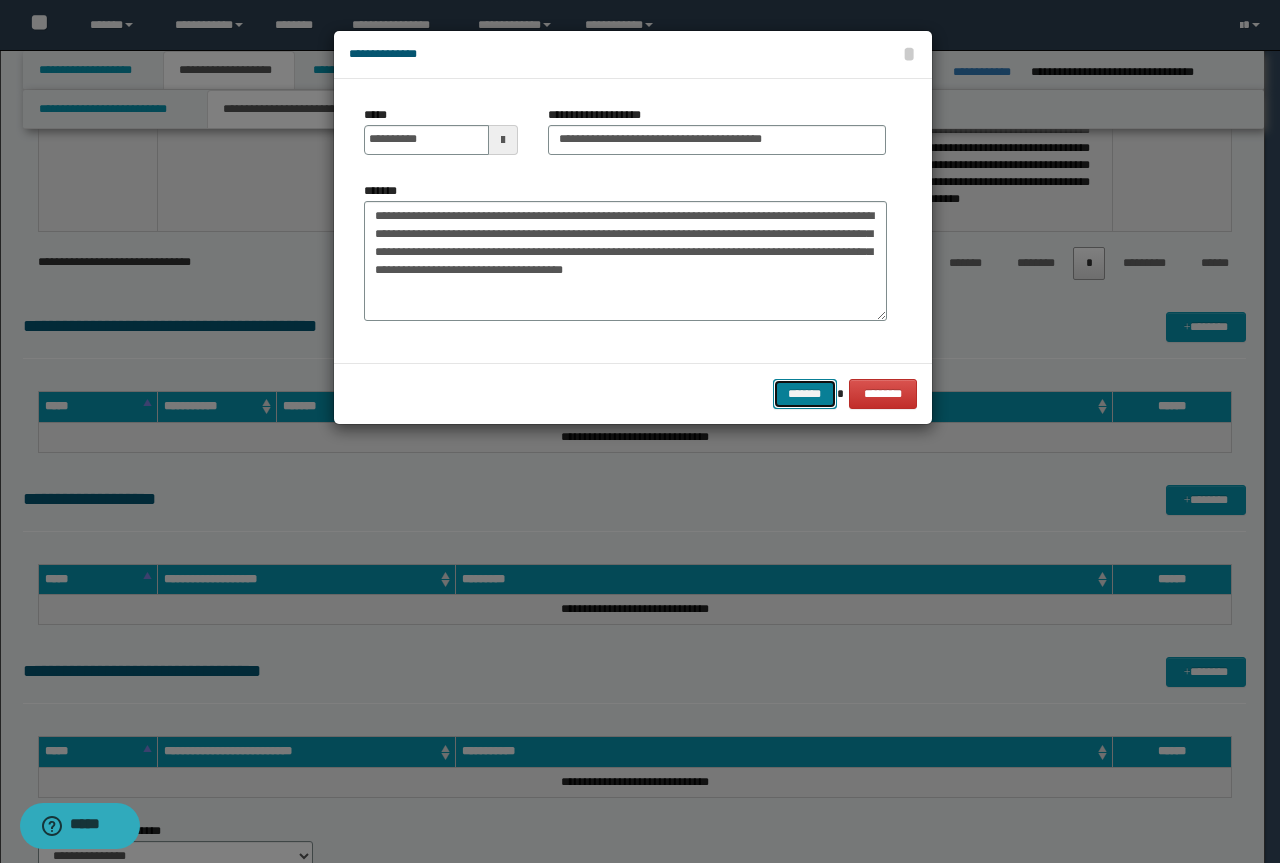 click on "*******" at bounding box center (805, 394) 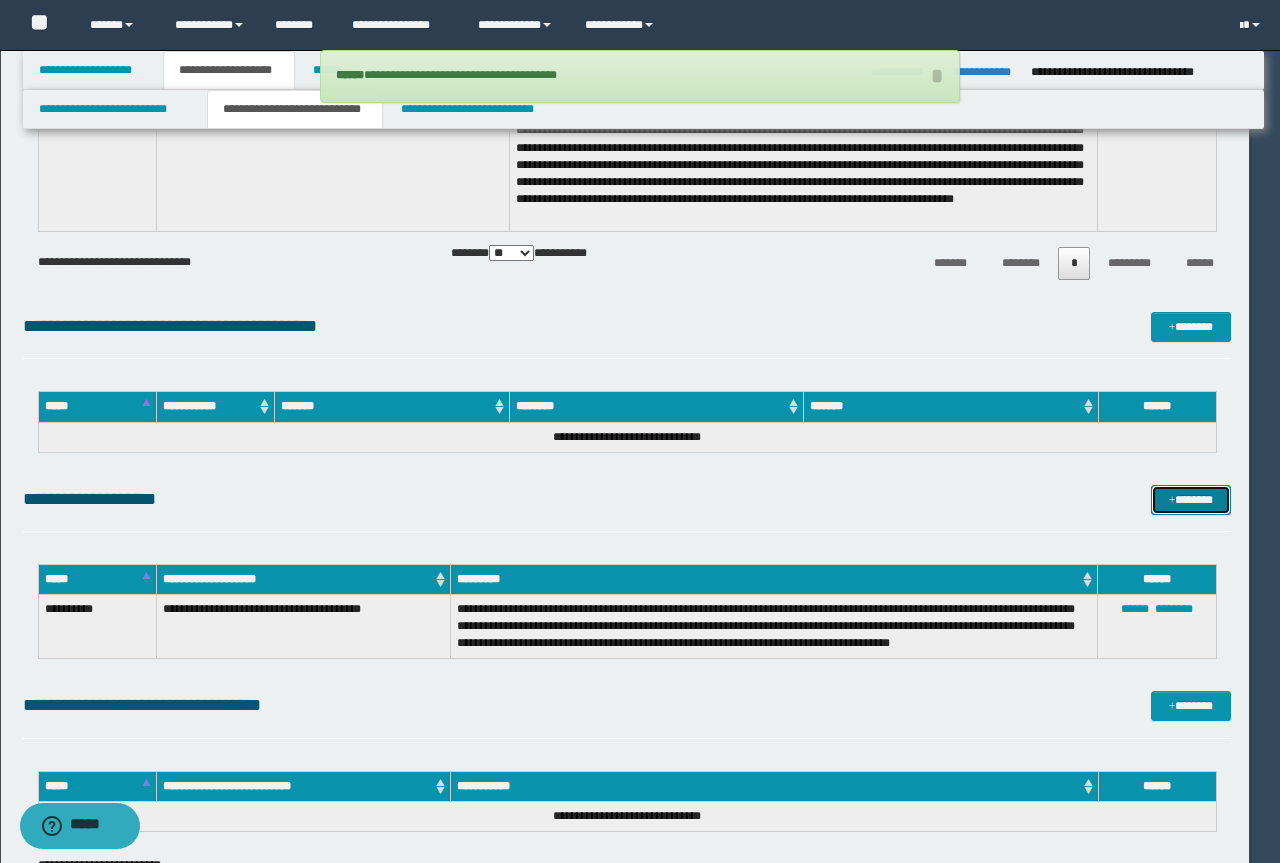 type 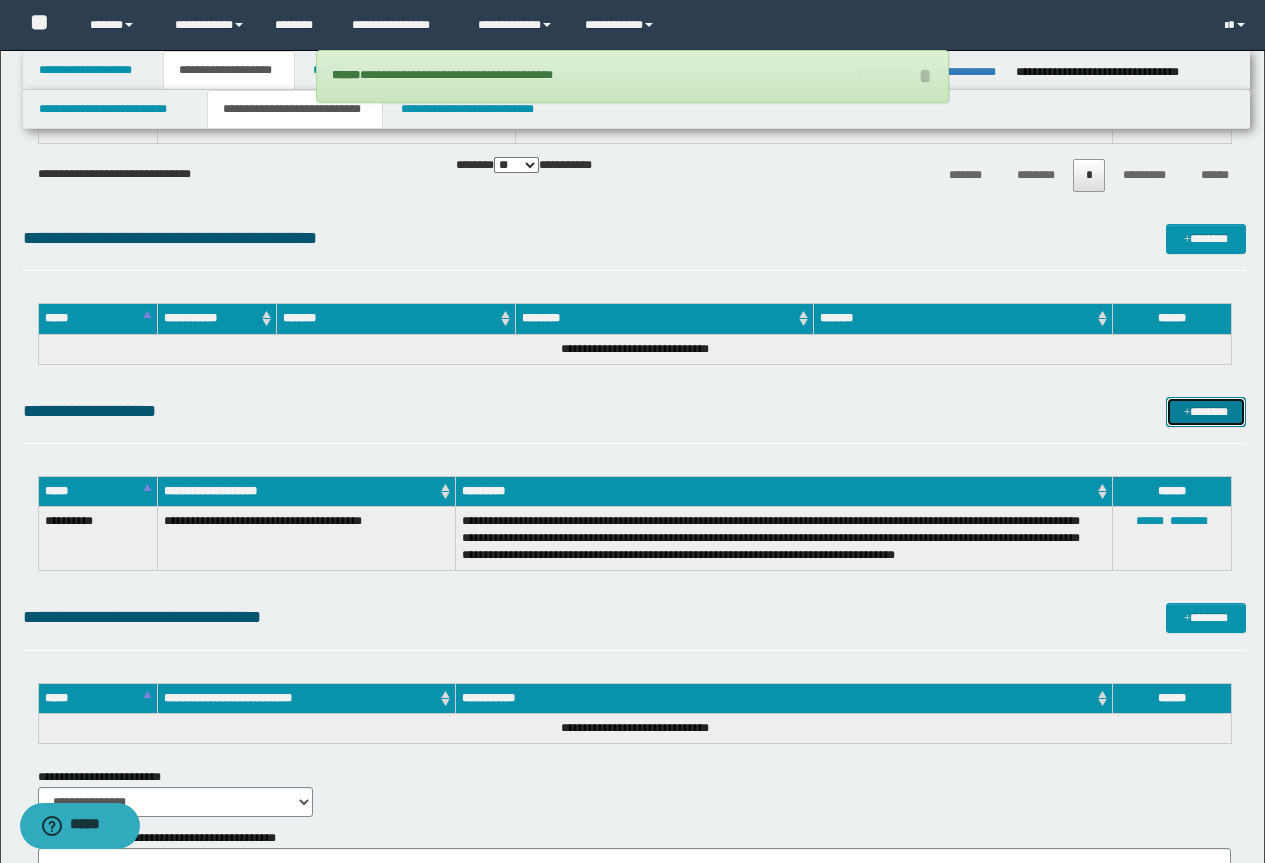 scroll, scrollTop: 1900, scrollLeft: 0, axis: vertical 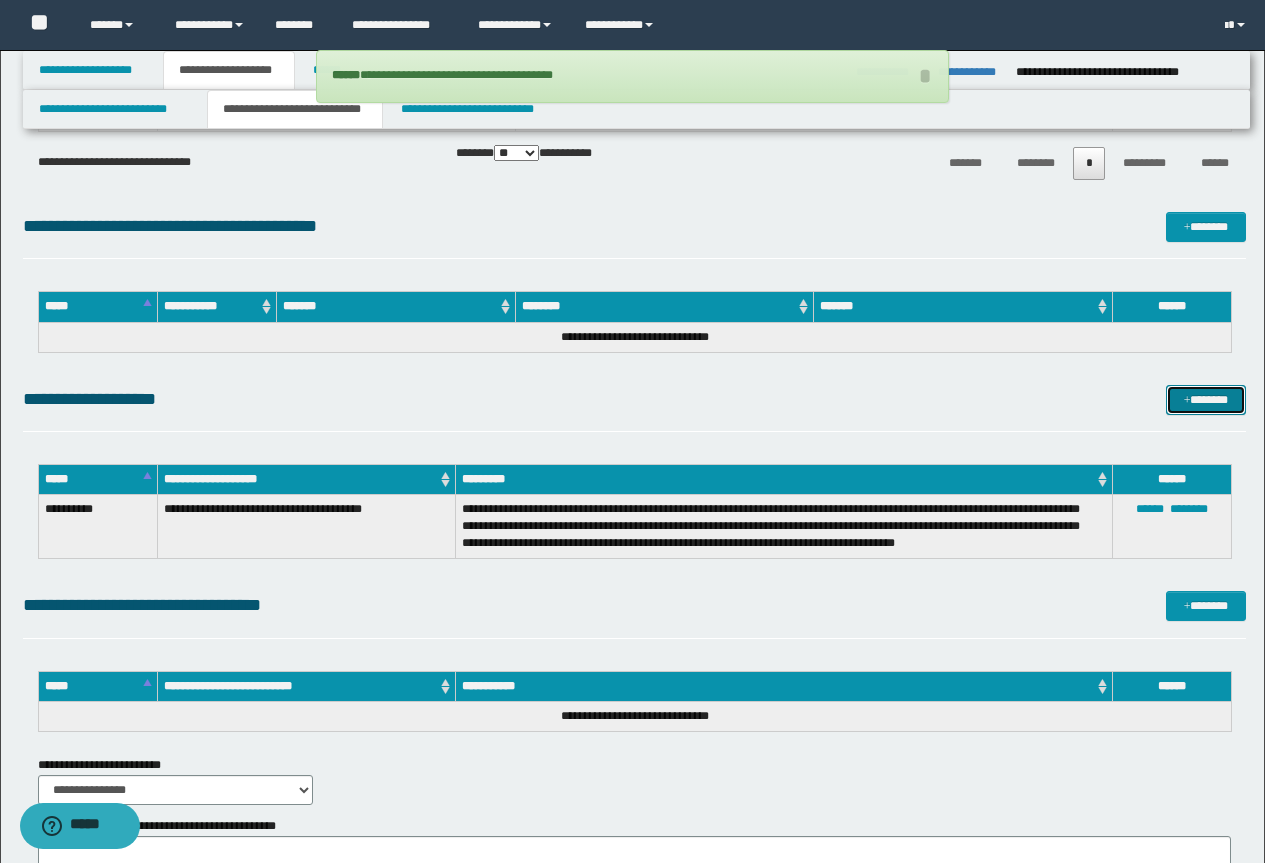 click on "*******" at bounding box center [1206, 400] 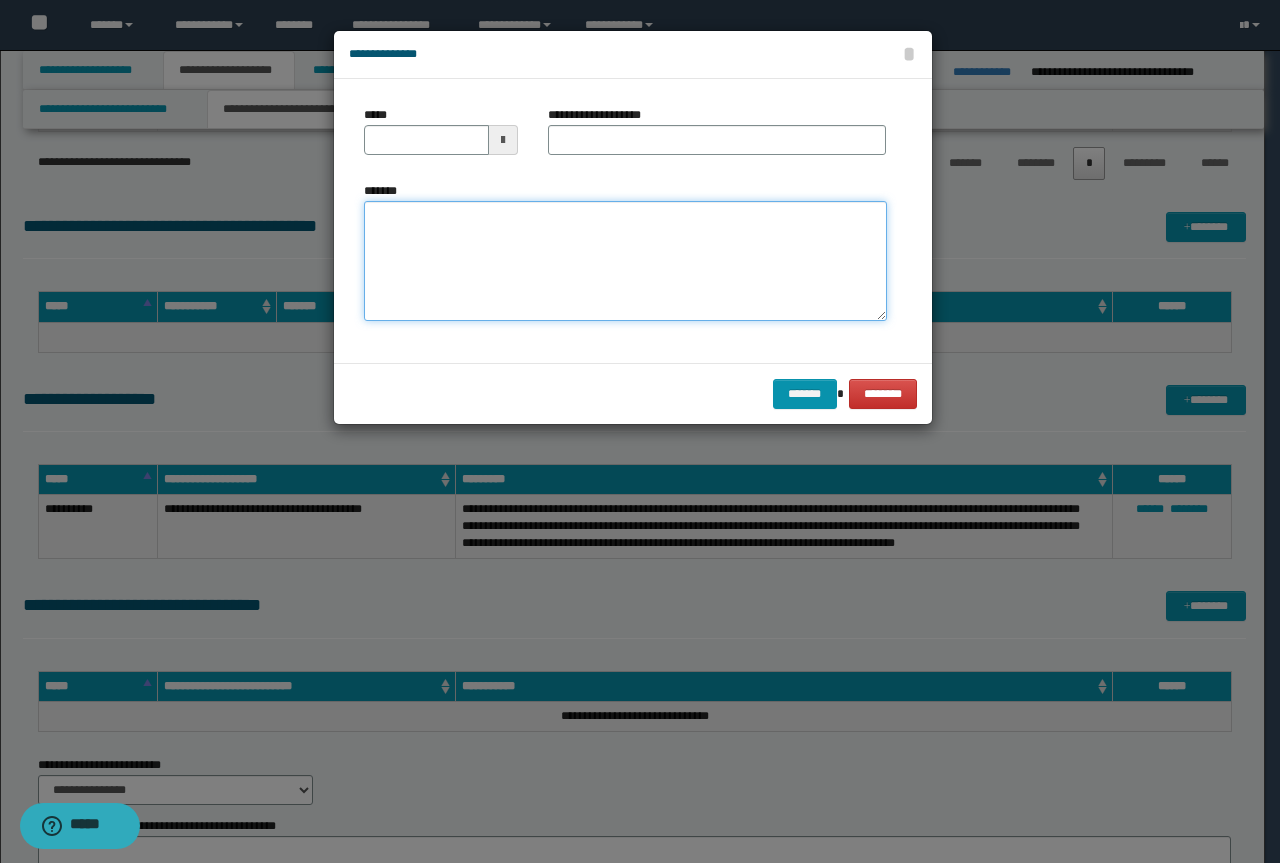 click on "*******" at bounding box center [625, 261] 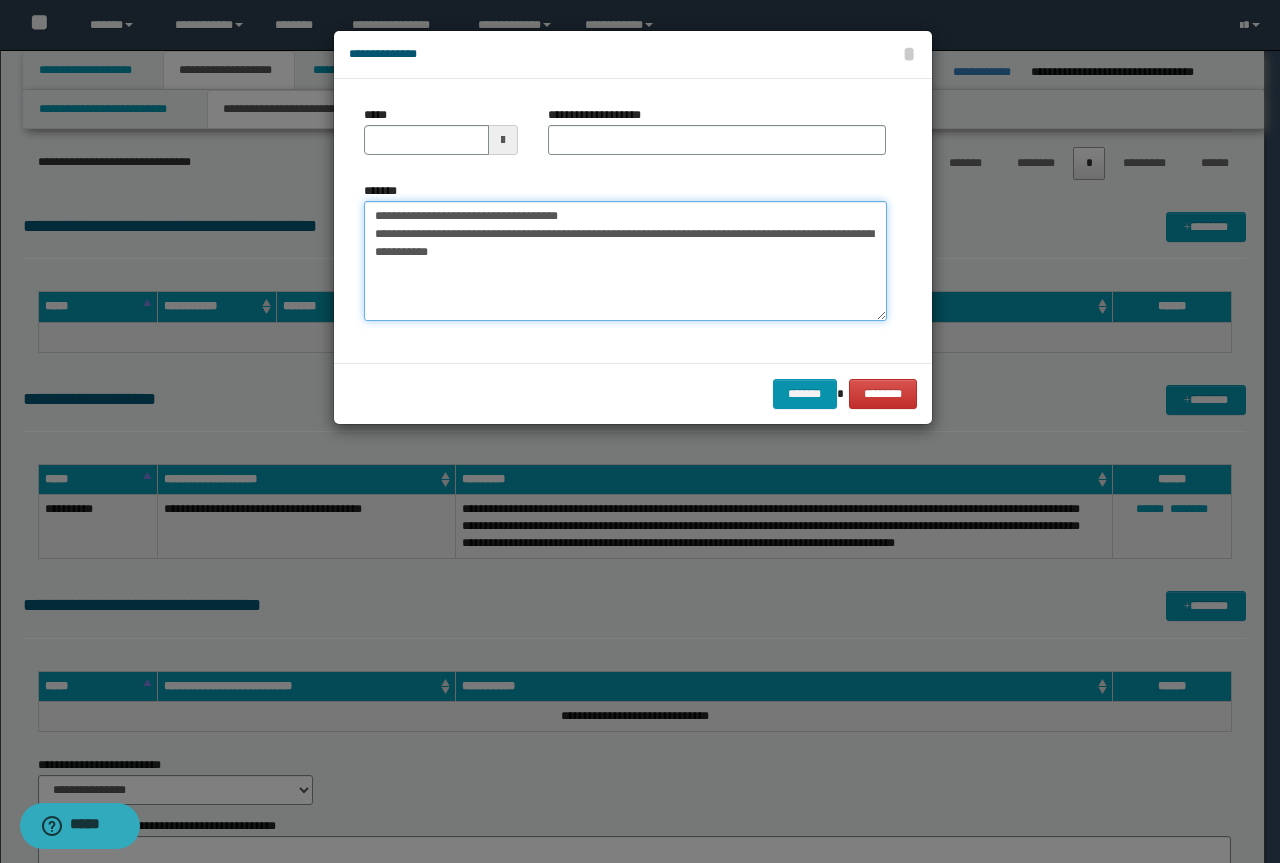 drag, startPoint x: 597, startPoint y: 215, endPoint x: 311, endPoint y: 205, distance: 286.17477 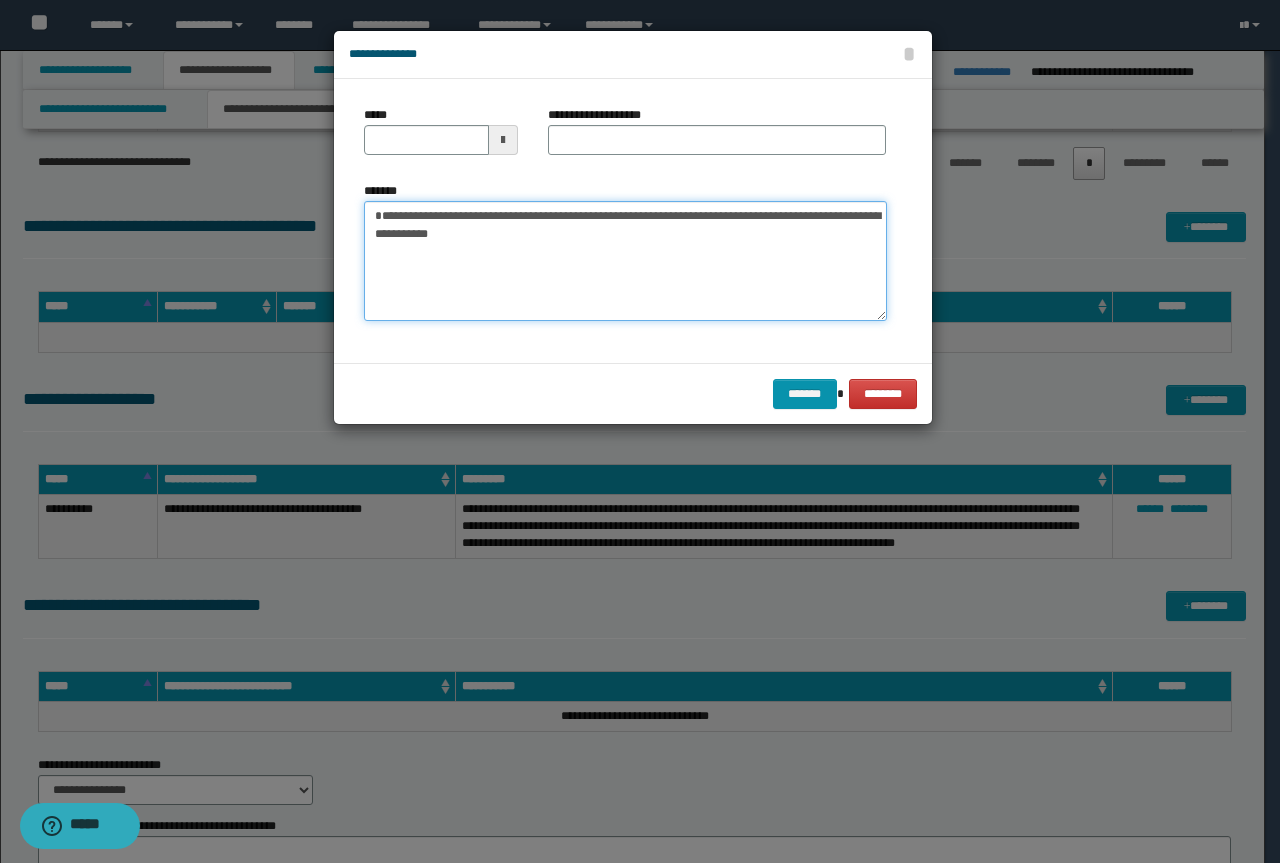 type on "**********" 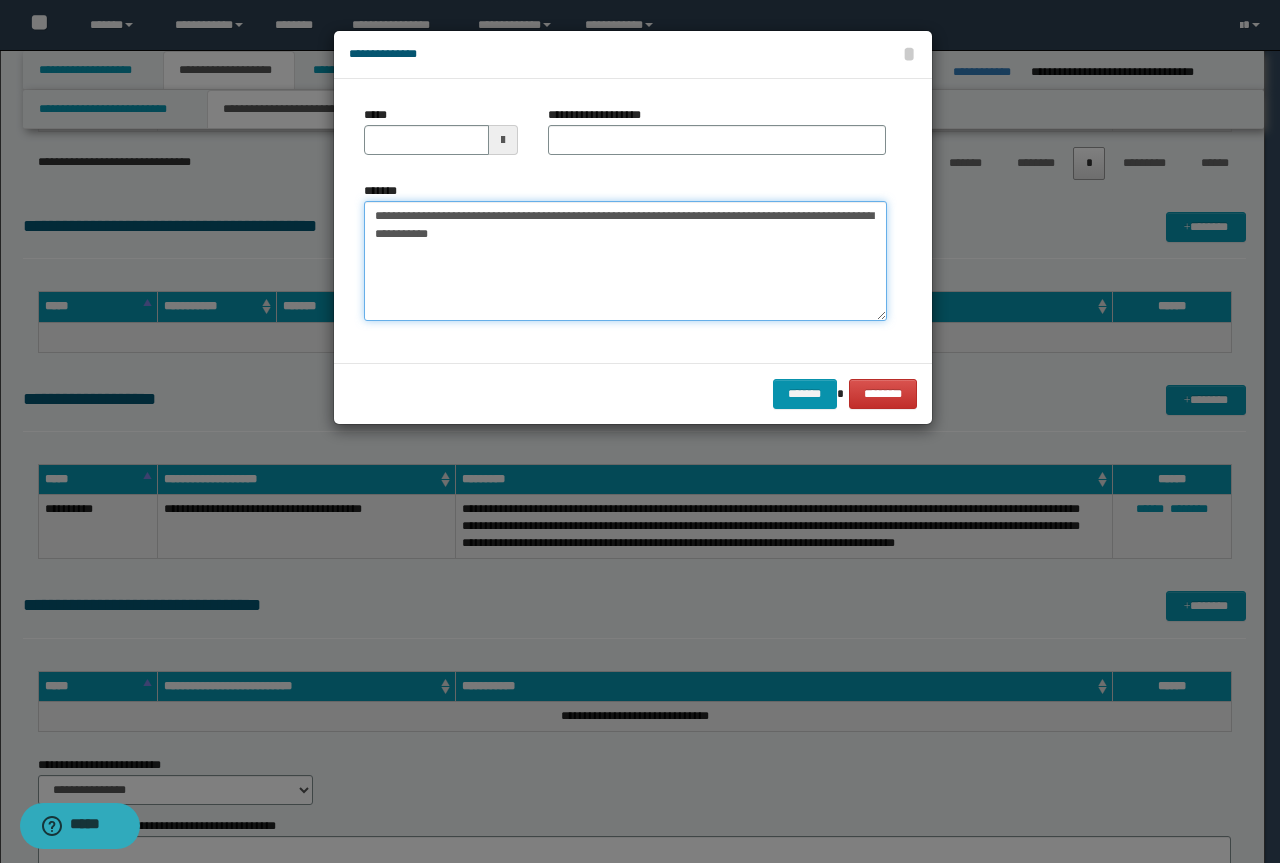 type 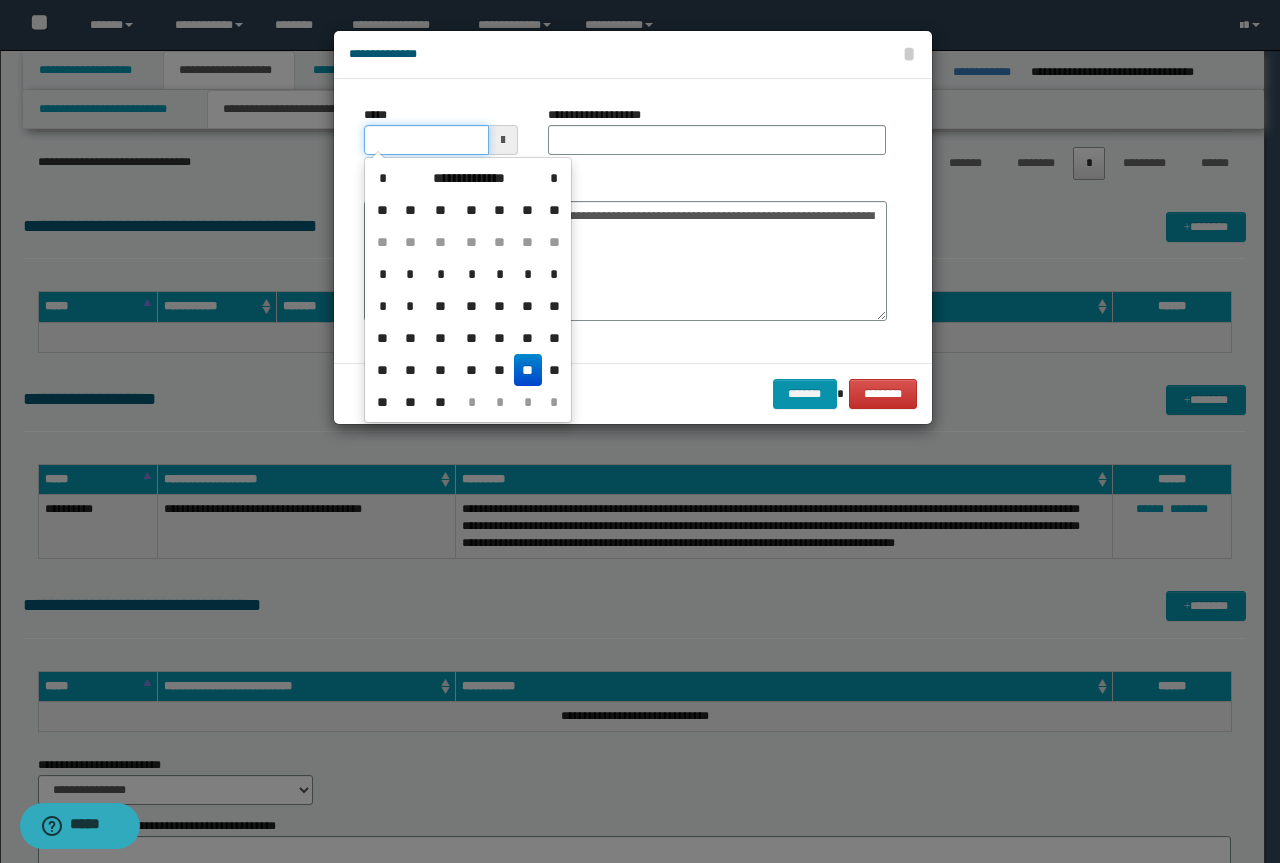 click on "*****" at bounding box center [426, 140] 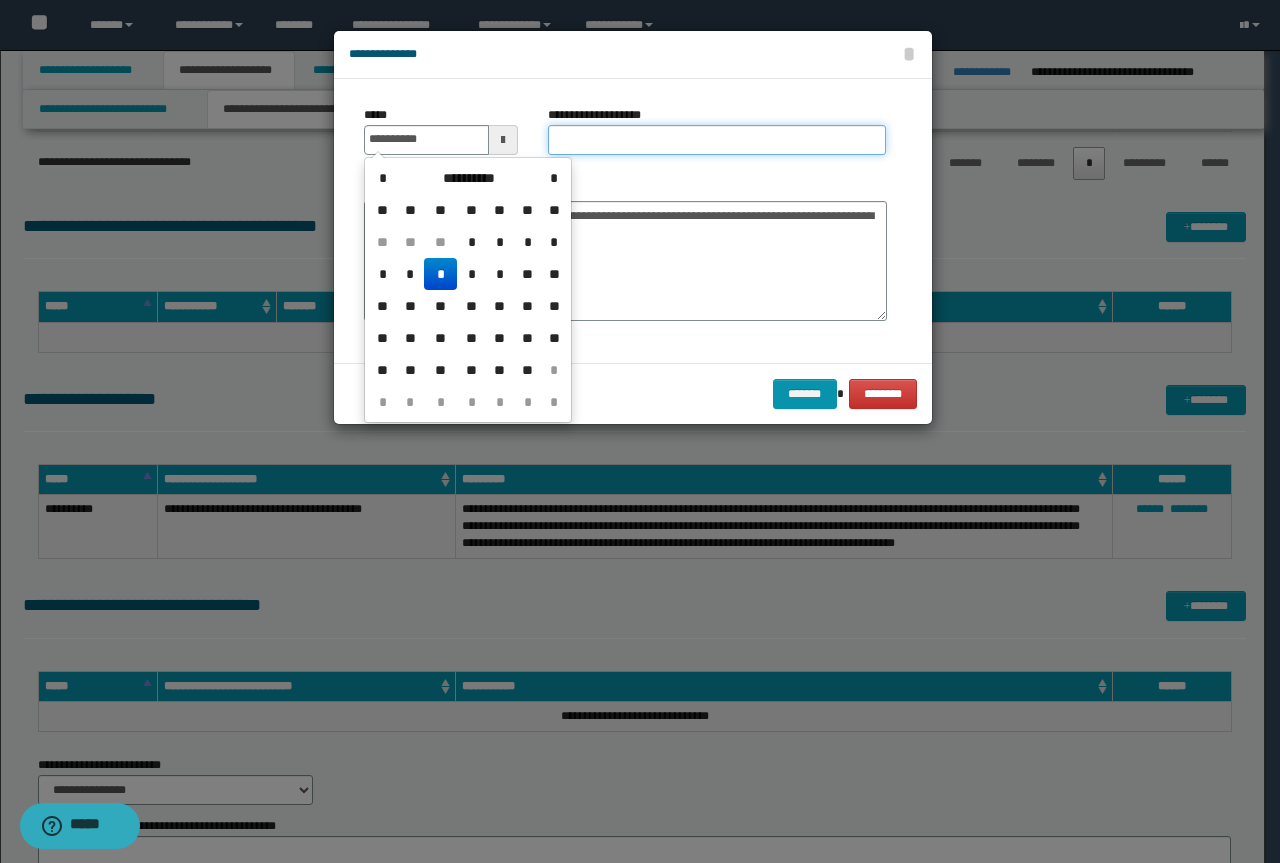 type on "**********" 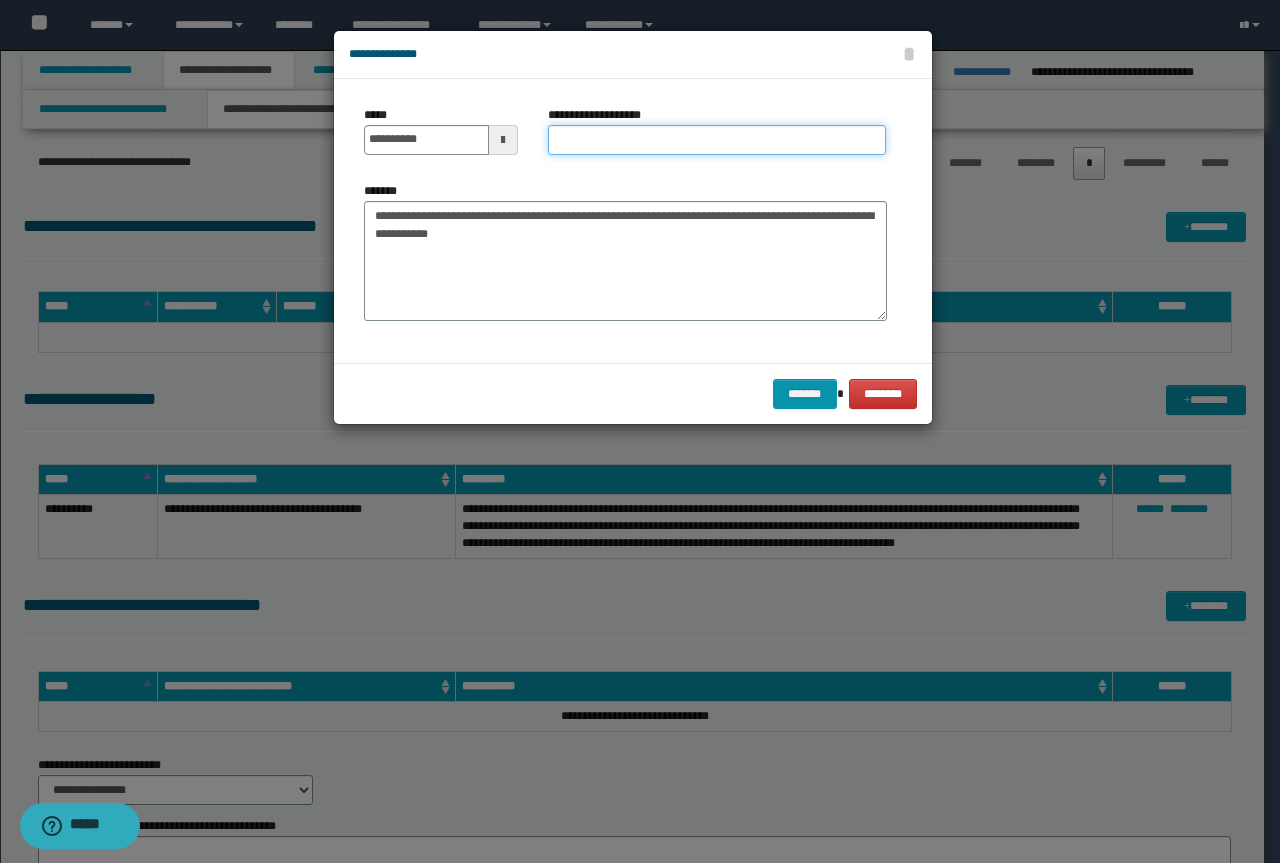 click on "**********" at bounding box center [717, 140] 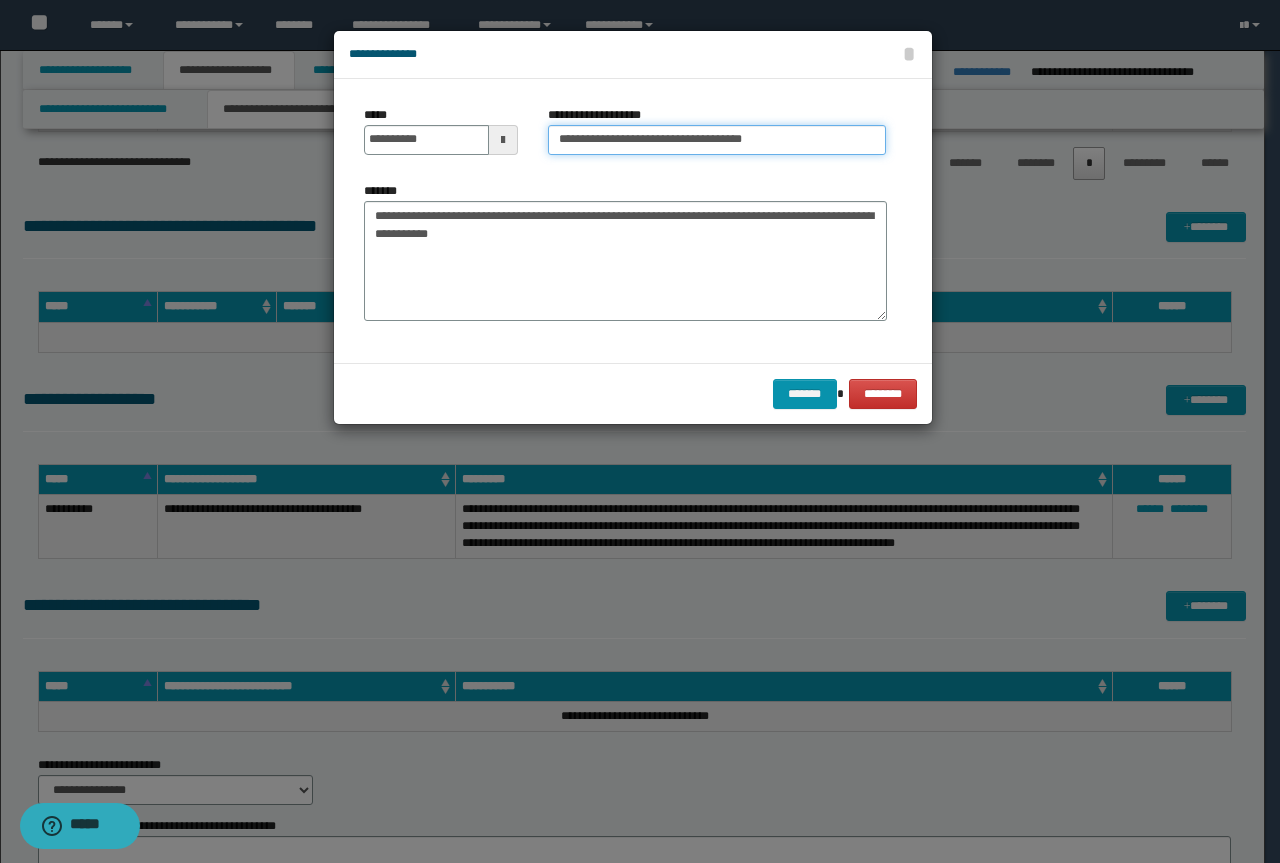 drag, startPoint x: 626, startPoint y: 137, endPoint x: 0, endPoint y: 79, distance: 628.68115 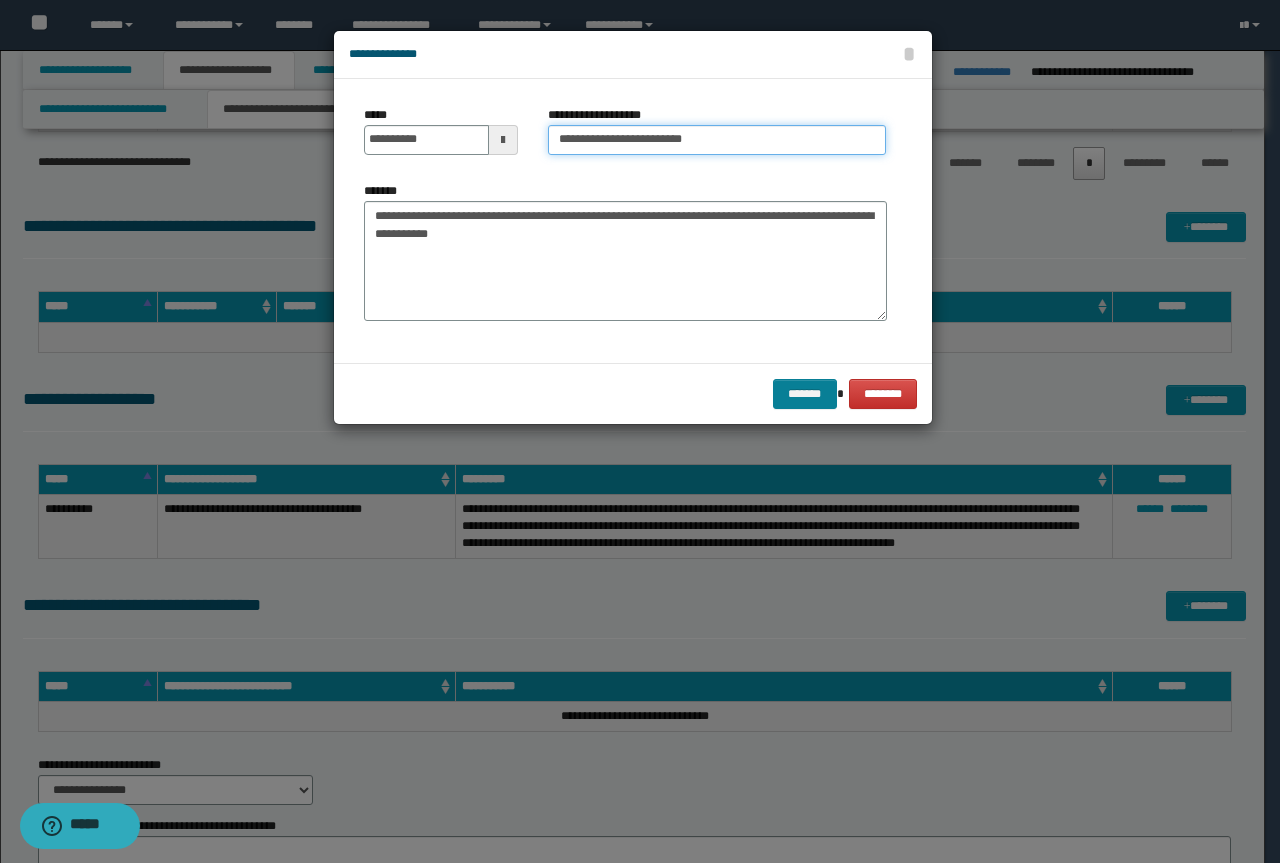 type on "**********" 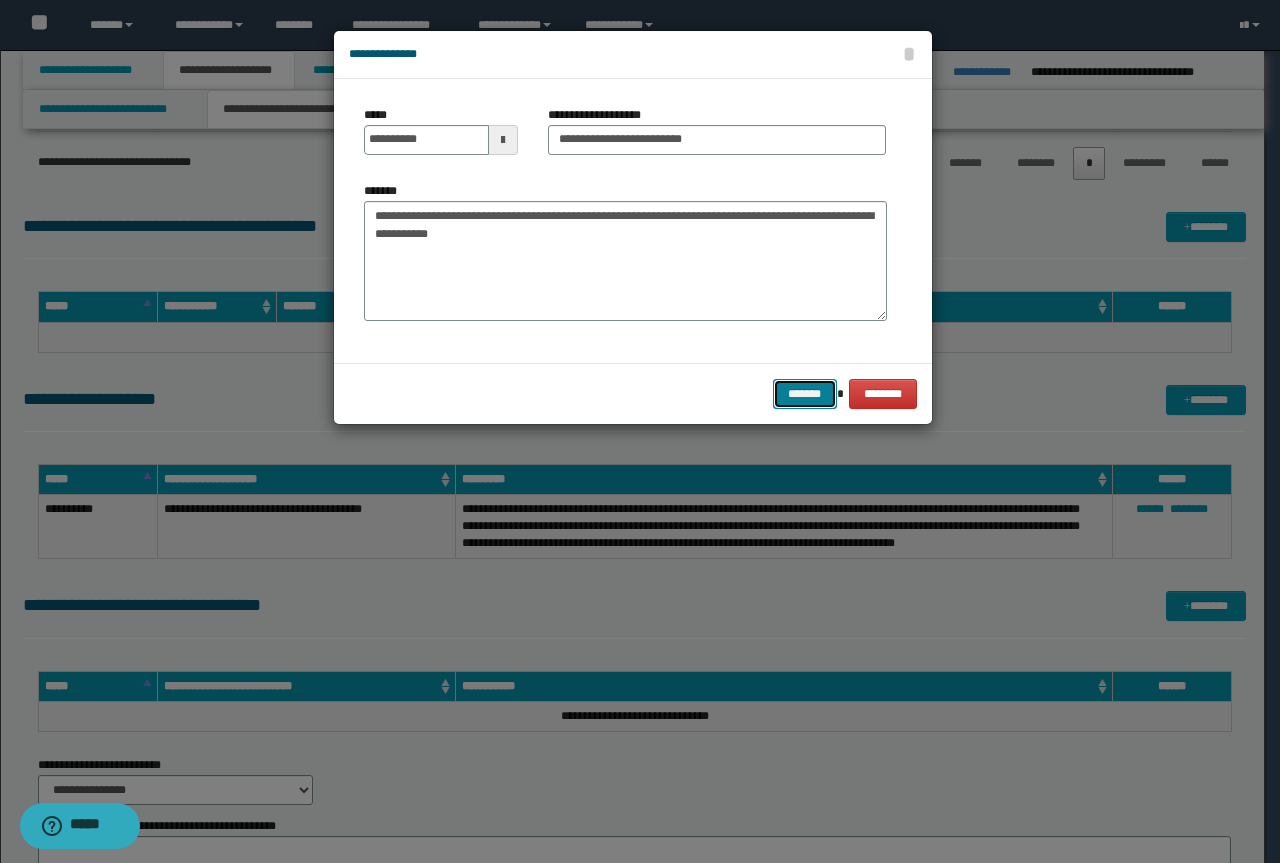 click on "*******" at bounding box center [805, 394] 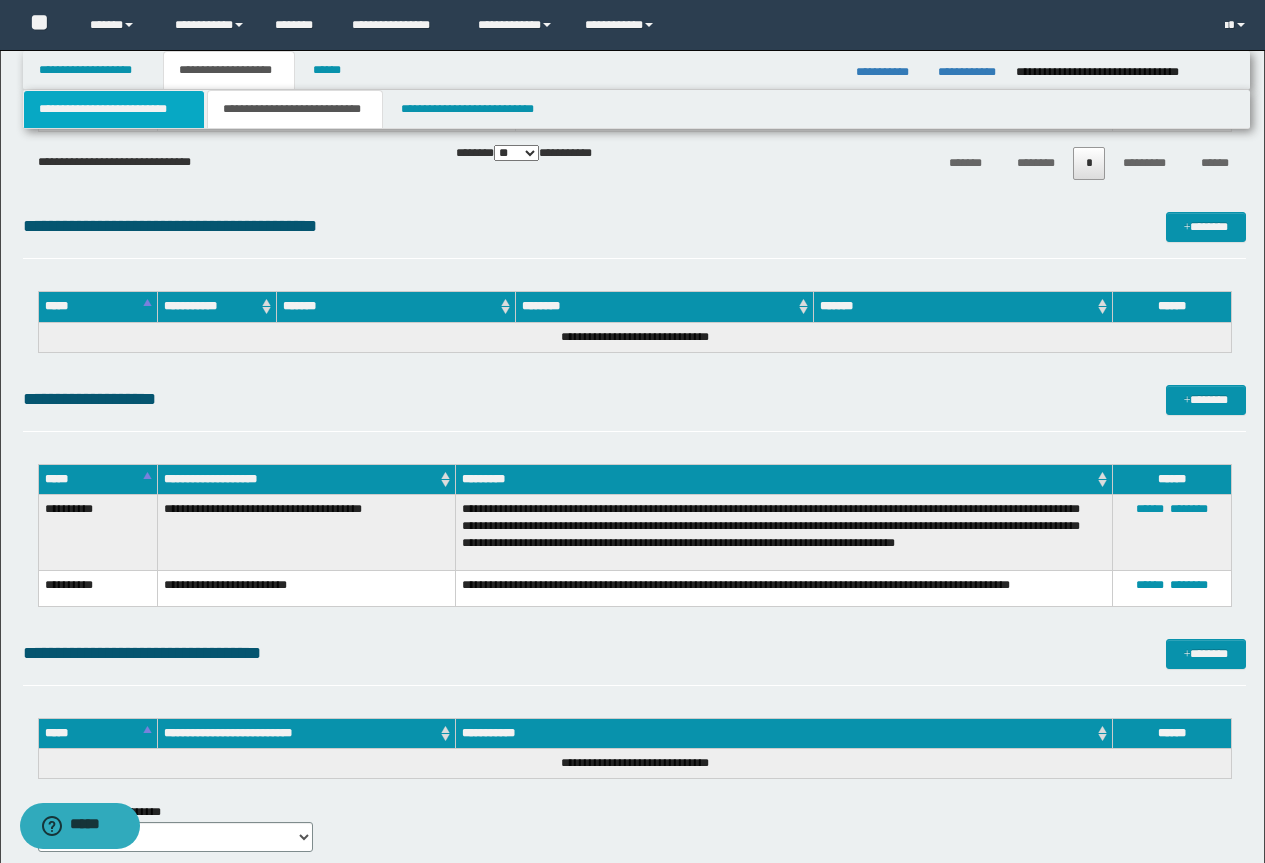 click on "**********" at bounding box center [114, 109] 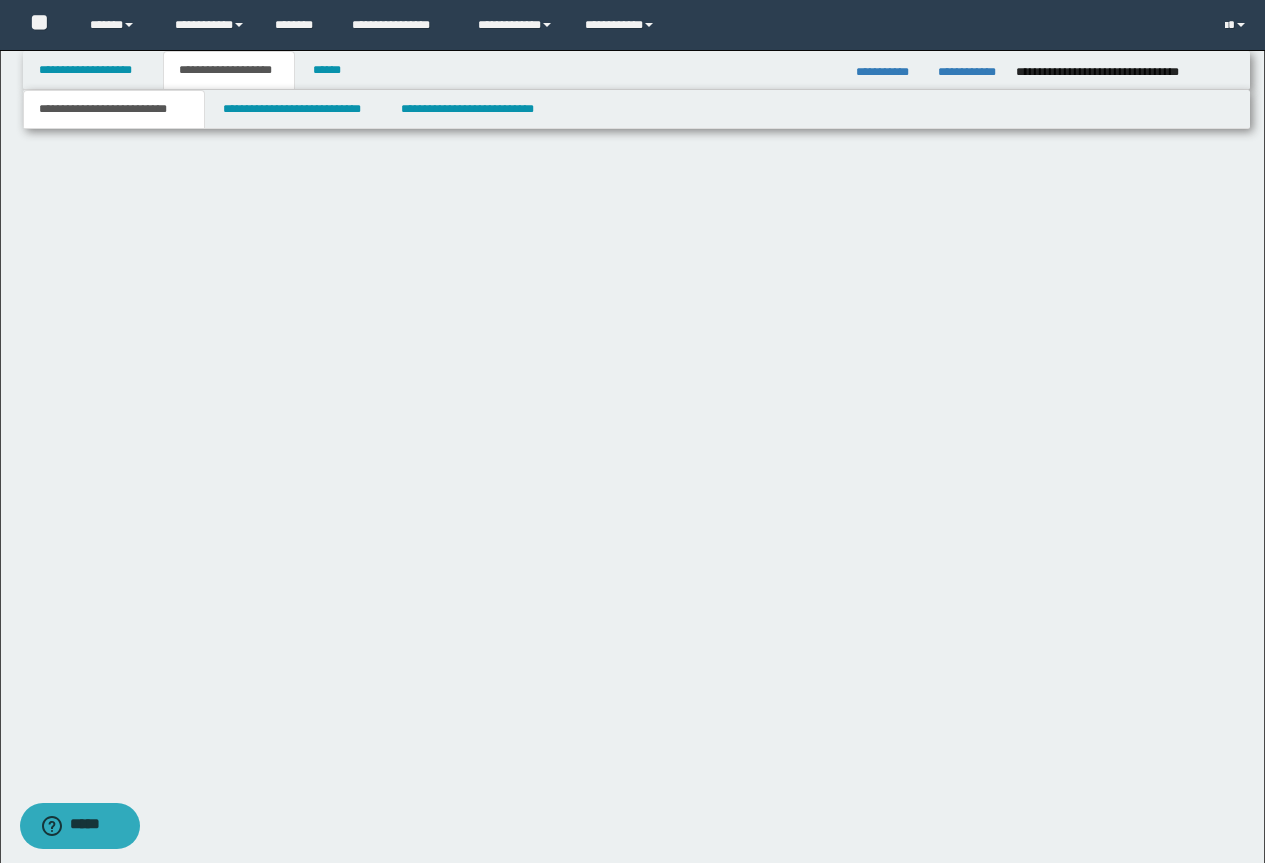 scroll, scrollTop: 973, scrollLeft: 0, axis: vertical 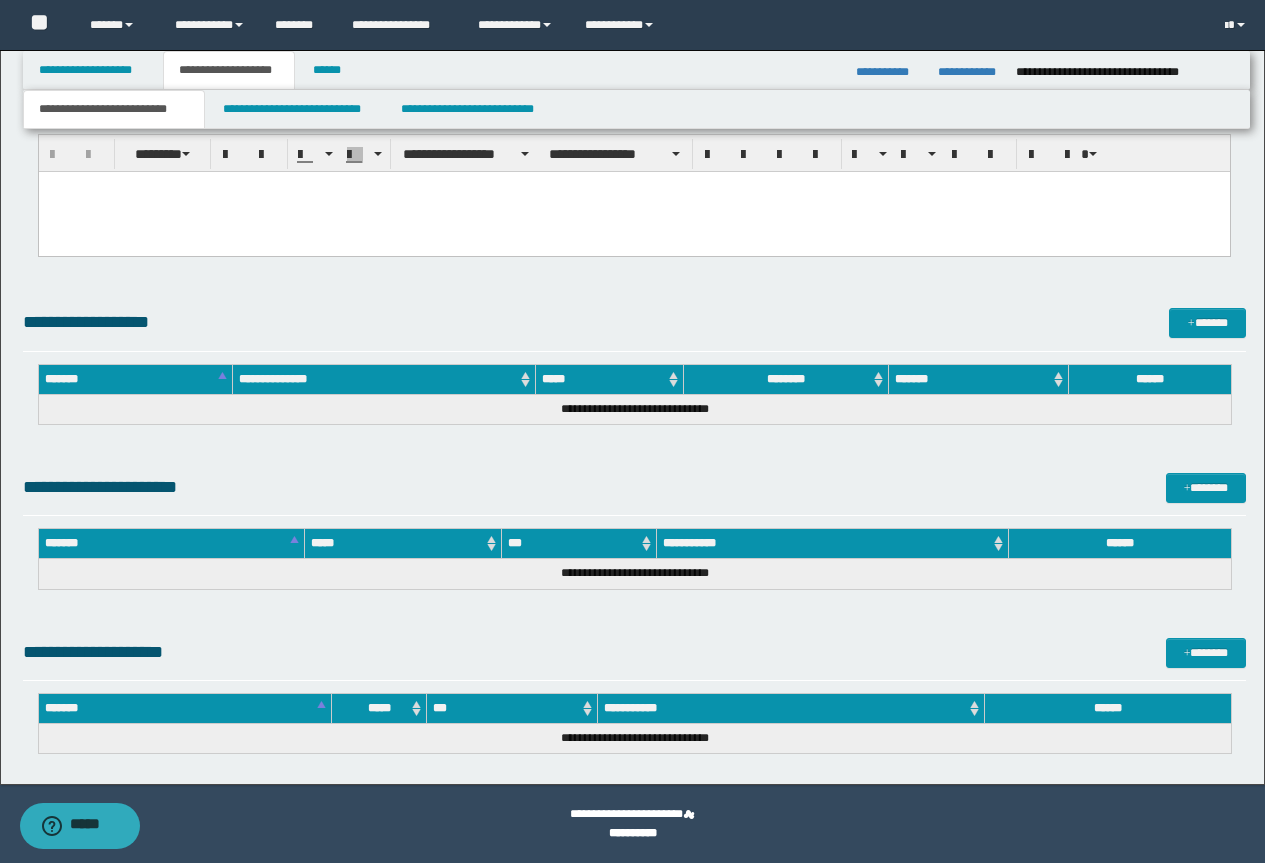 click at bounding box center (633, 212) 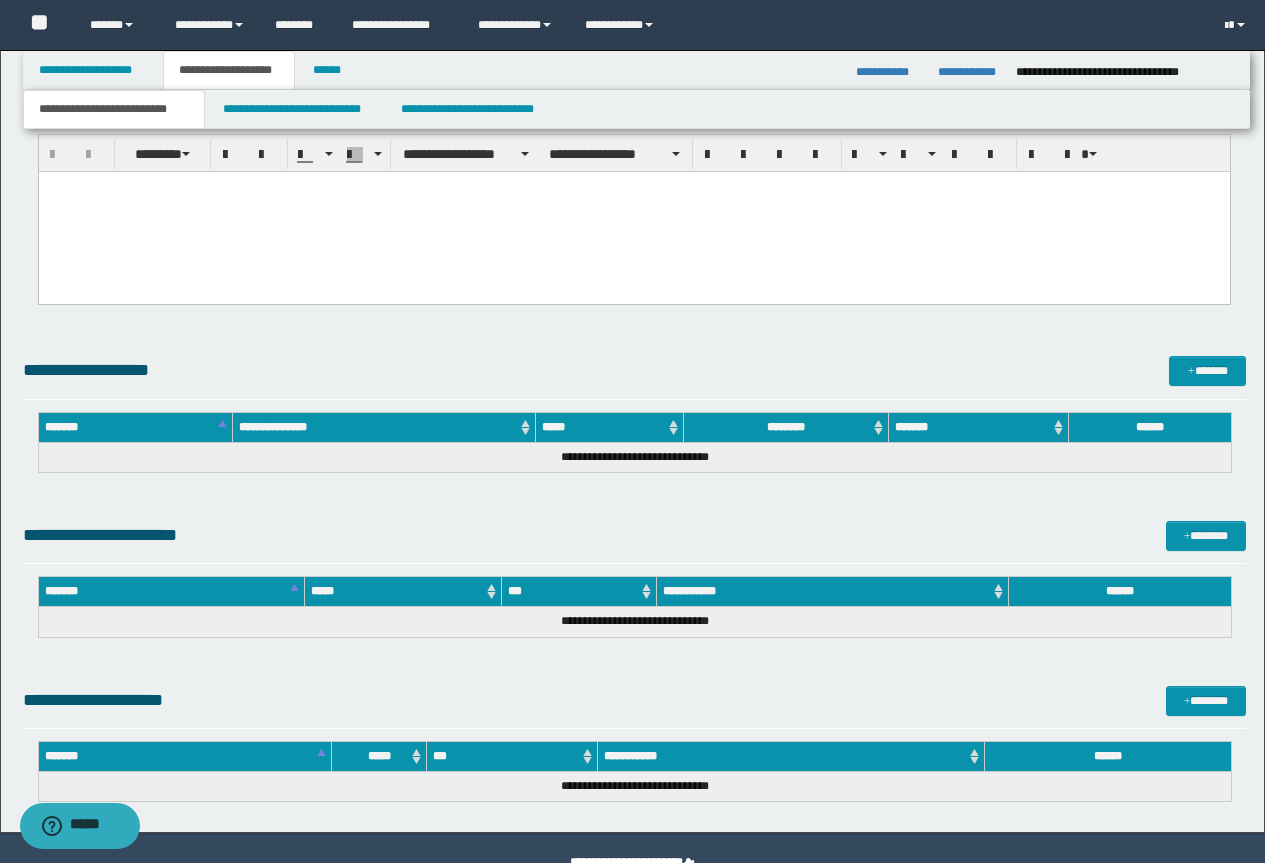 type 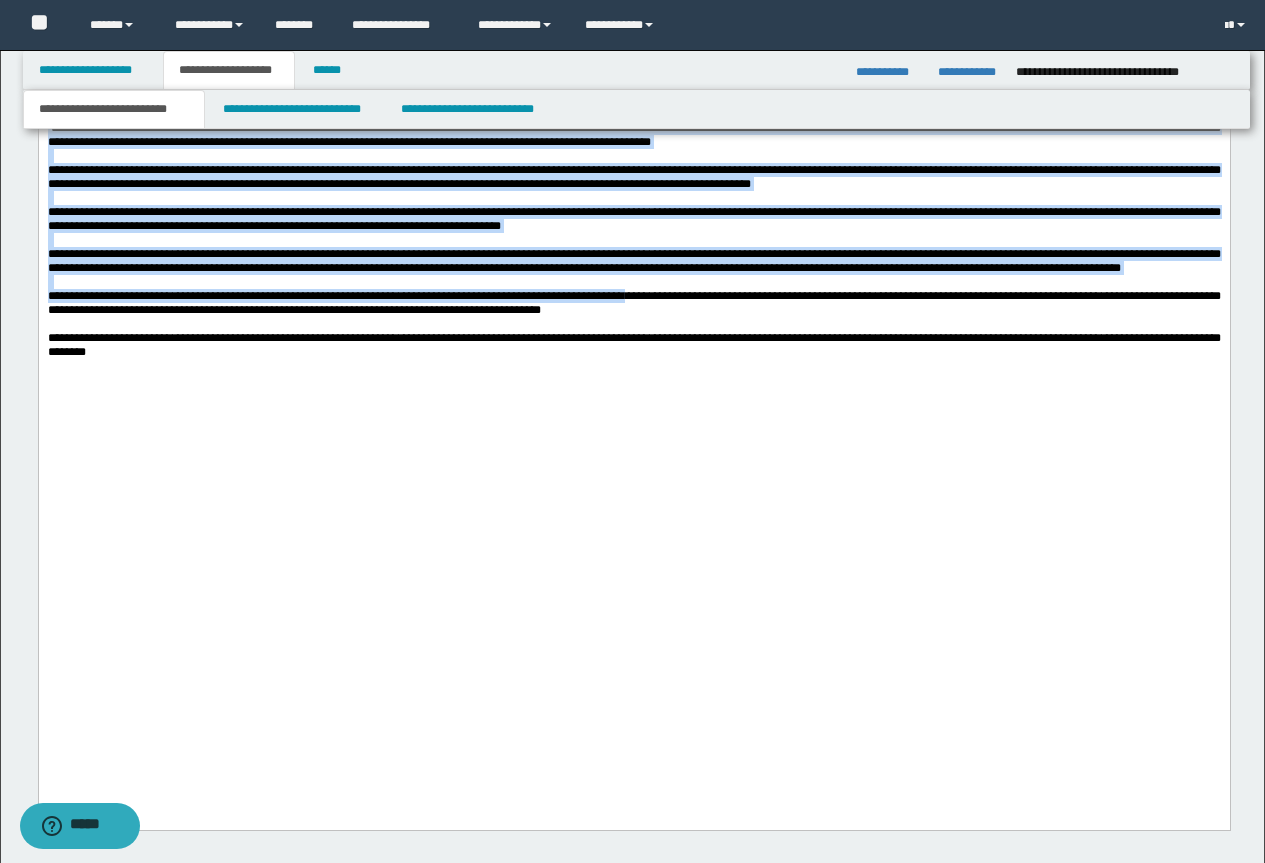 scroll, scrollTop: 3973, scrollLeft: 0, axis: vertical 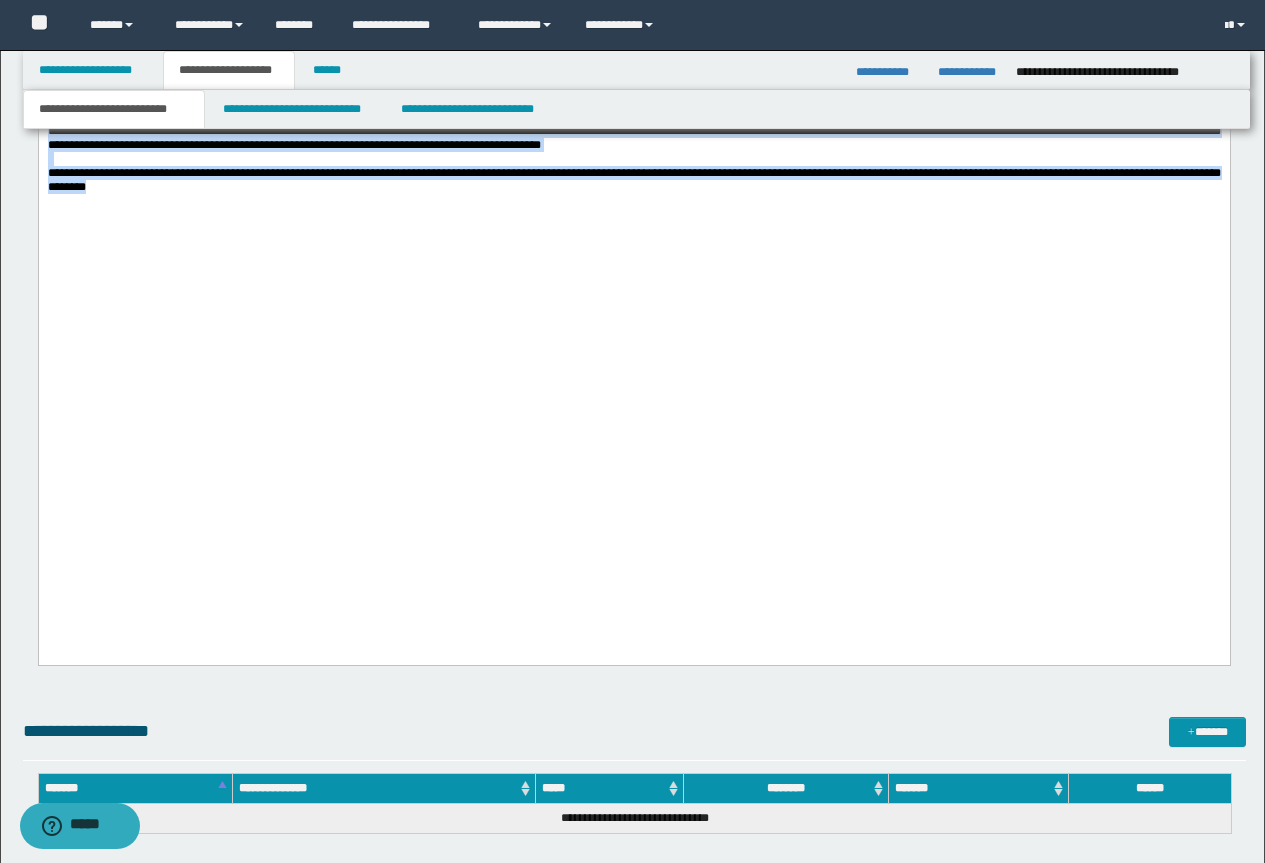 drag, startPoint x: 48, startPoint y: -2808, endPoint x: 729, endPoint y: 562, distance: 3438.119 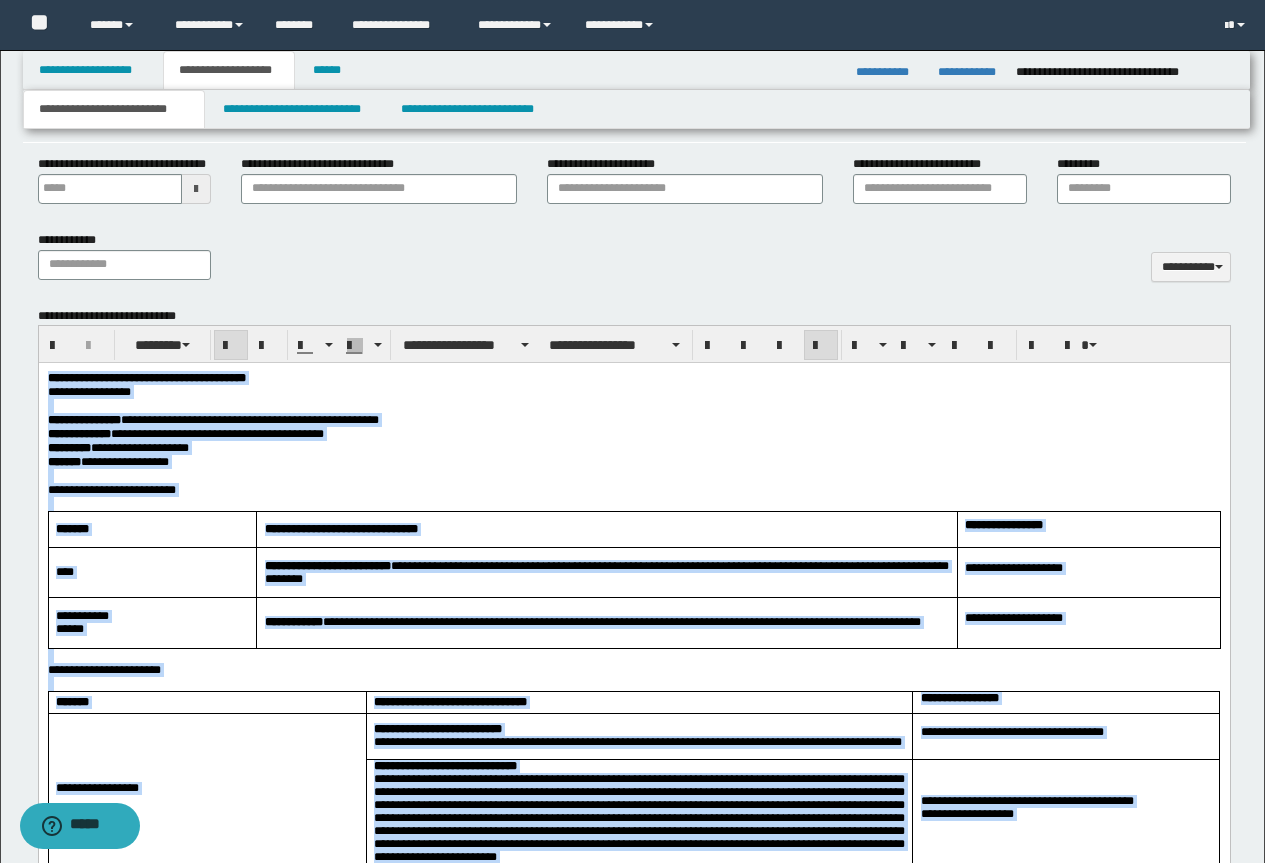 scroll, scrollTop: 773, scrollLeft: 0, axis: vertical 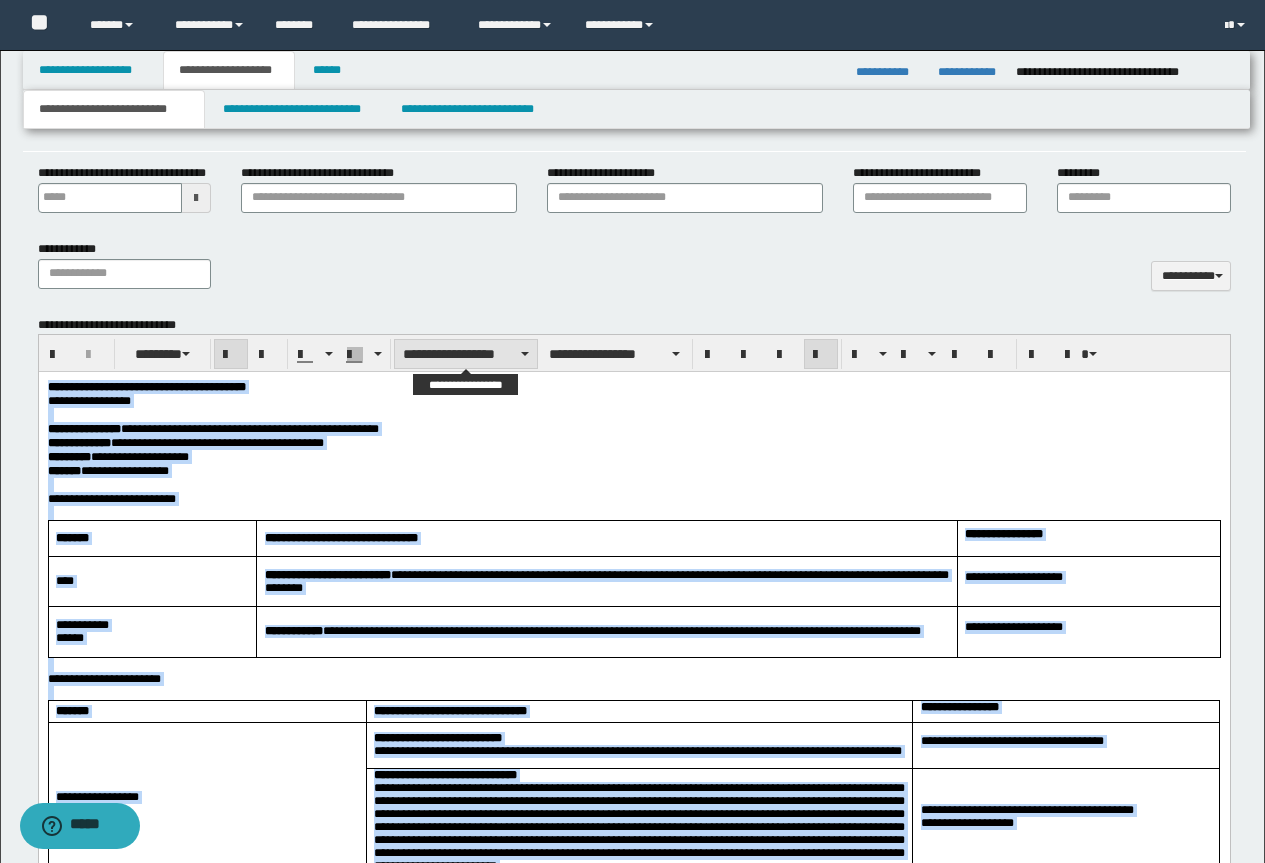 click on "**********" at bounding box center [466, 354] 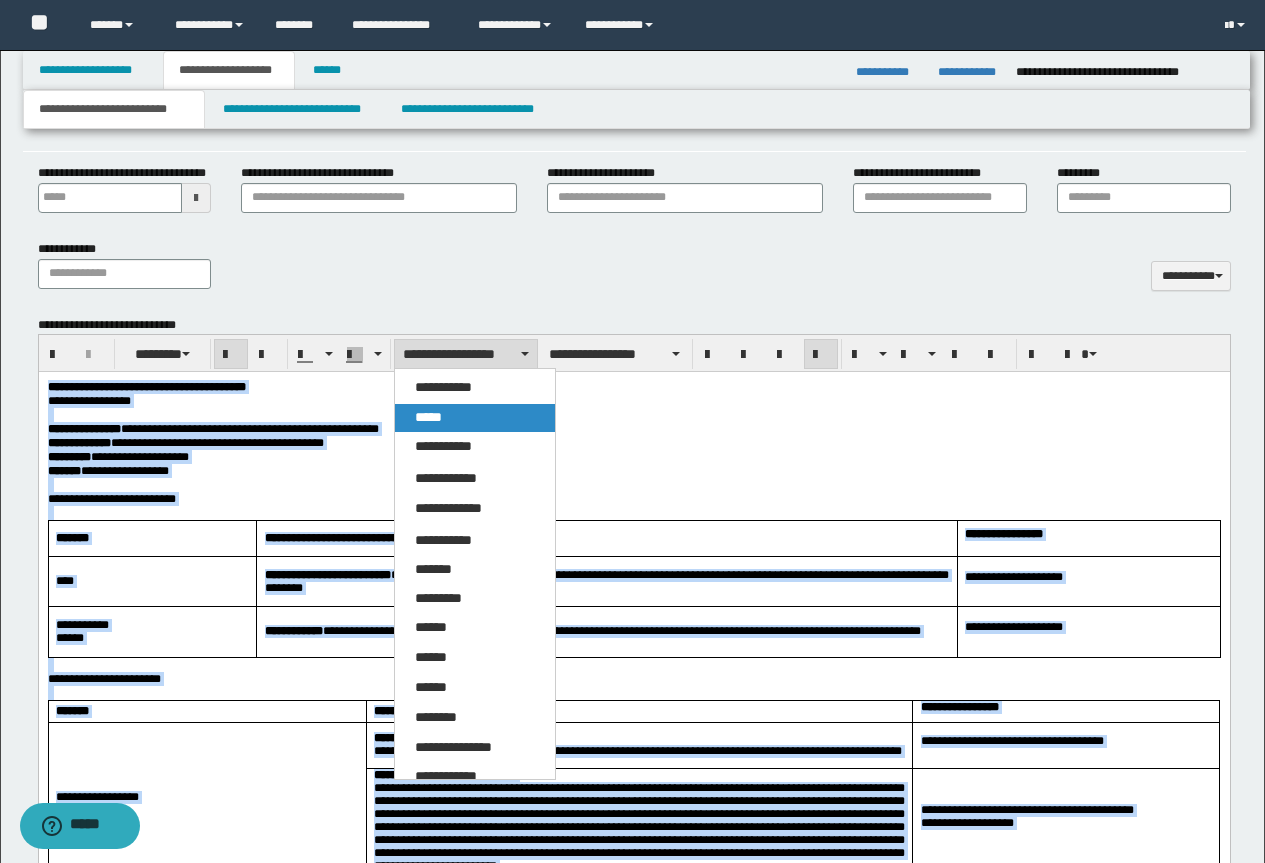 drag, startPoint x: 430, startPoint y: 422, endPoint x: 437, endPoint y: 22, distance: 400.06125 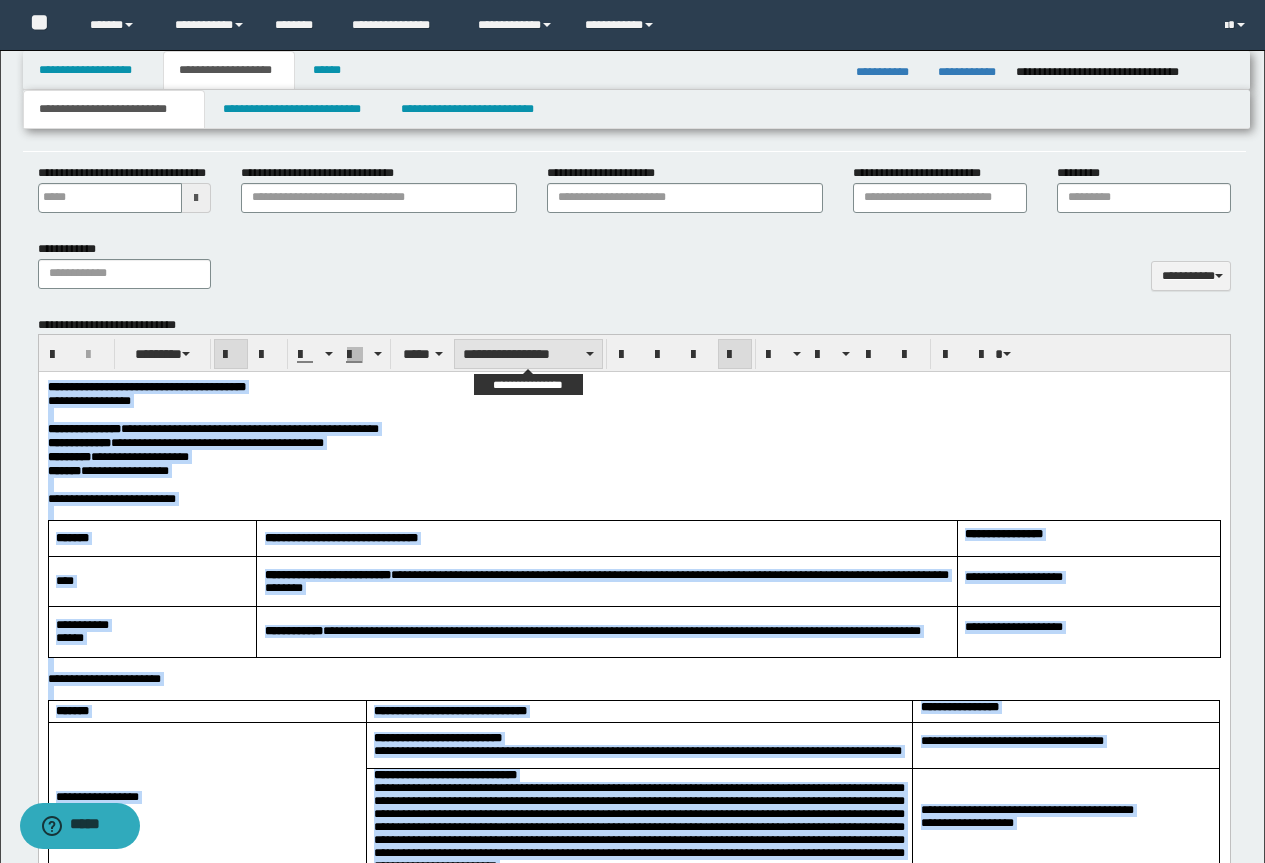 click on "**********" at bounding box center [528, 354] 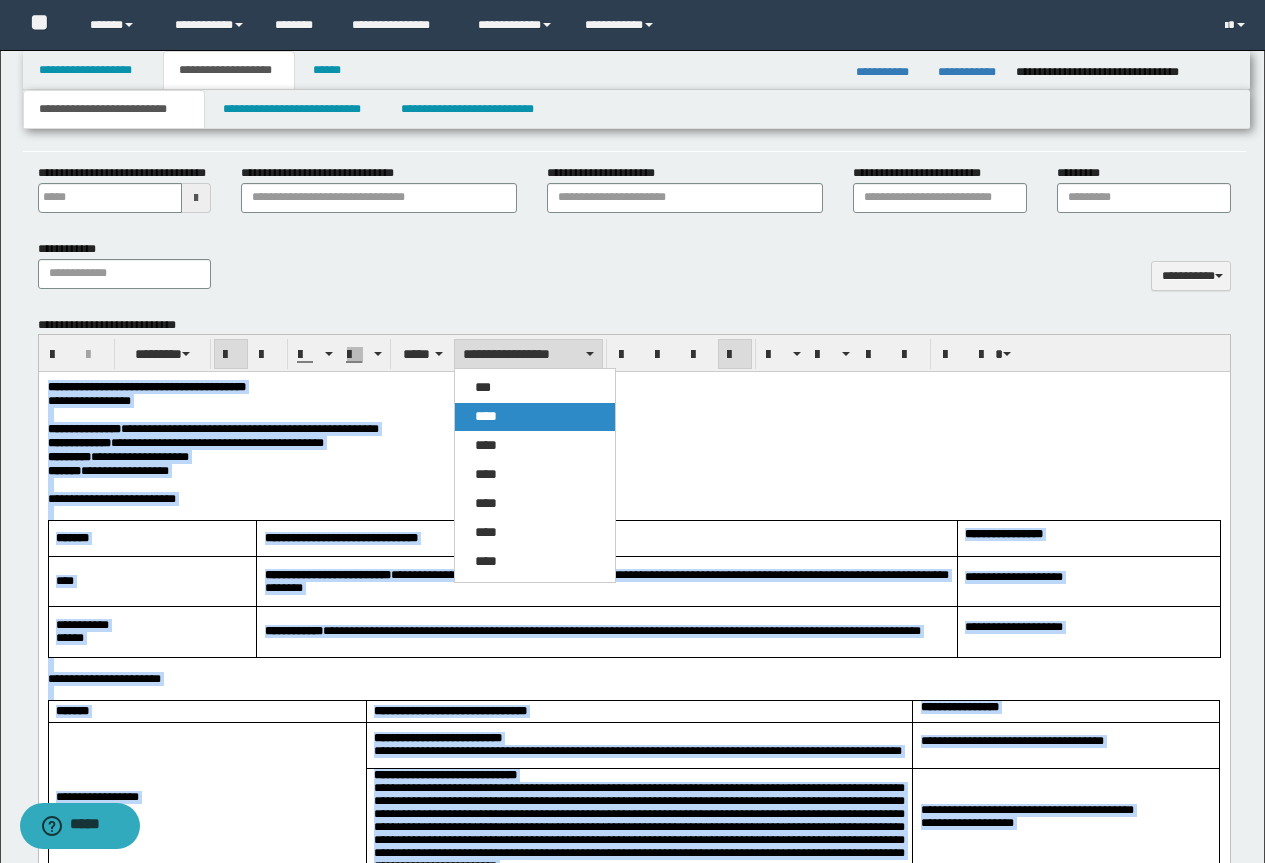 click on "****" at bounding box center [486, 416] 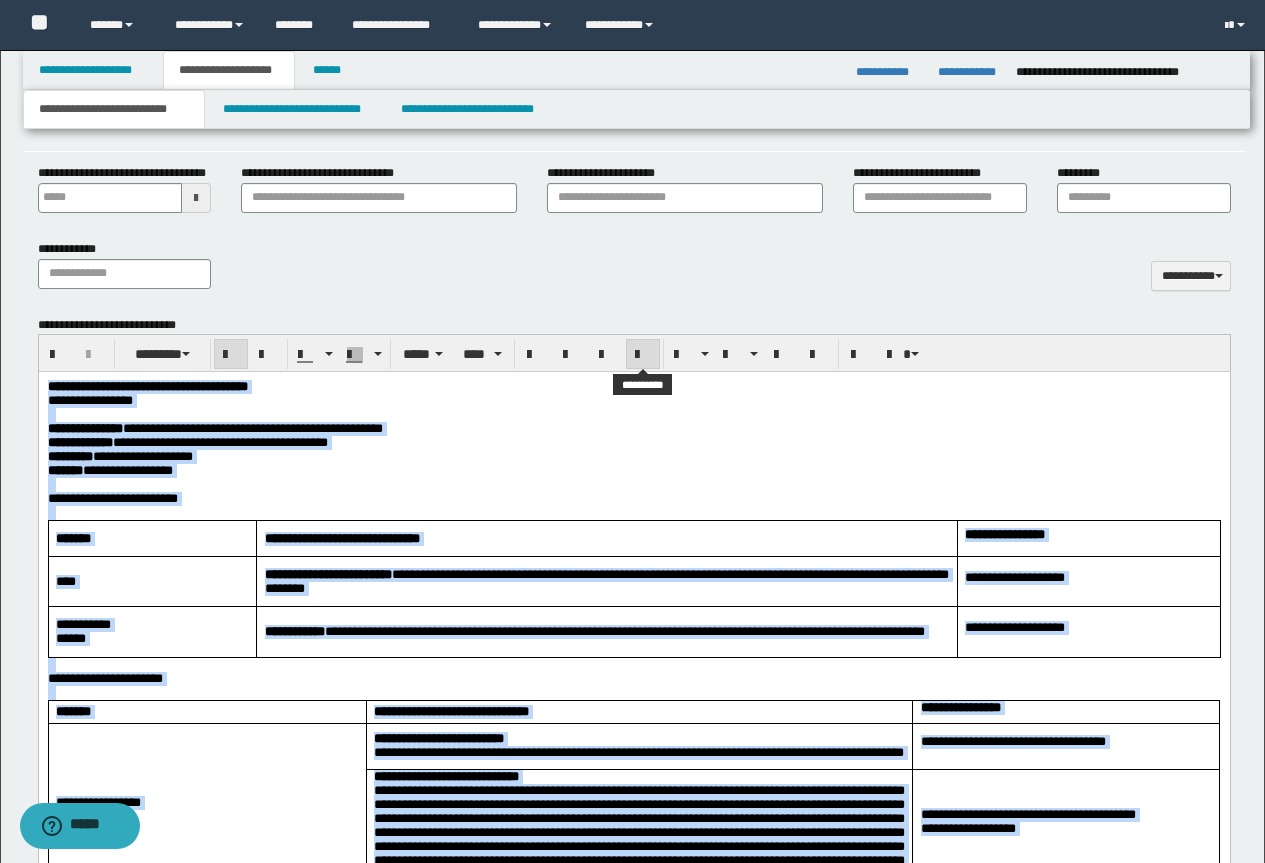click at bounding box center (643, 355) 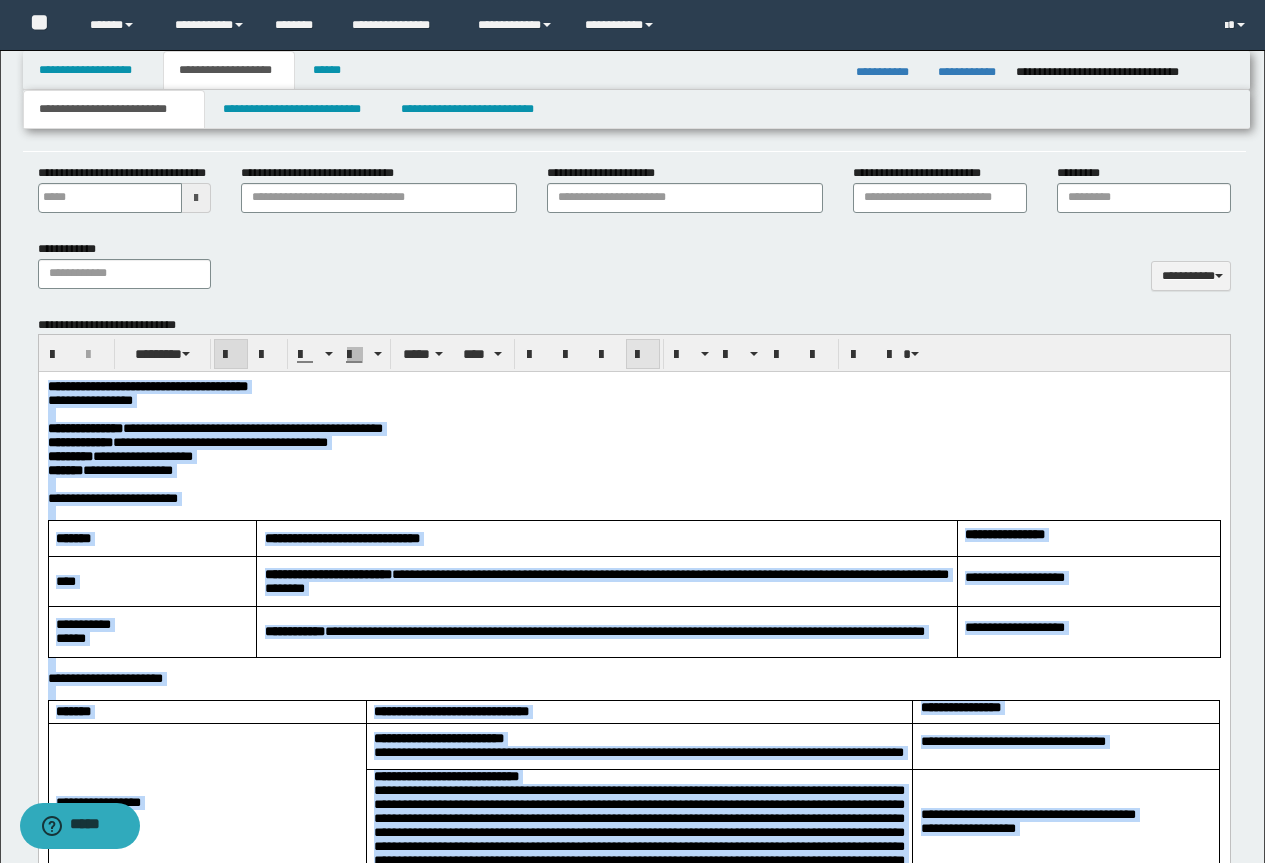 click at bounding box center (643, 355) 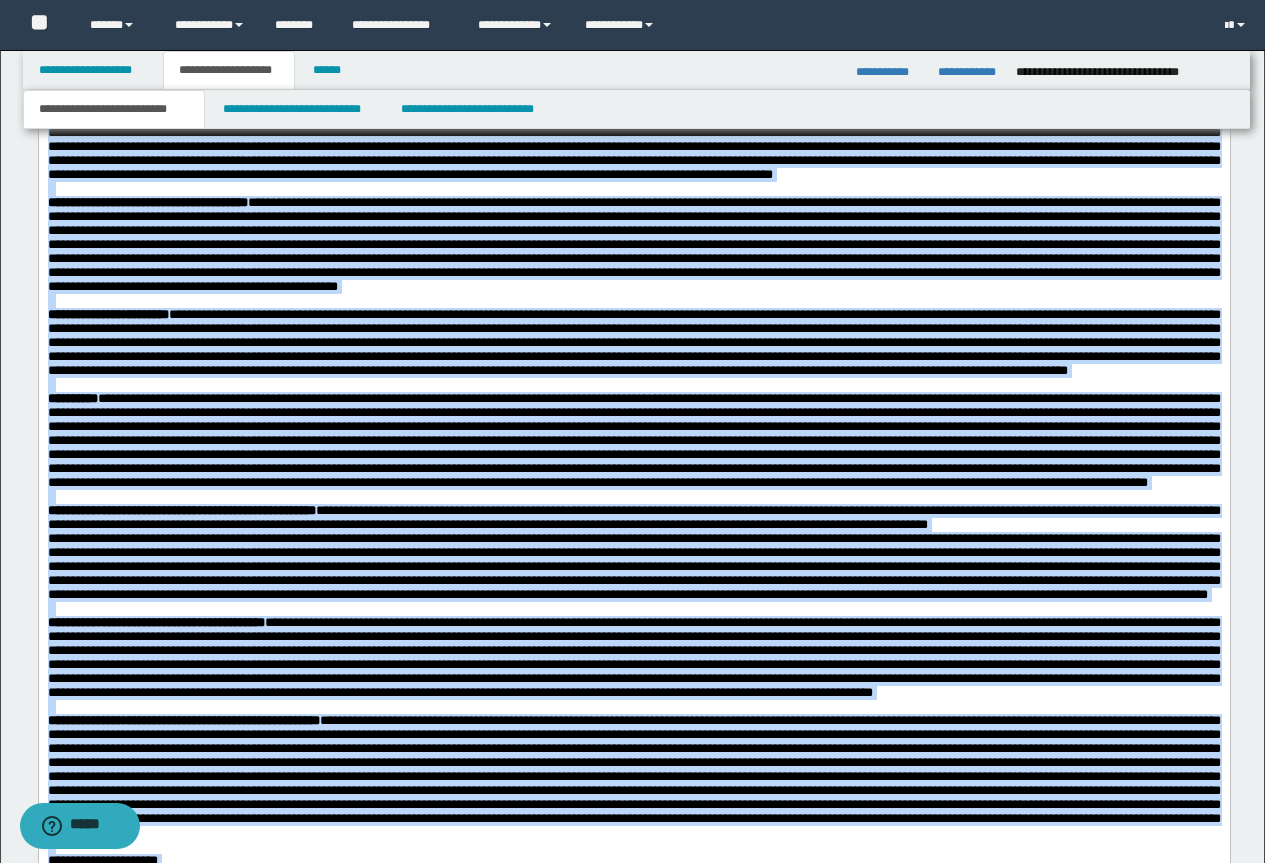 scroll, scrollTop: 3373, scrollLeft: 0, axis: vertical 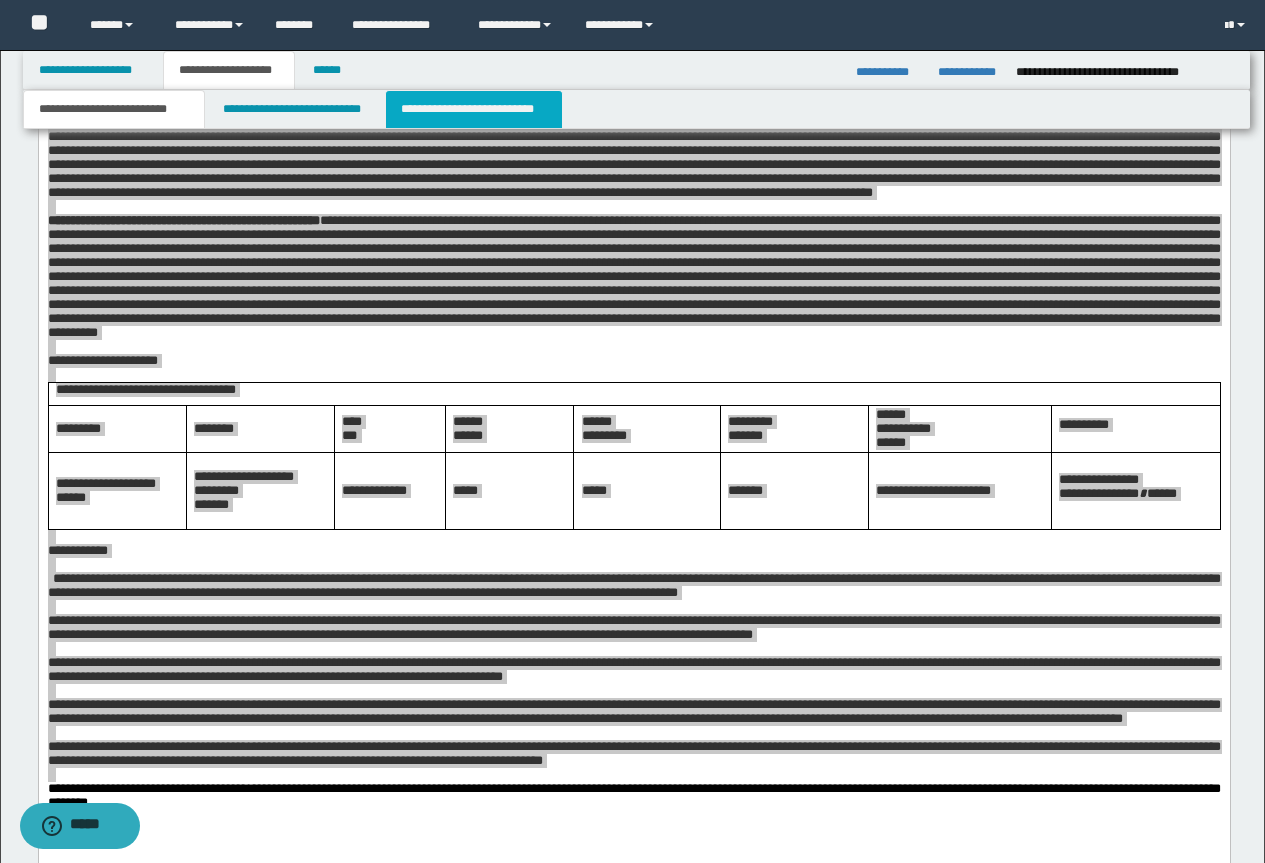 click on "**********" at bounding box center [474, 109] 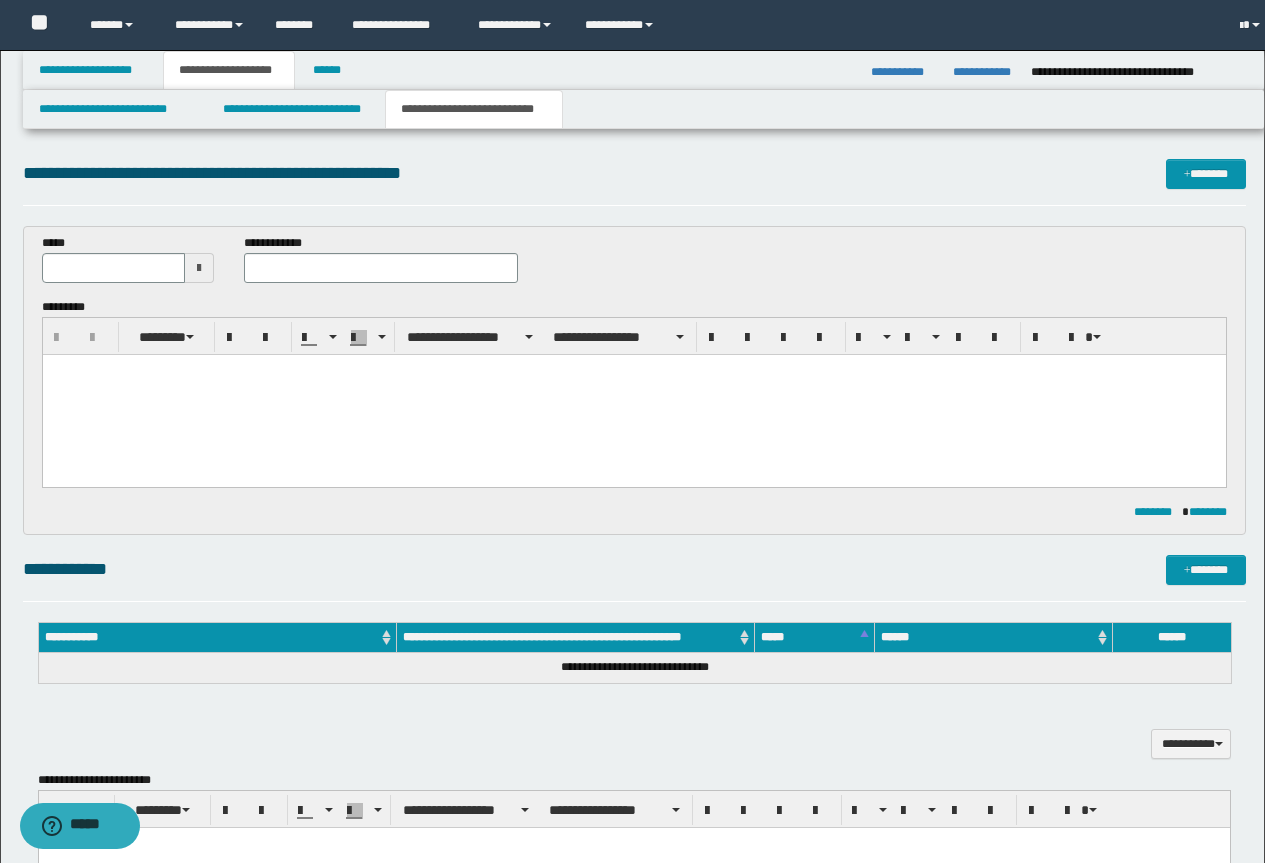 scroll, scrollTop: 0, scrollLeft: 0, axis: both 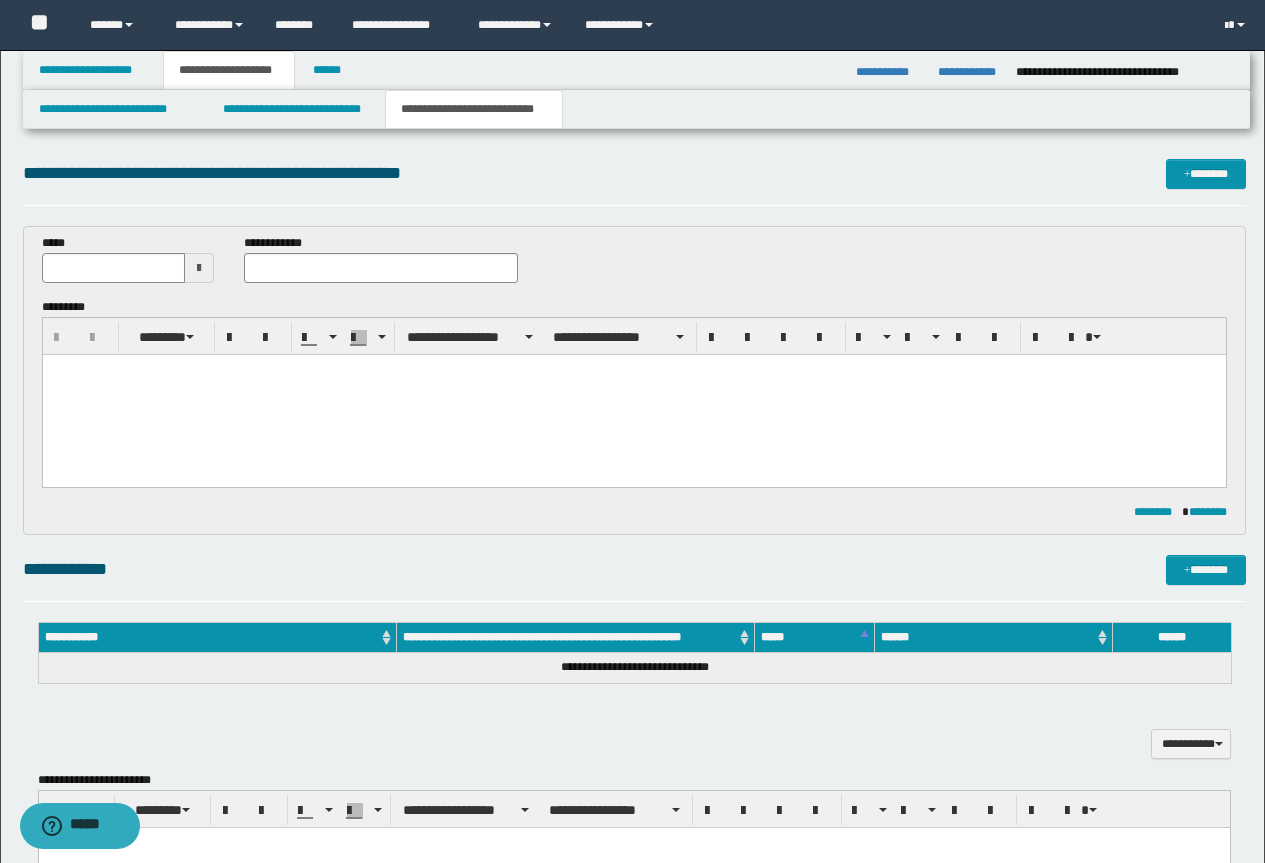 click at bounding box center [633, 395] 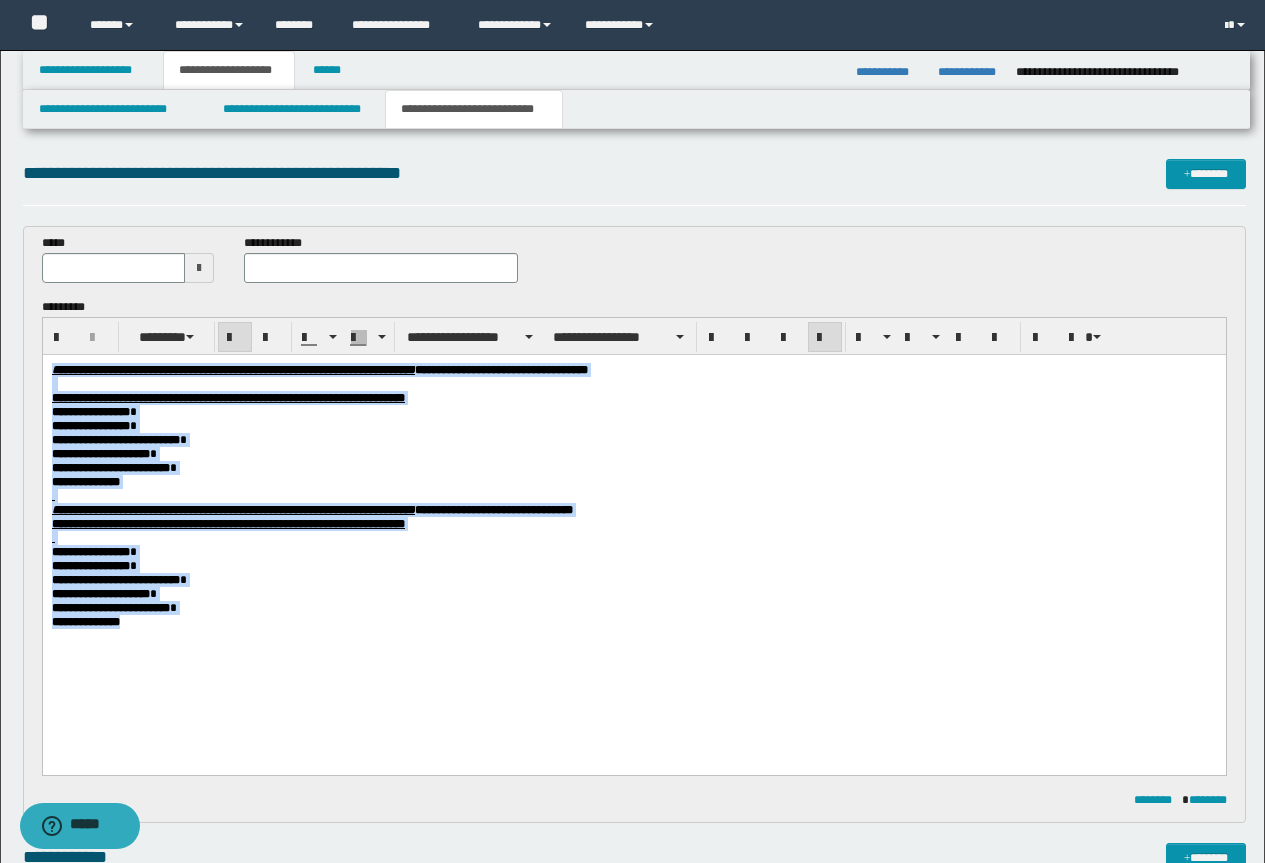 drag, startPoint x: 143, startPoint y: 672, endPoint x: -1, endPoint y: 276, distance: 421.3692 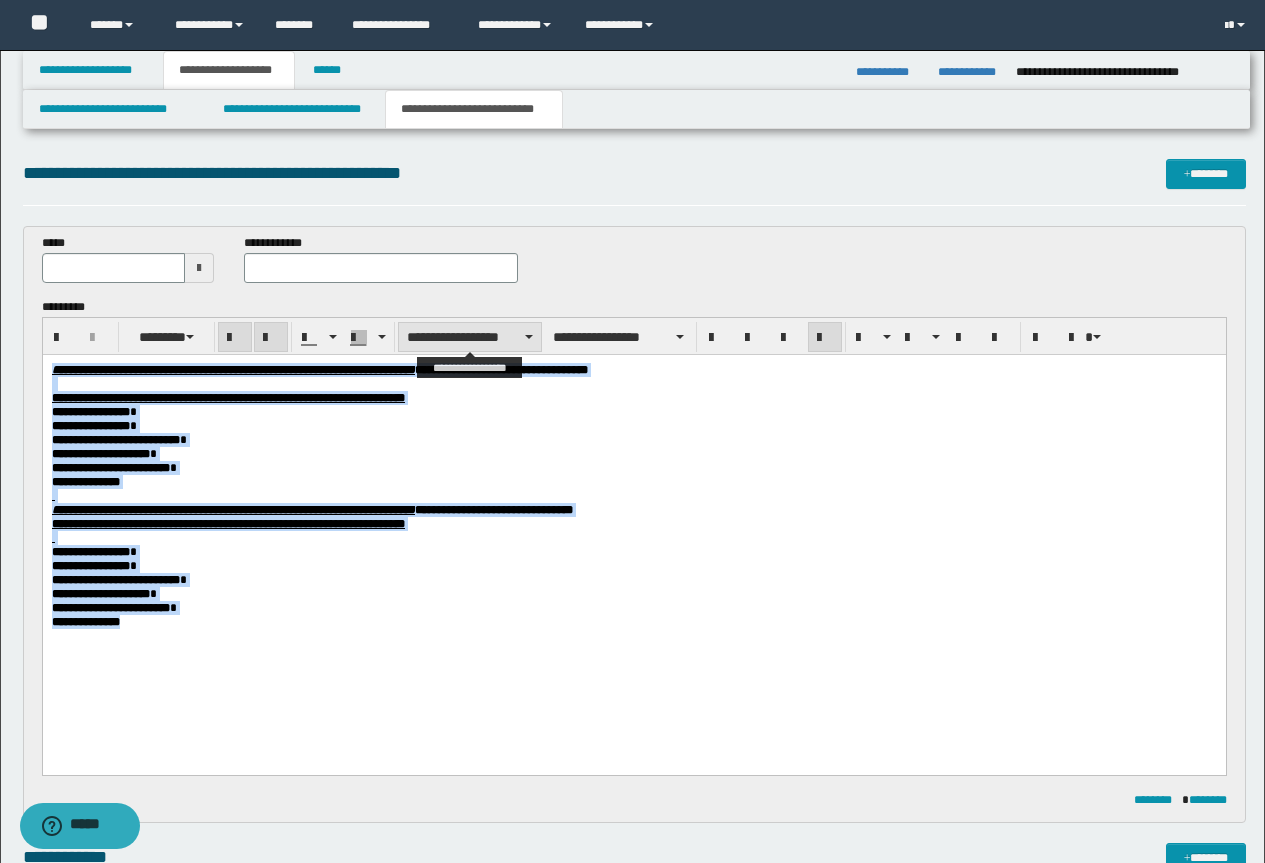 click on "**********" at bounding box center [470, 337] 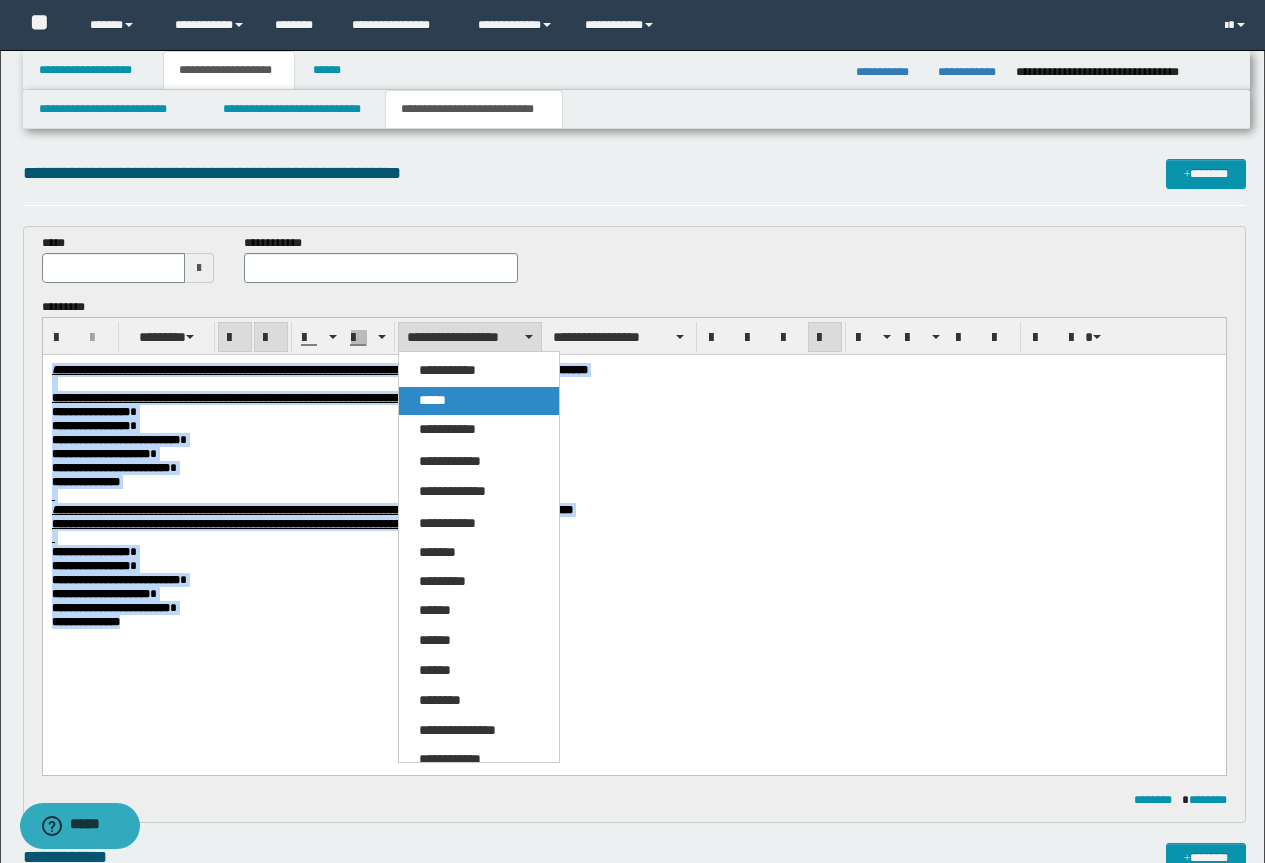 drag, startPoint x: 454, startPoint y: 405, endPoint x: 411, endPoint y: 48, distance: 359.58032 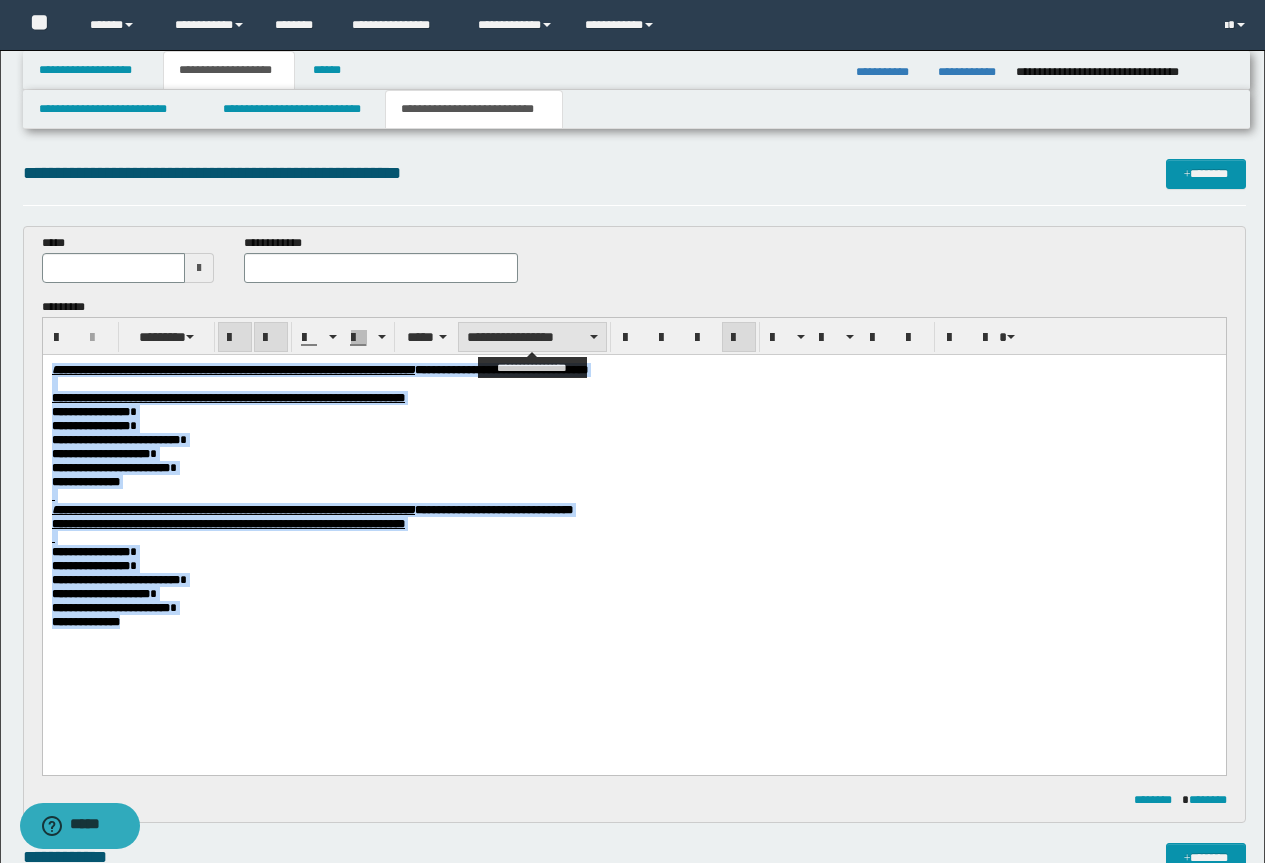 click on "**********" at bounding box center (532, 337) 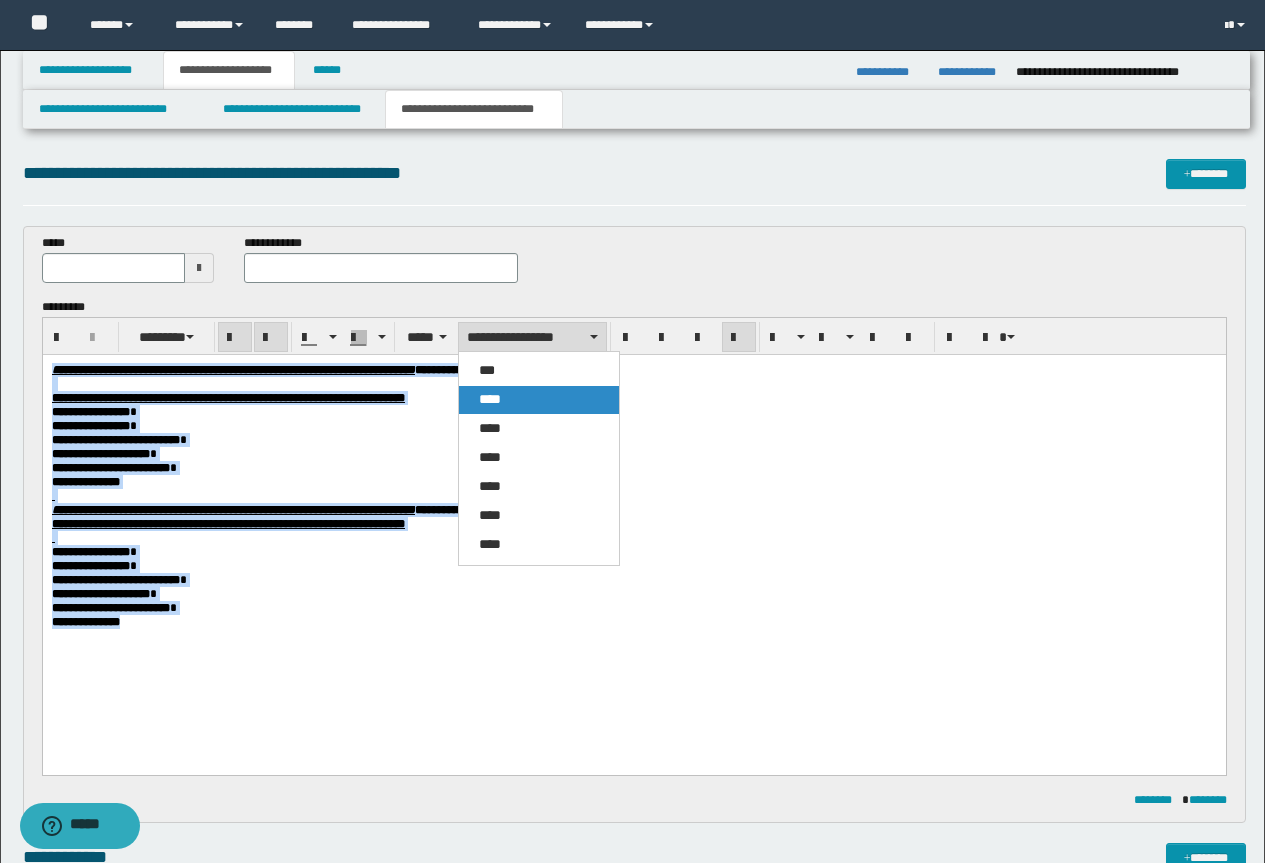 click on "****" at bounding box center [539, 400] 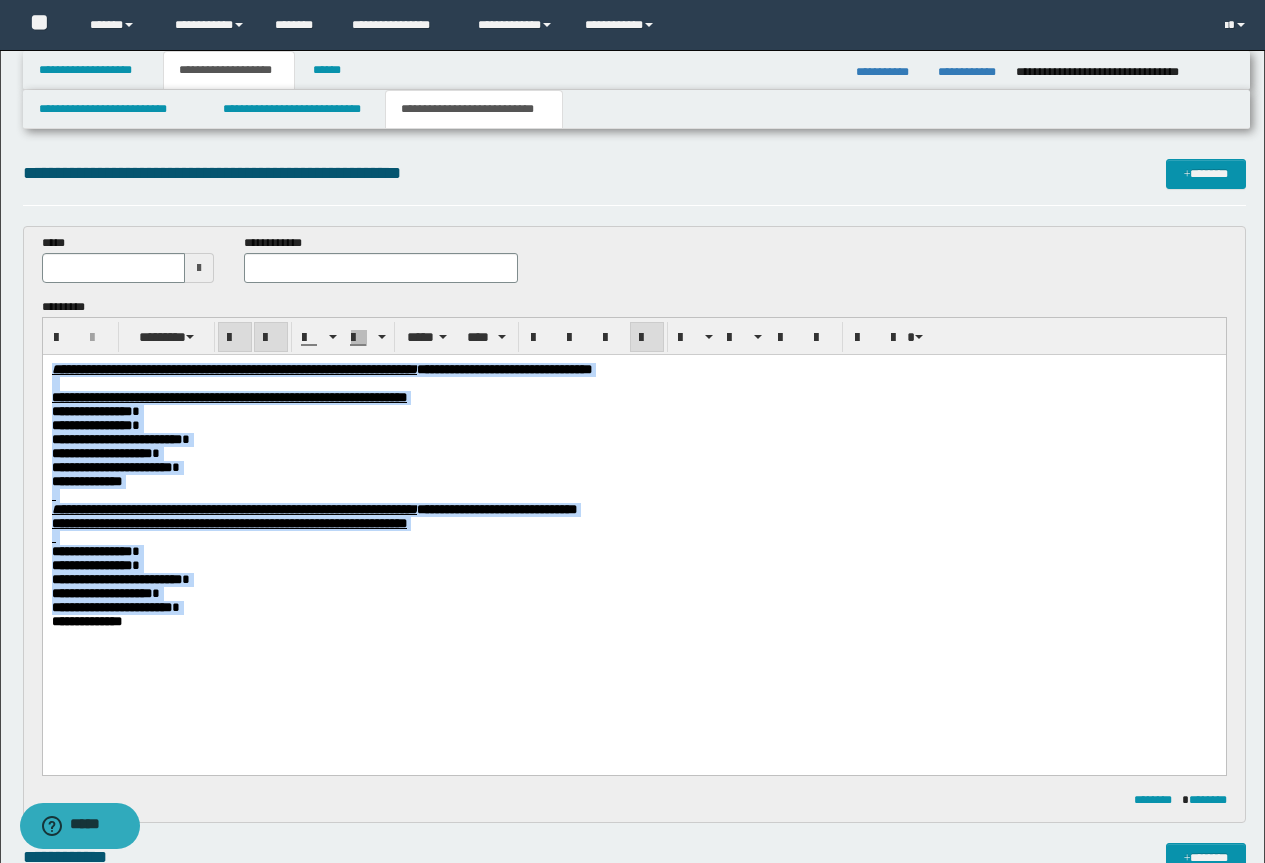 click at bounding box center (633, 384) 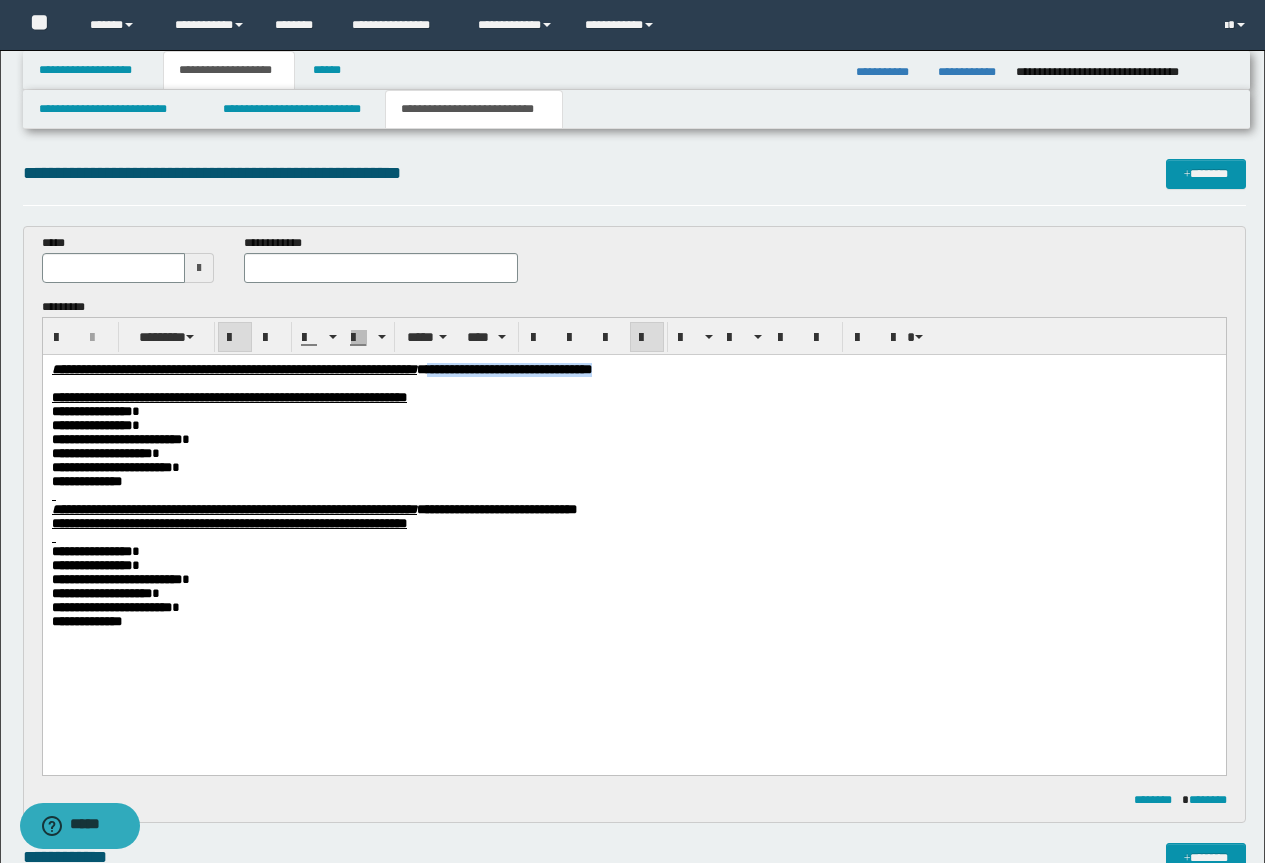 drag, startPoint x: 862, startPoint y: 367, endPoint x: 627, endPoint y: 364, distance: 235.01915 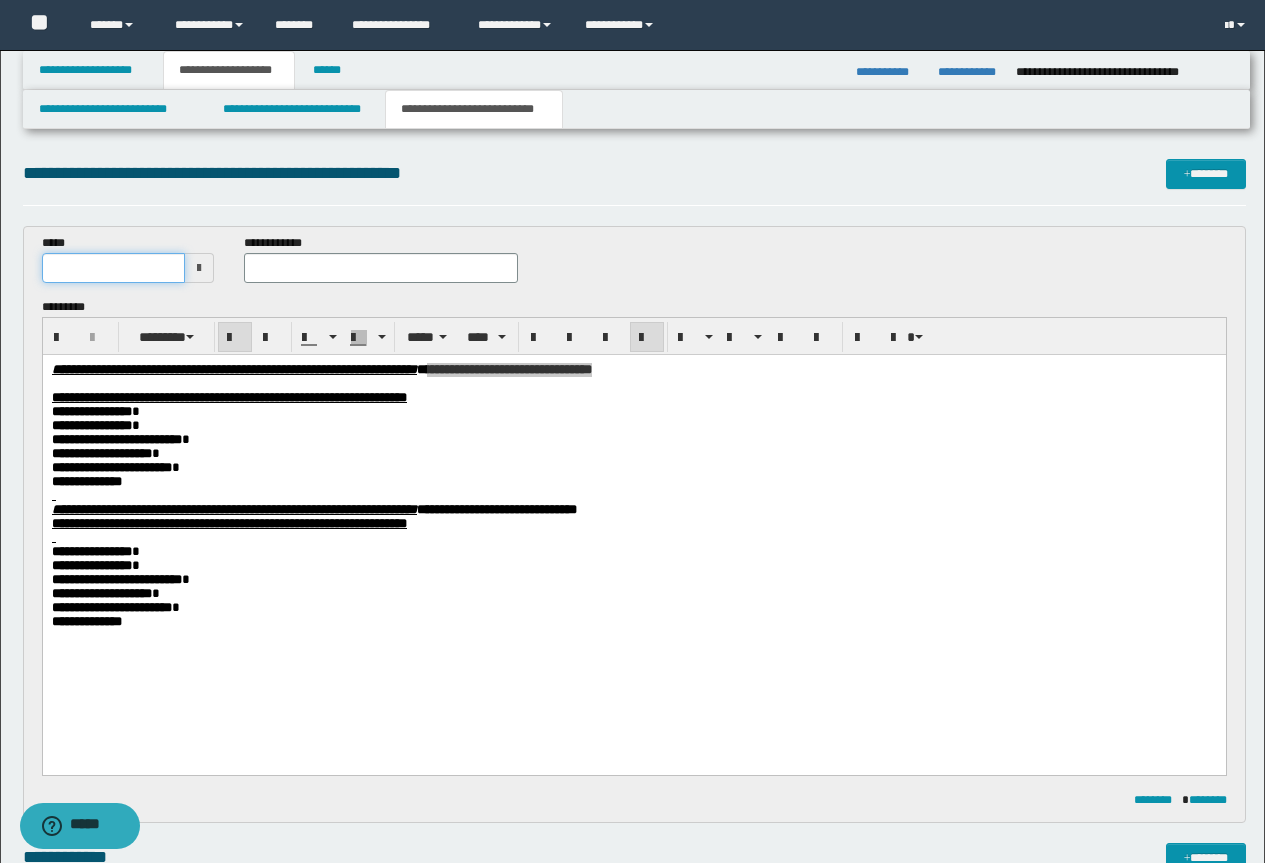 click at bounding box center (114, 268) 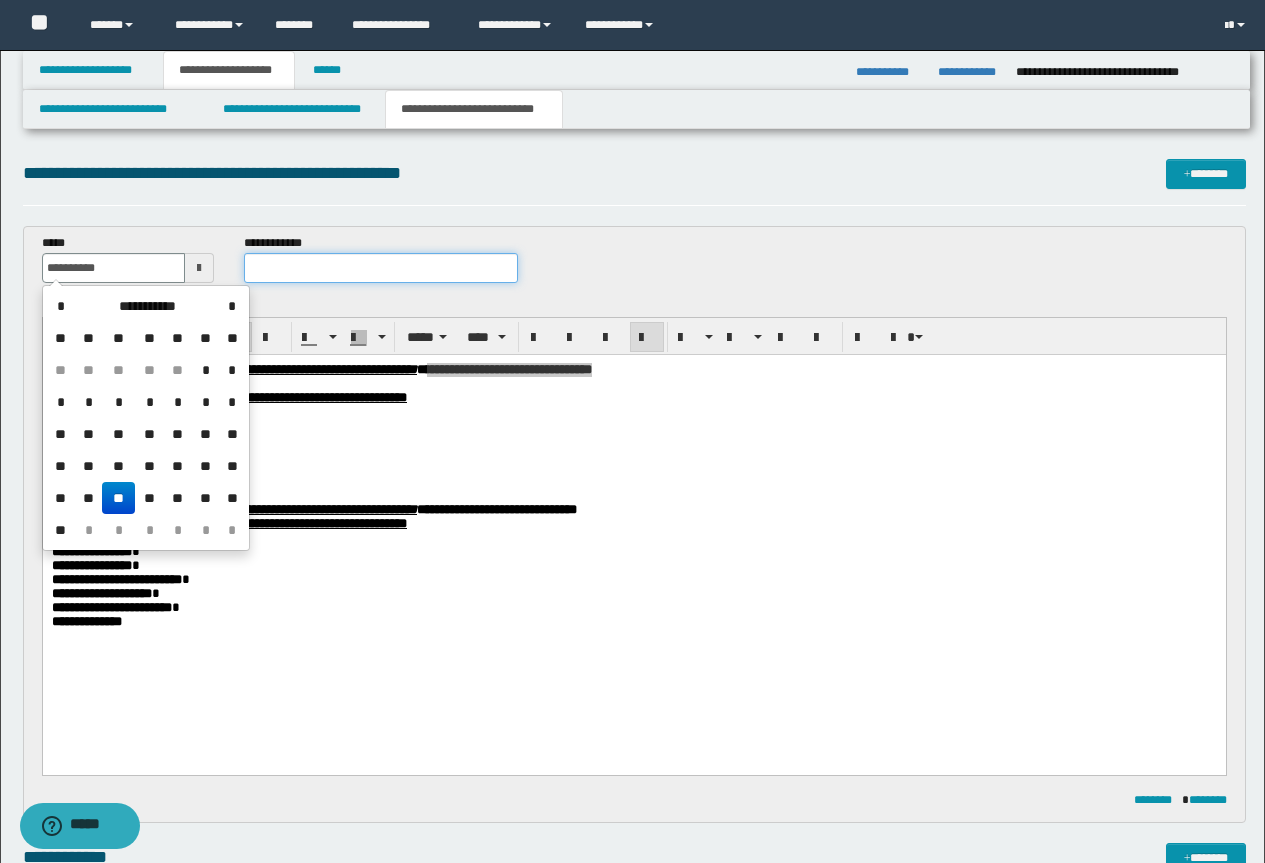 type on "**********" 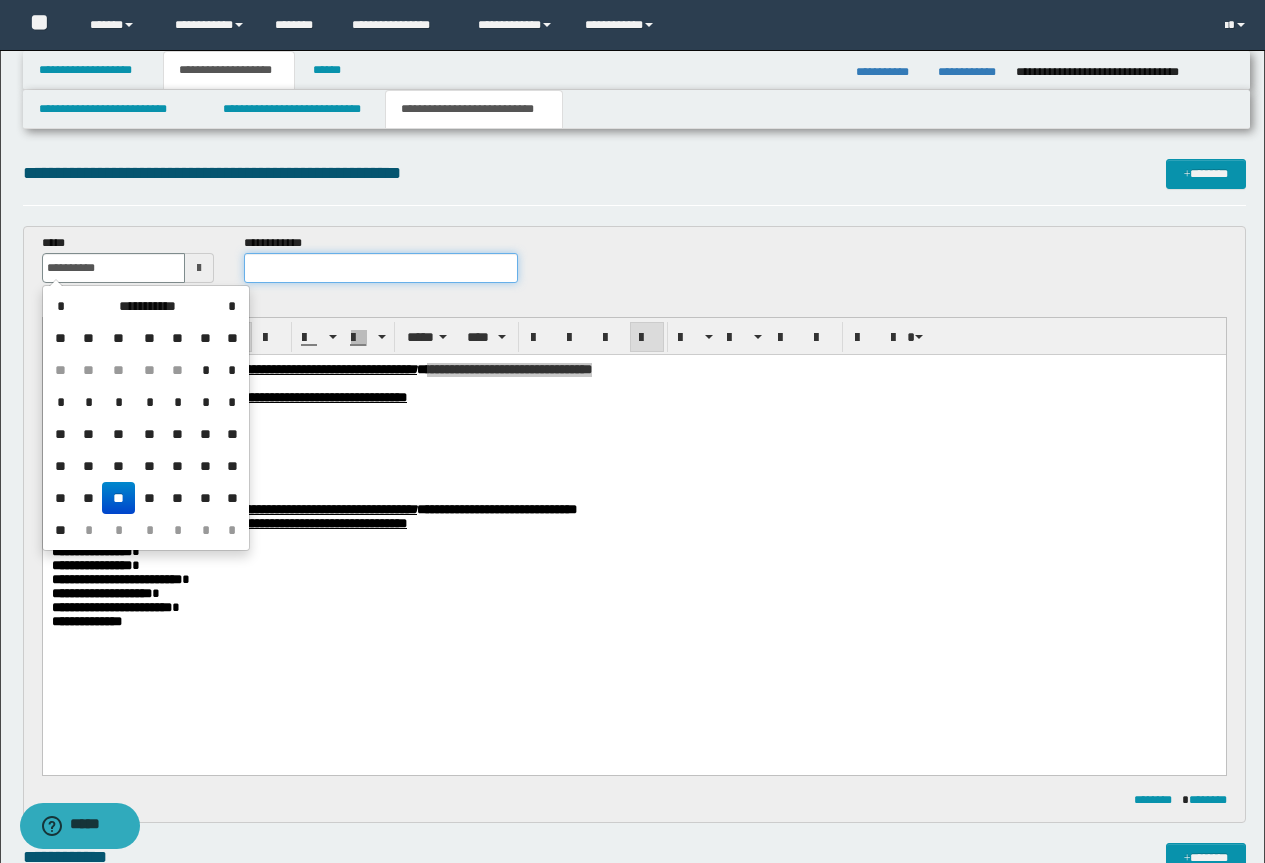click at bounding box center (381, 268) 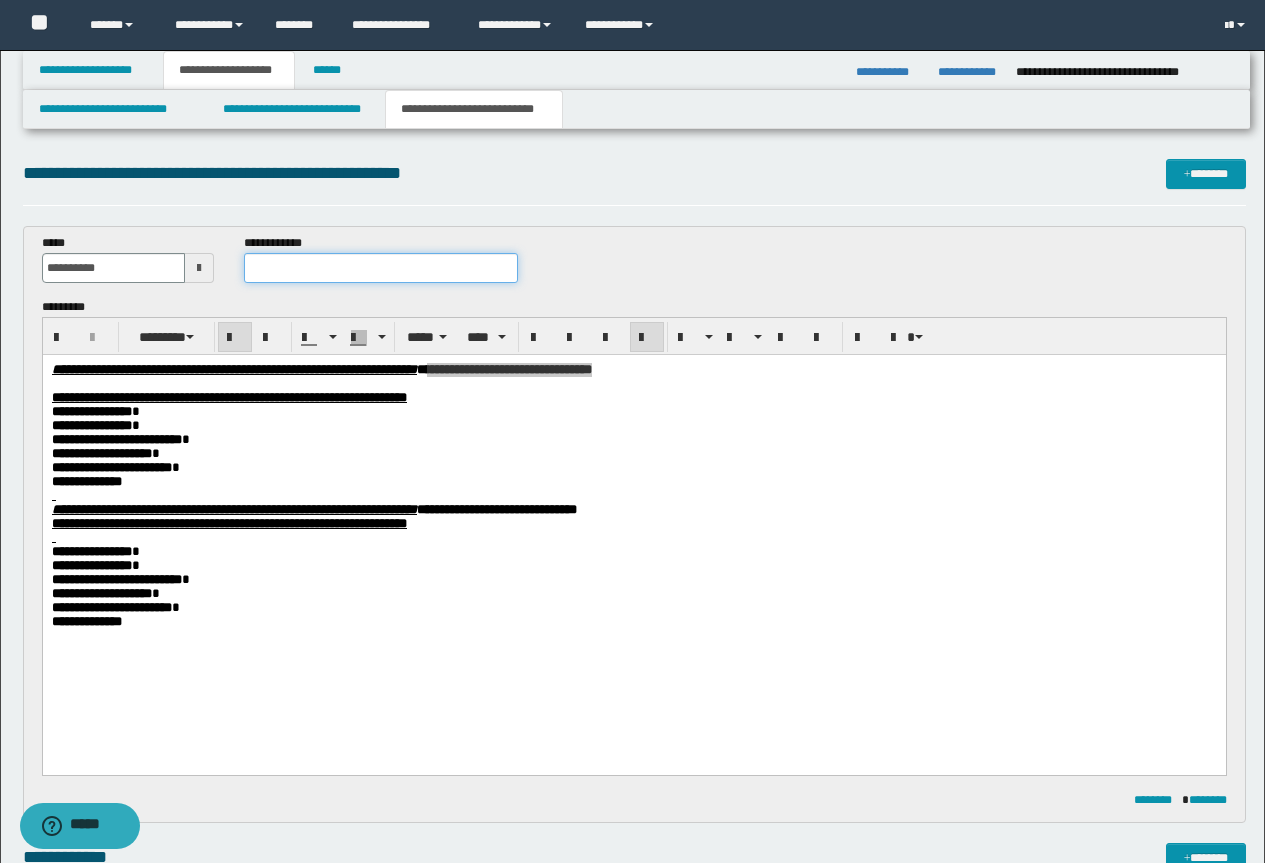 paste on "**********" 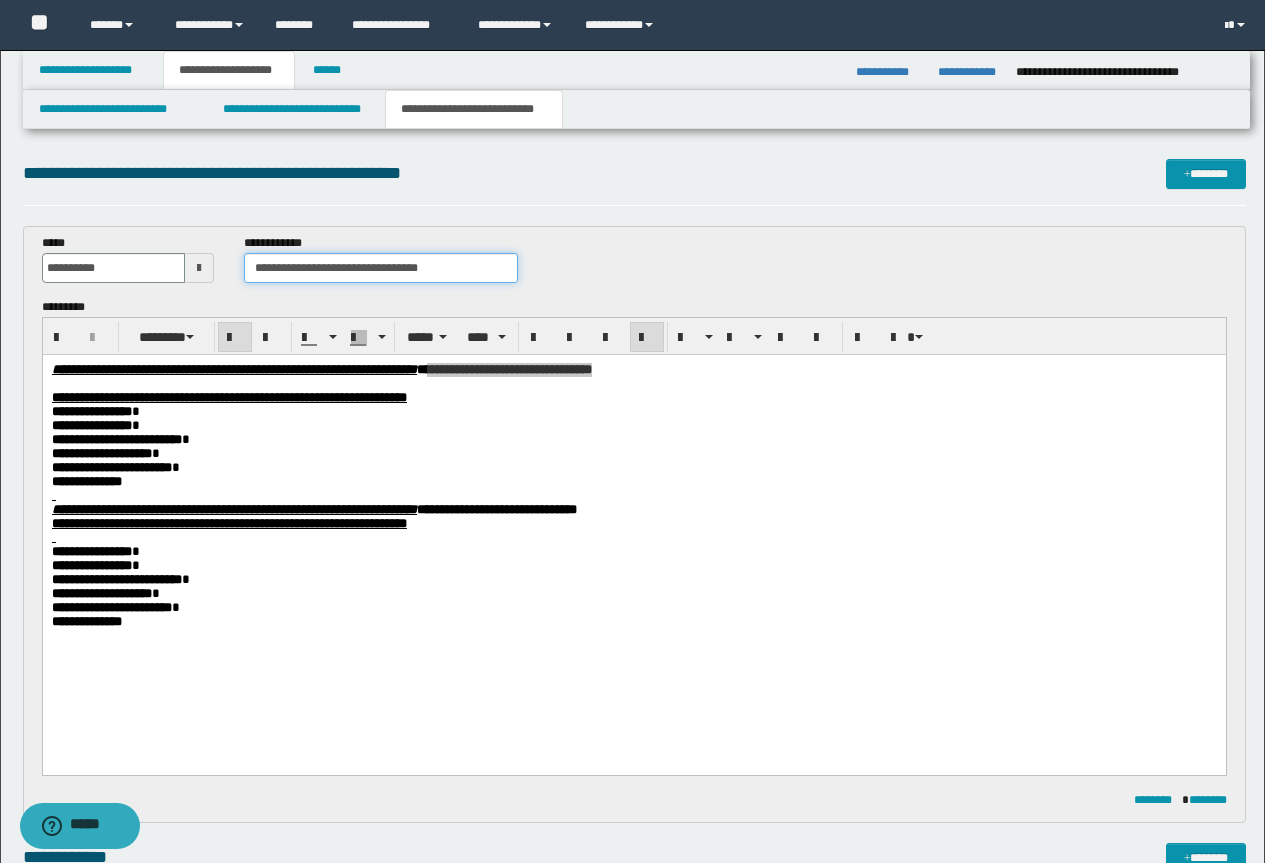 drag, startPoint x: 460, startPoint y: 270, endPoint x: 364, endPoint y: 275, distance: 96.13012 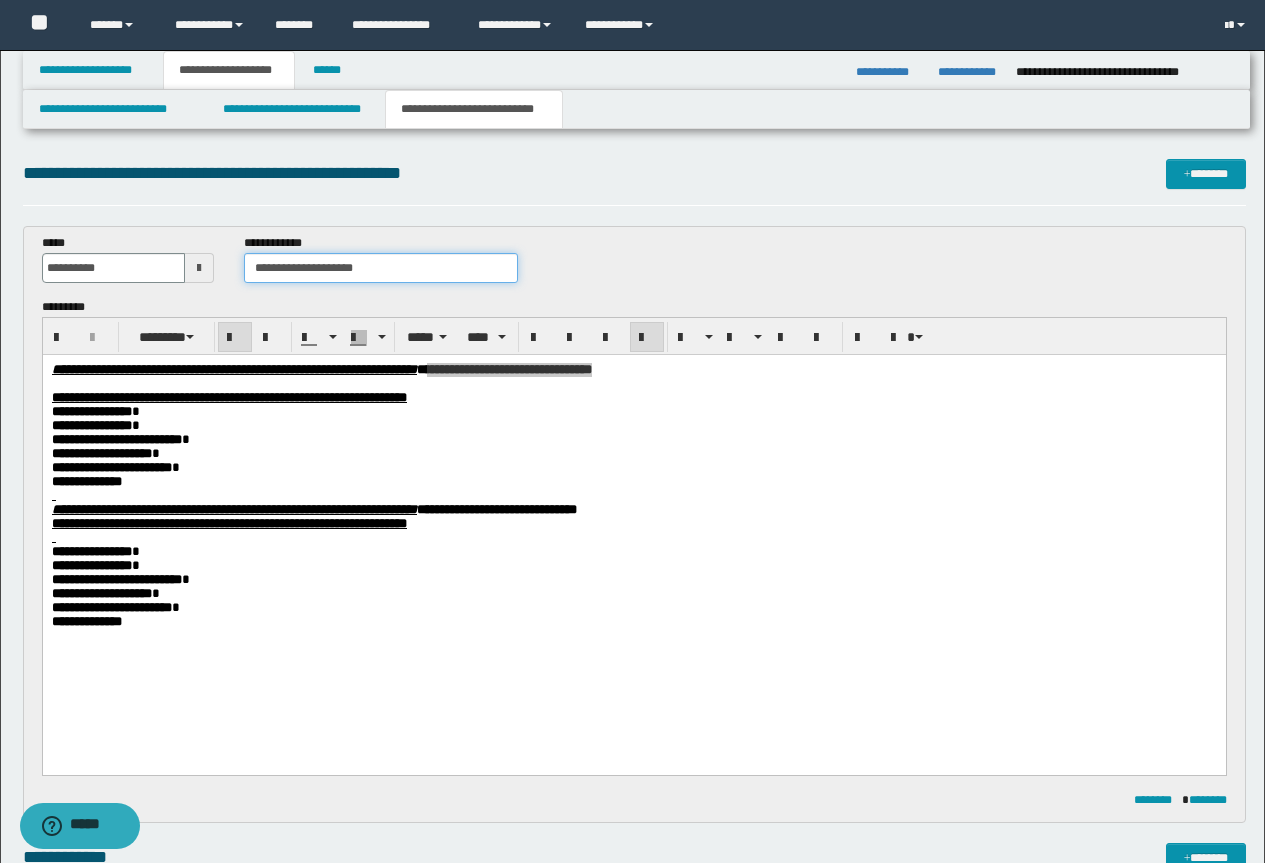 type on "**********" 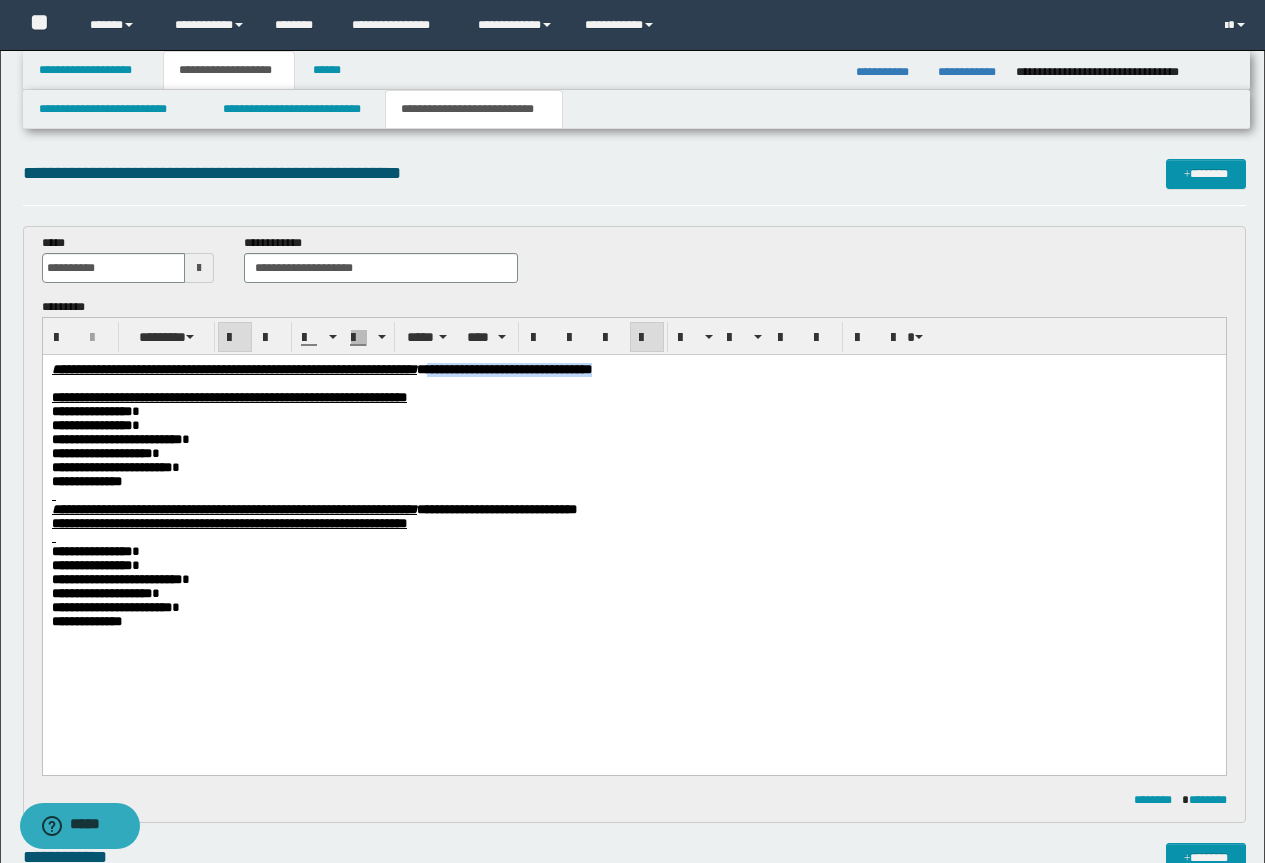 click on "**********" at bounding box center (633, 622) 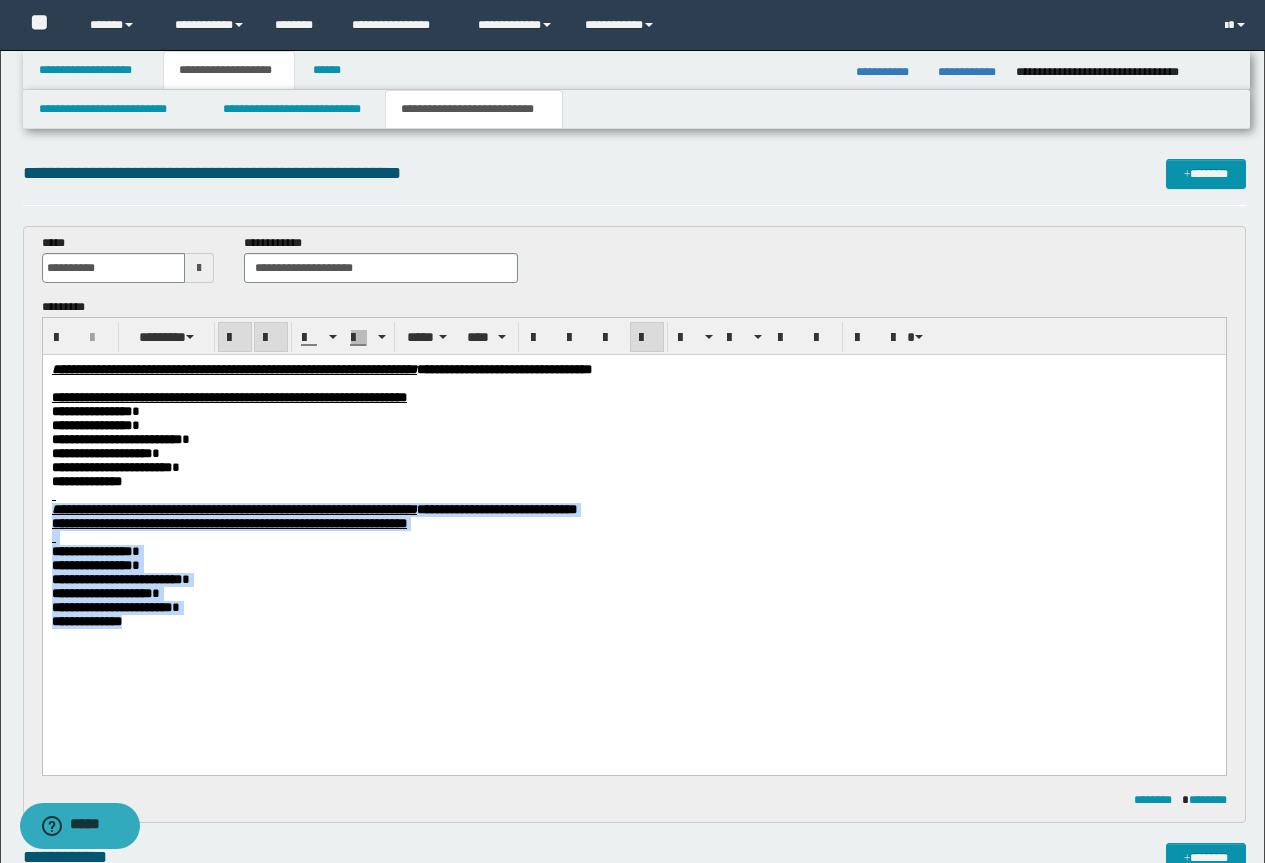 drag, startPoint x: 151, startPoint y: 661, endPoint x: 49, endPoint y: 524, distance: 170.80106 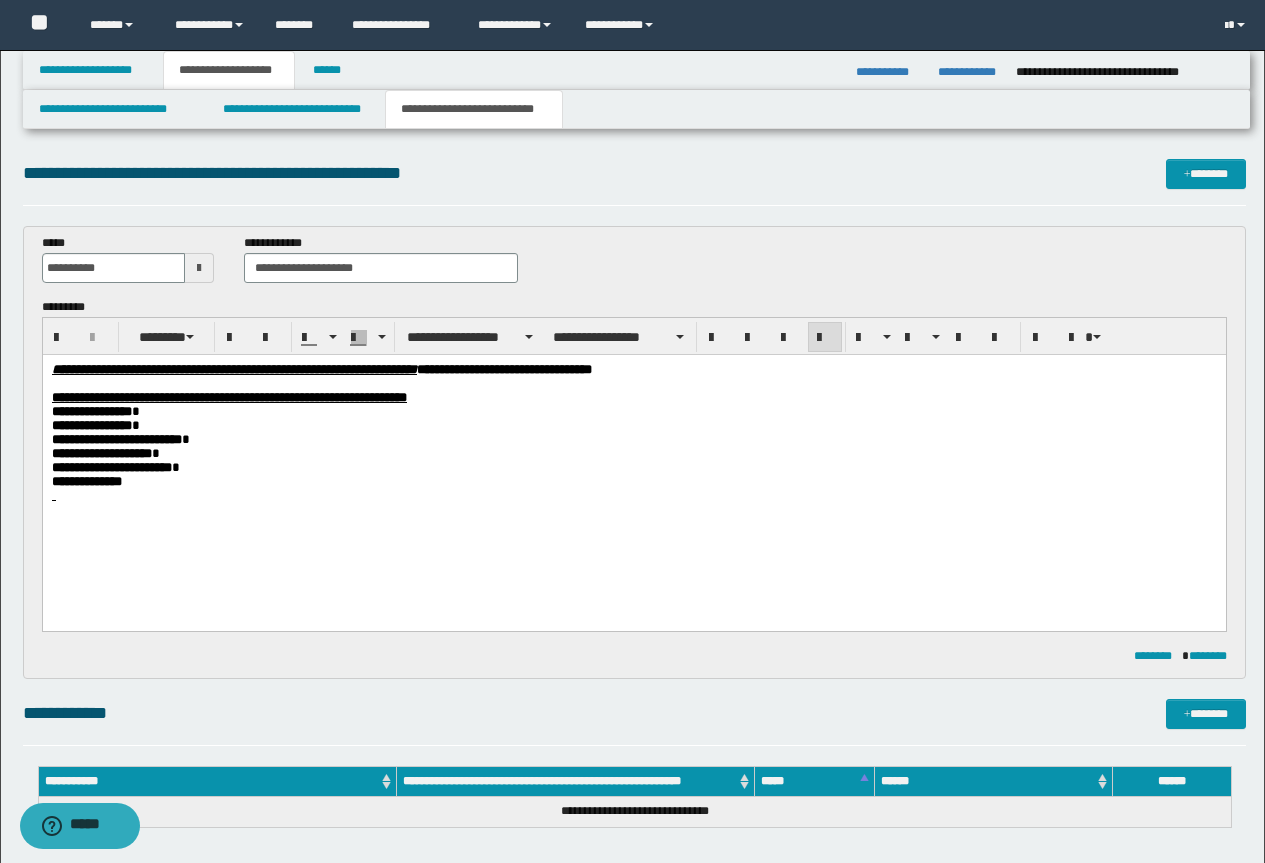 click on "**********" at bounding box center (632, 817) 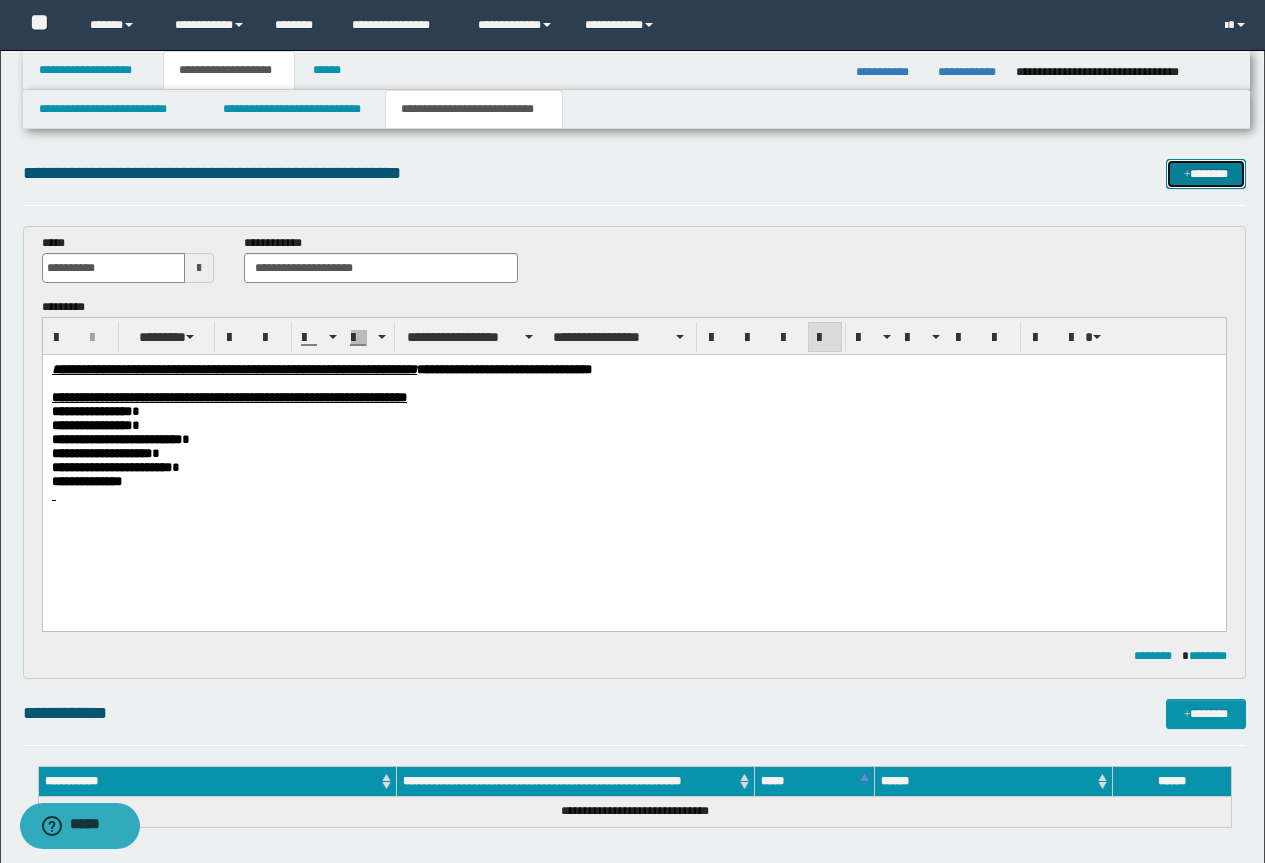 click on "*******" at bounding box center (1206, 174) 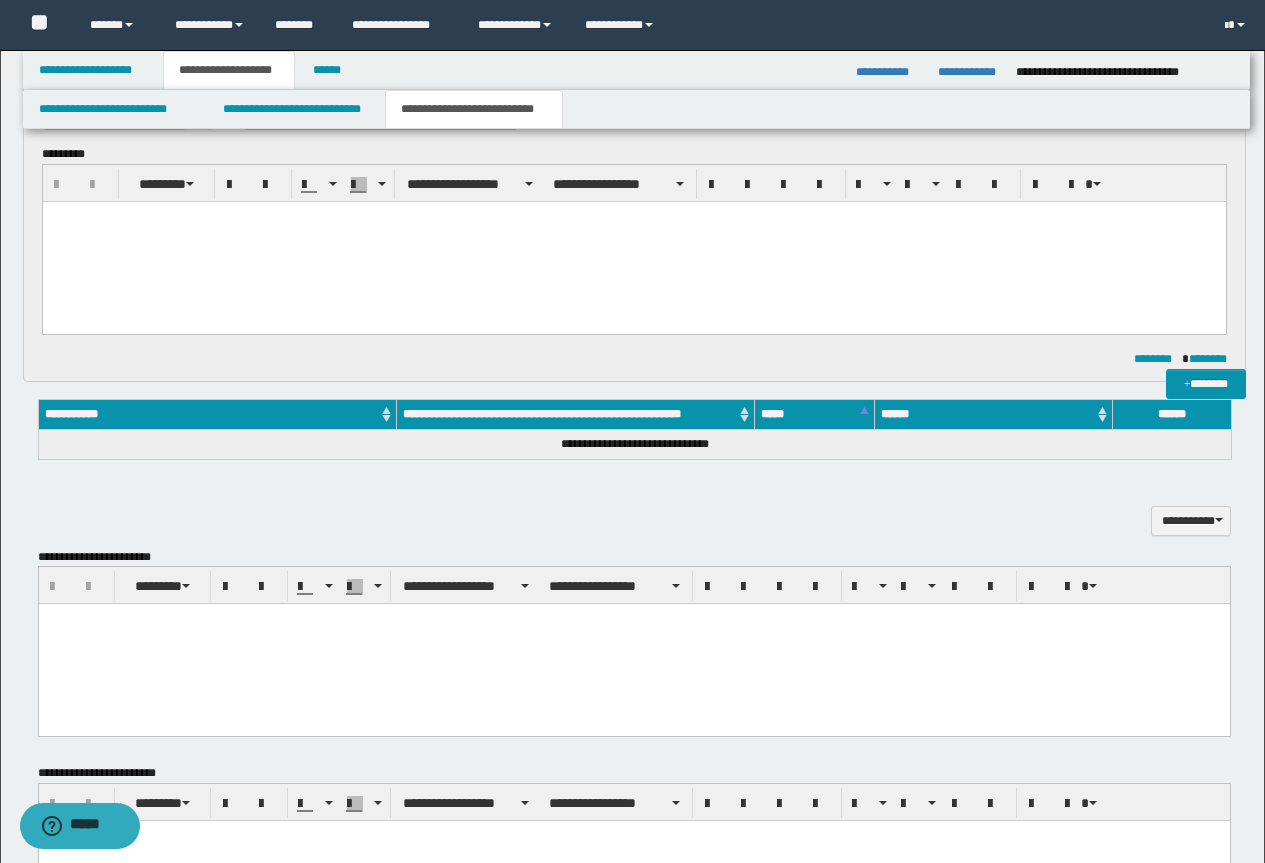 scroll, scrollTop: 0, scrollLeft: 0, axis: both 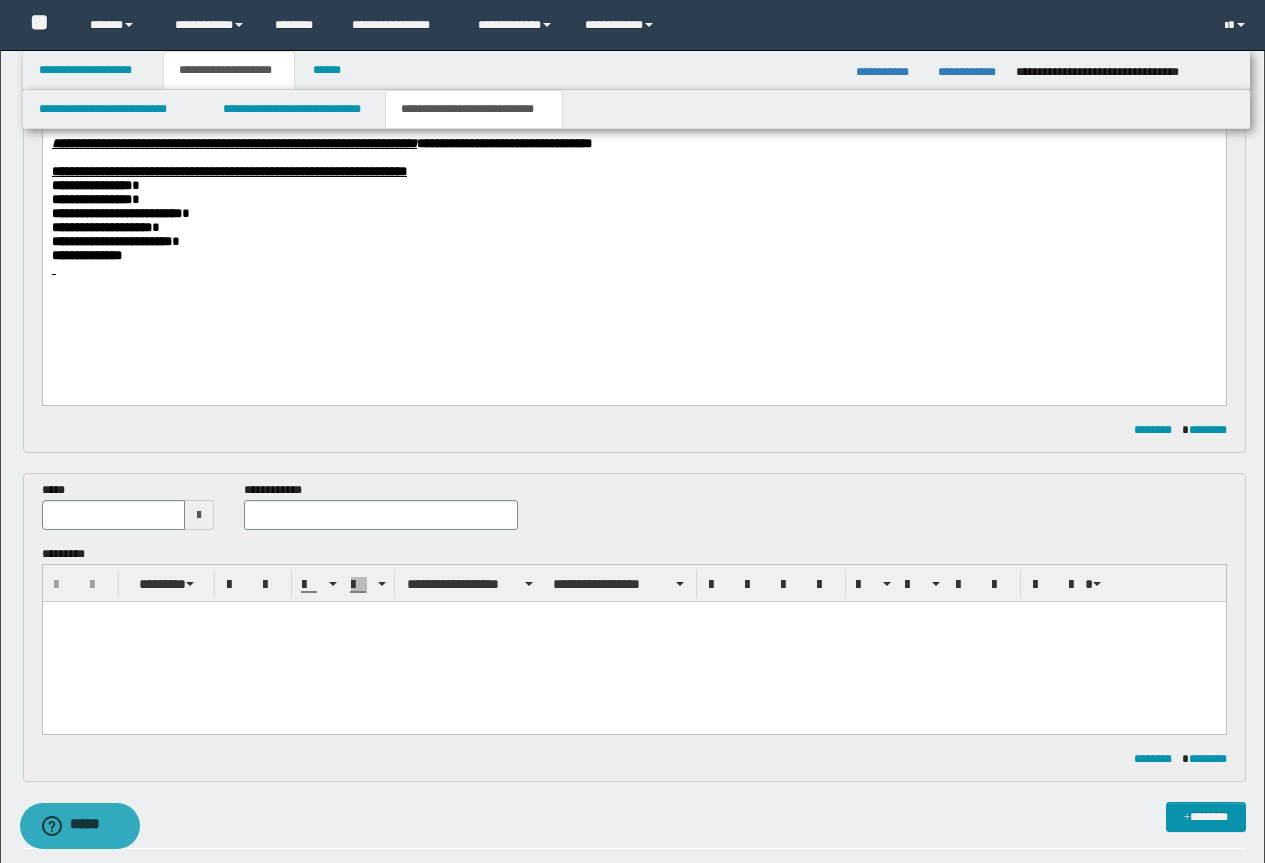 click at bounding box center (633, 270) 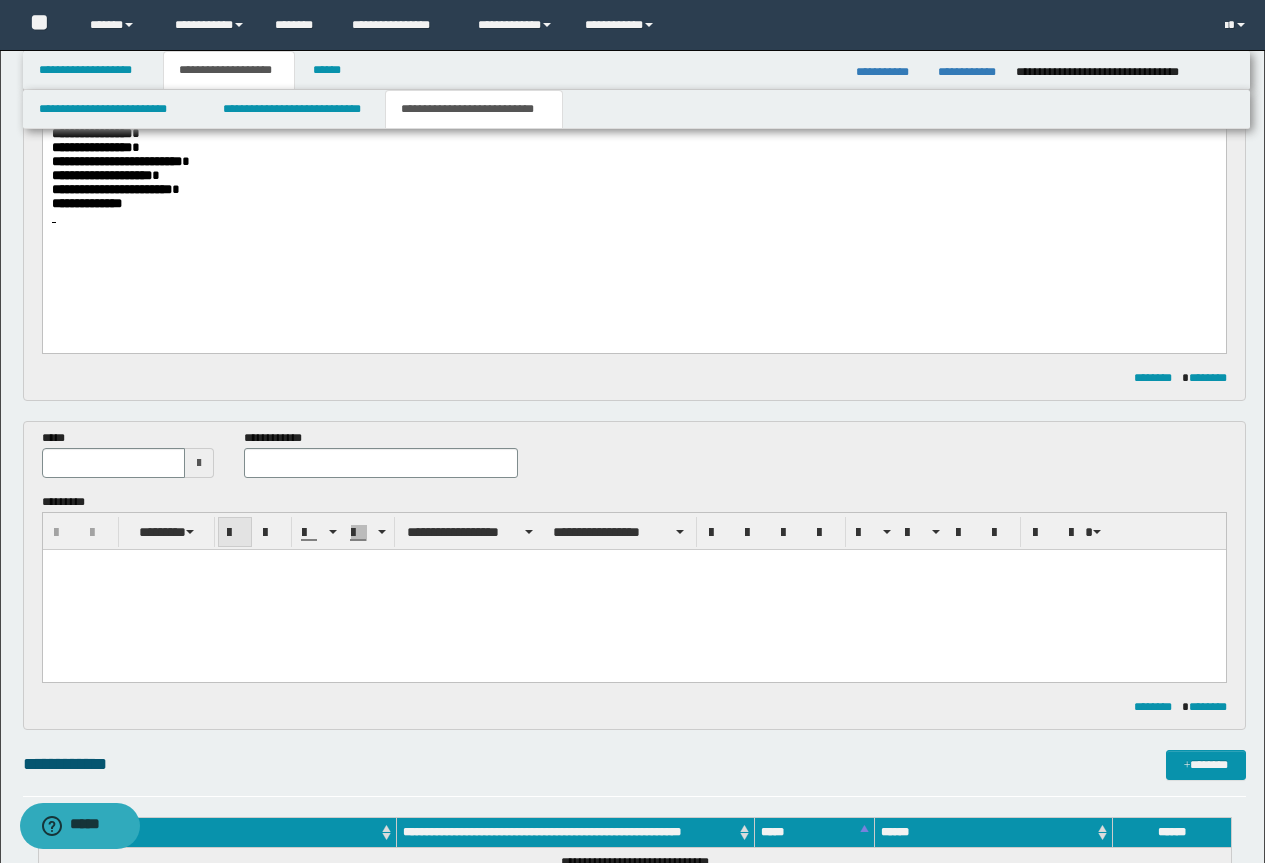 scroll, scrollTop: 400, scrollLeft: 0, axis: vertical 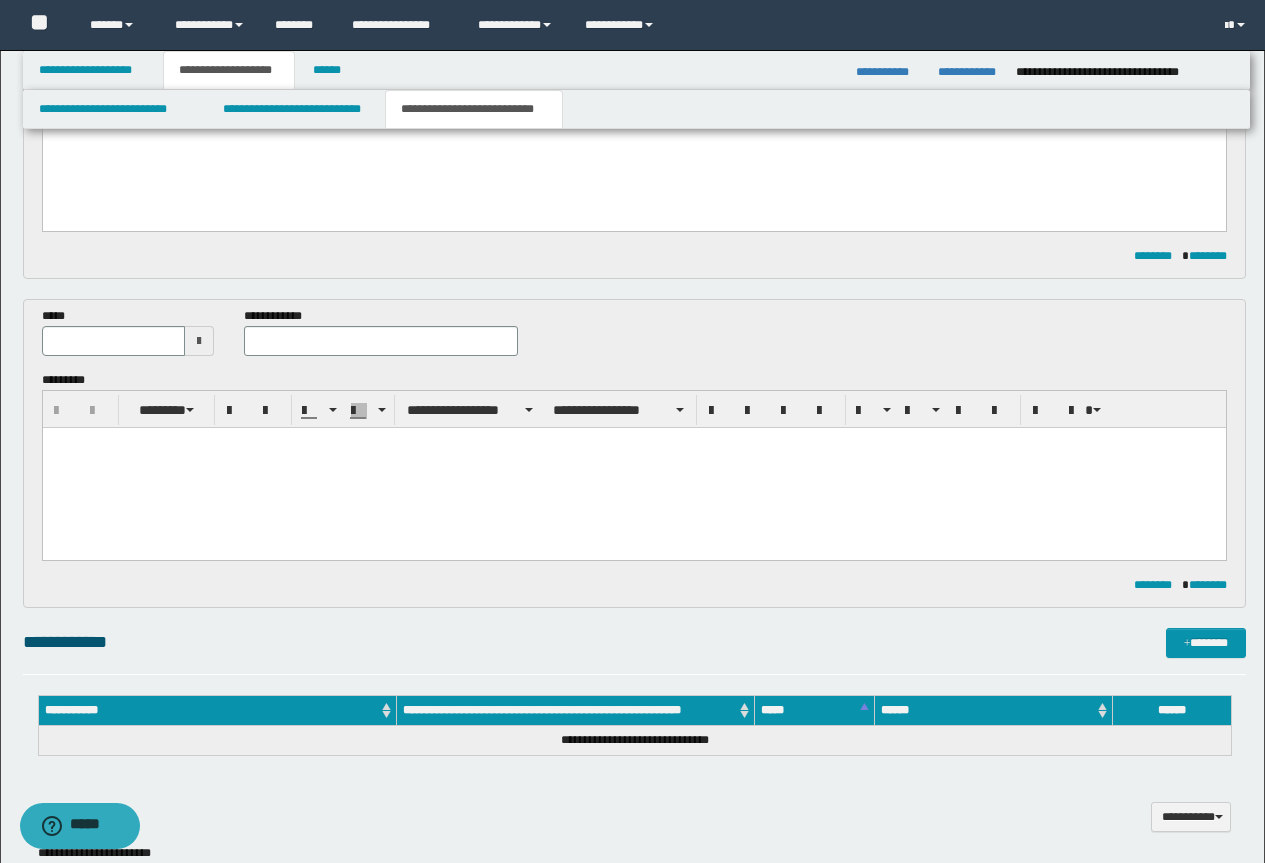 click at bounding box center [633, 467] 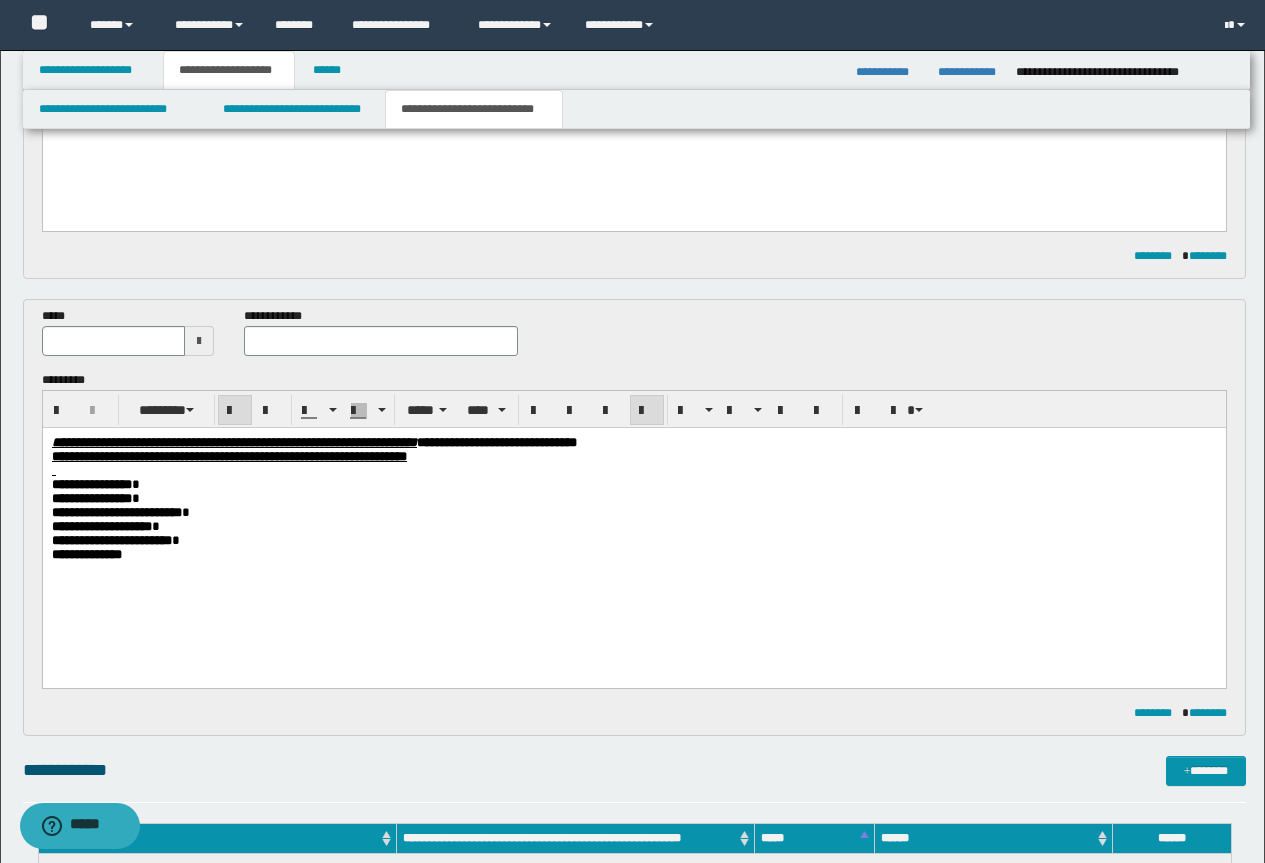drag, startPoint x: 834, startPoint y: 433, endPoint x: 663, endPoint y: 442, distance: 171.23668 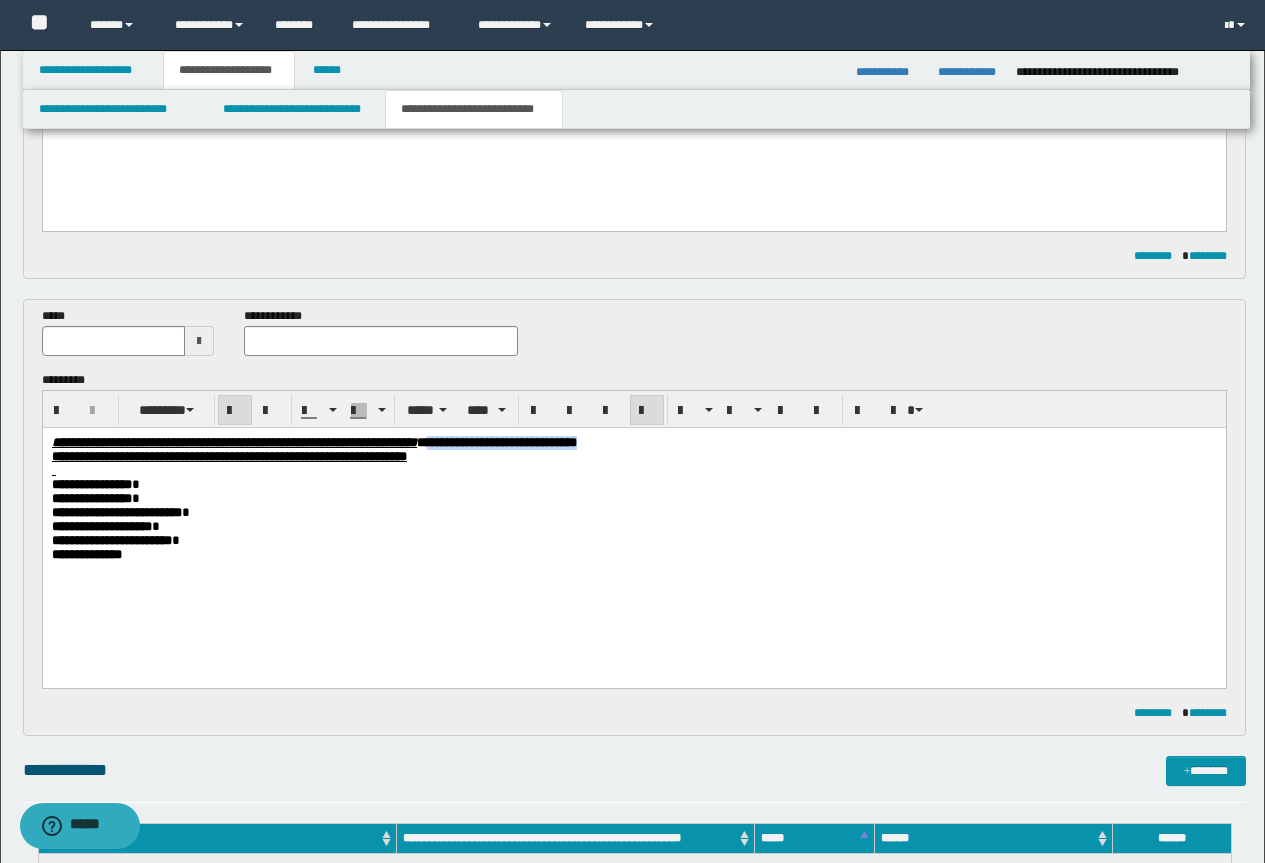 drag, startPoint x: 820, startPoint y: 439, endPoint x: 630, endPoint y: 438, distance: 190.00262 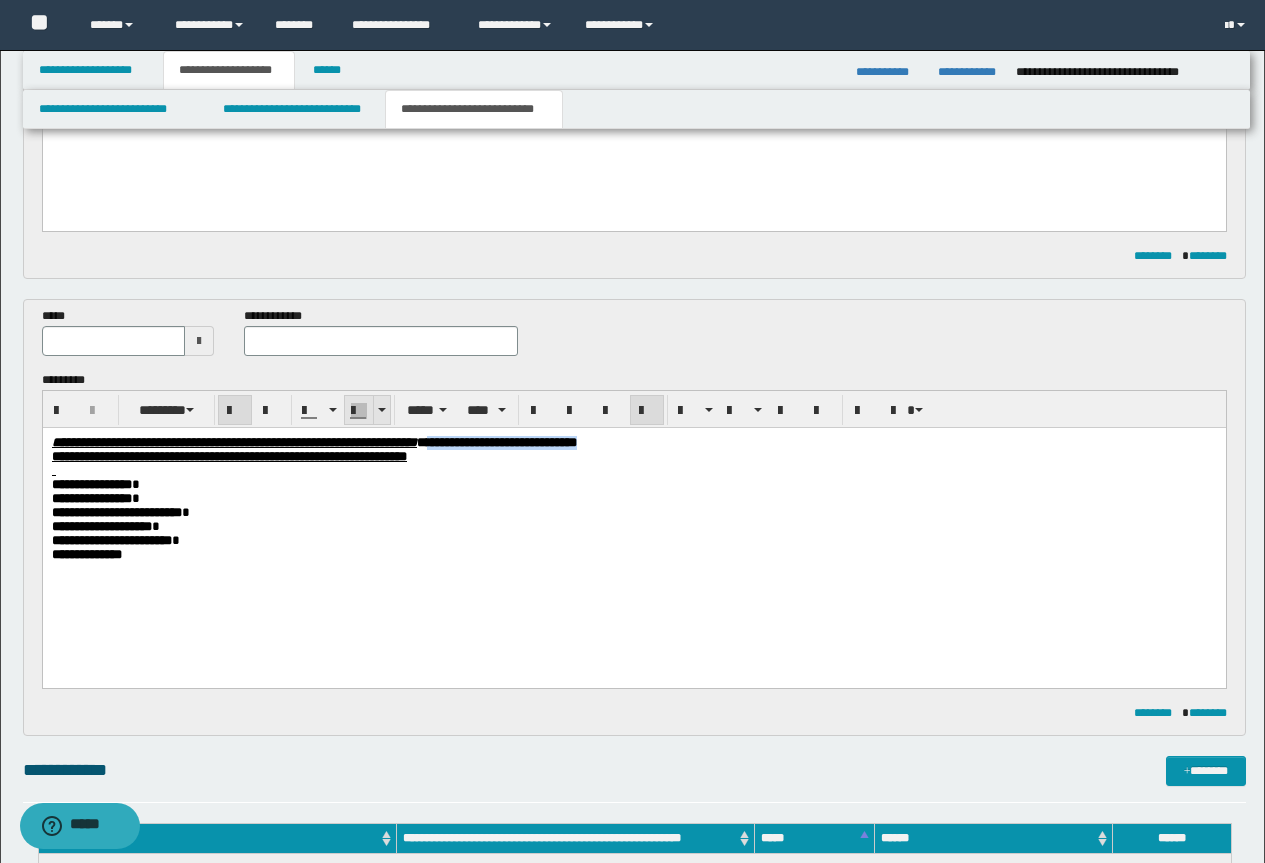 copy on "**********" 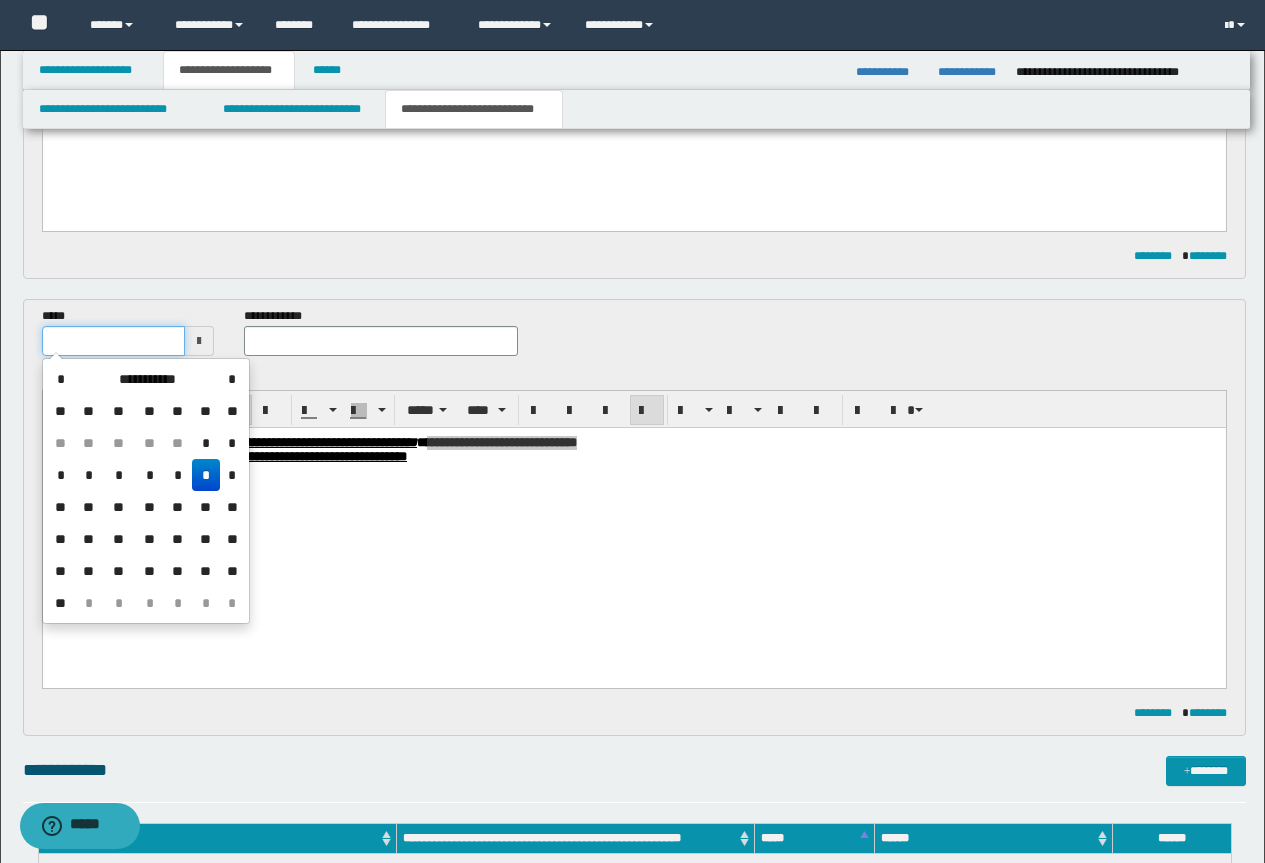 click at bounding box center [114, 341] 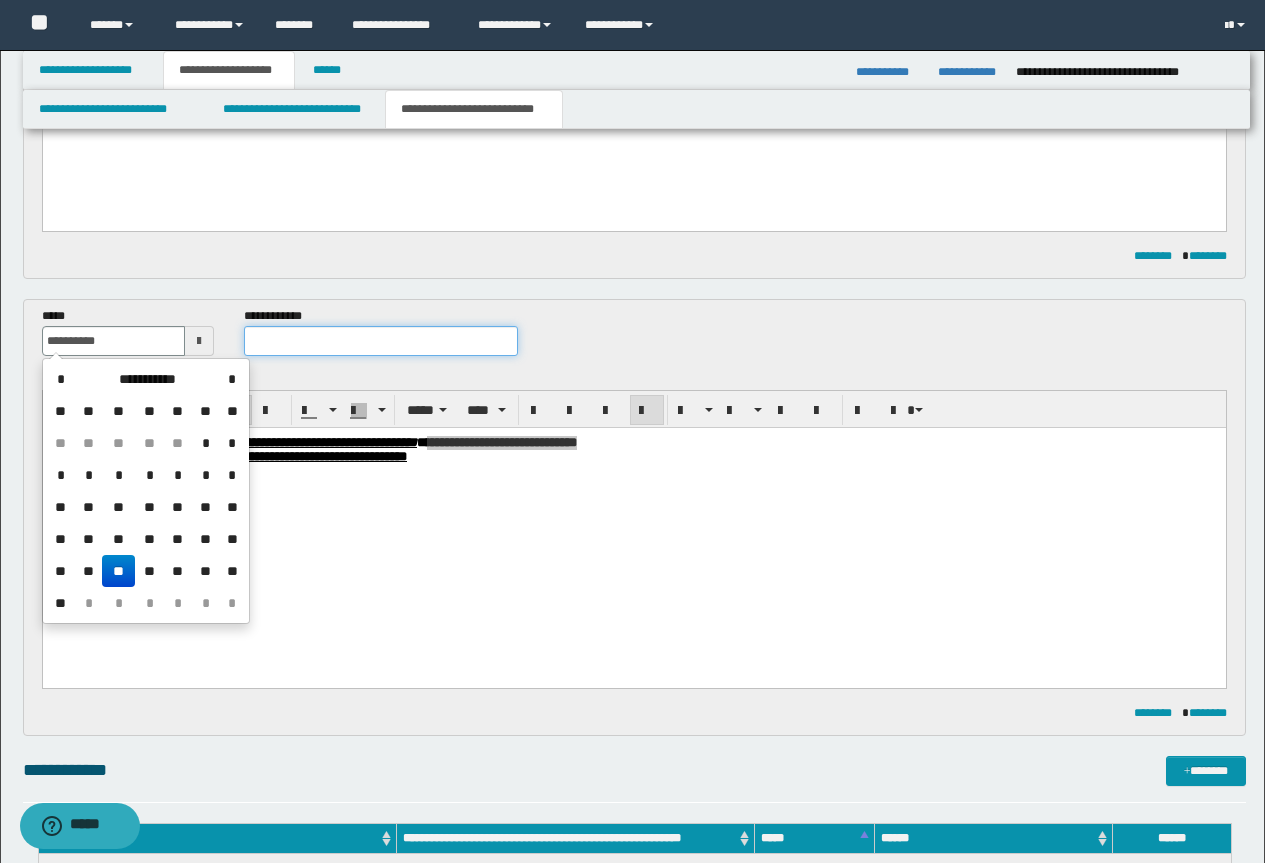 type on "**********" 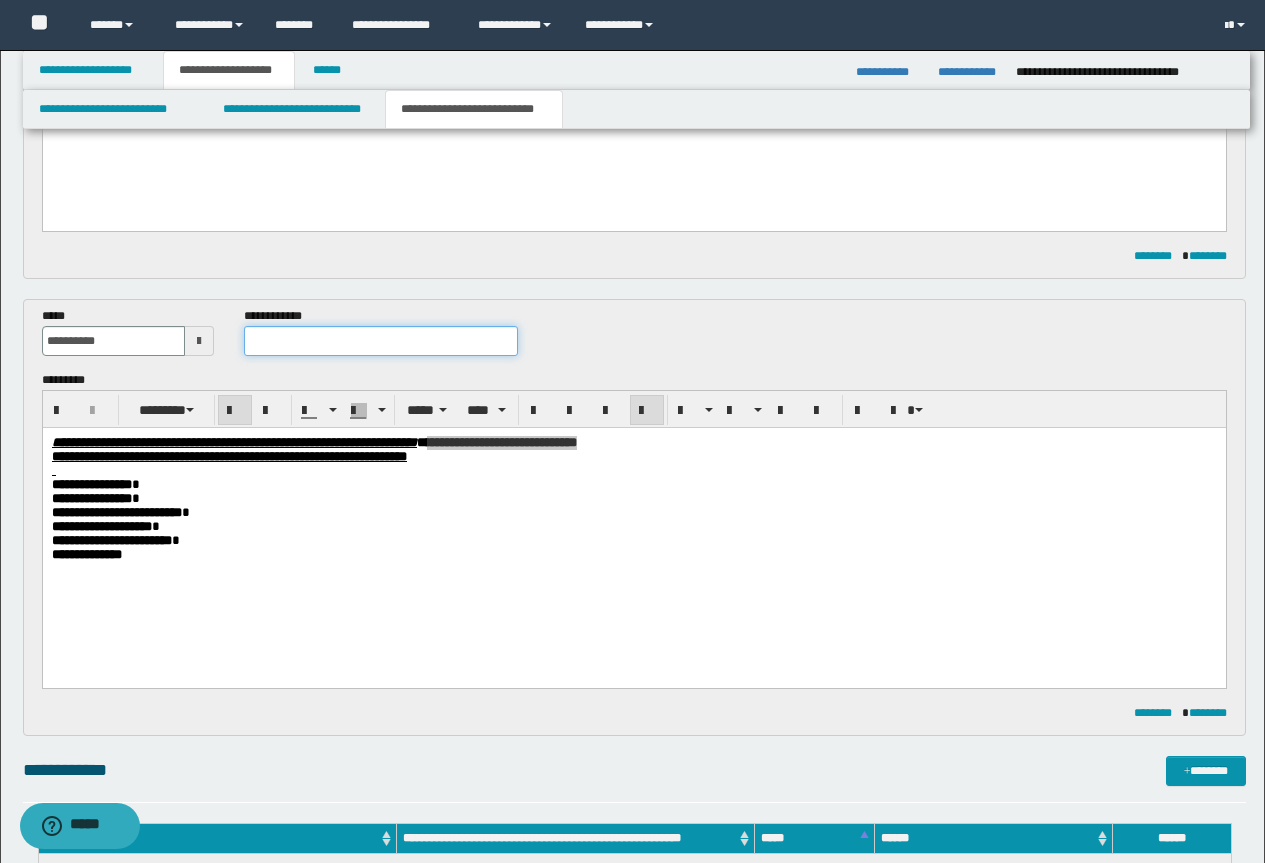 click at bounding box center [381, 341] 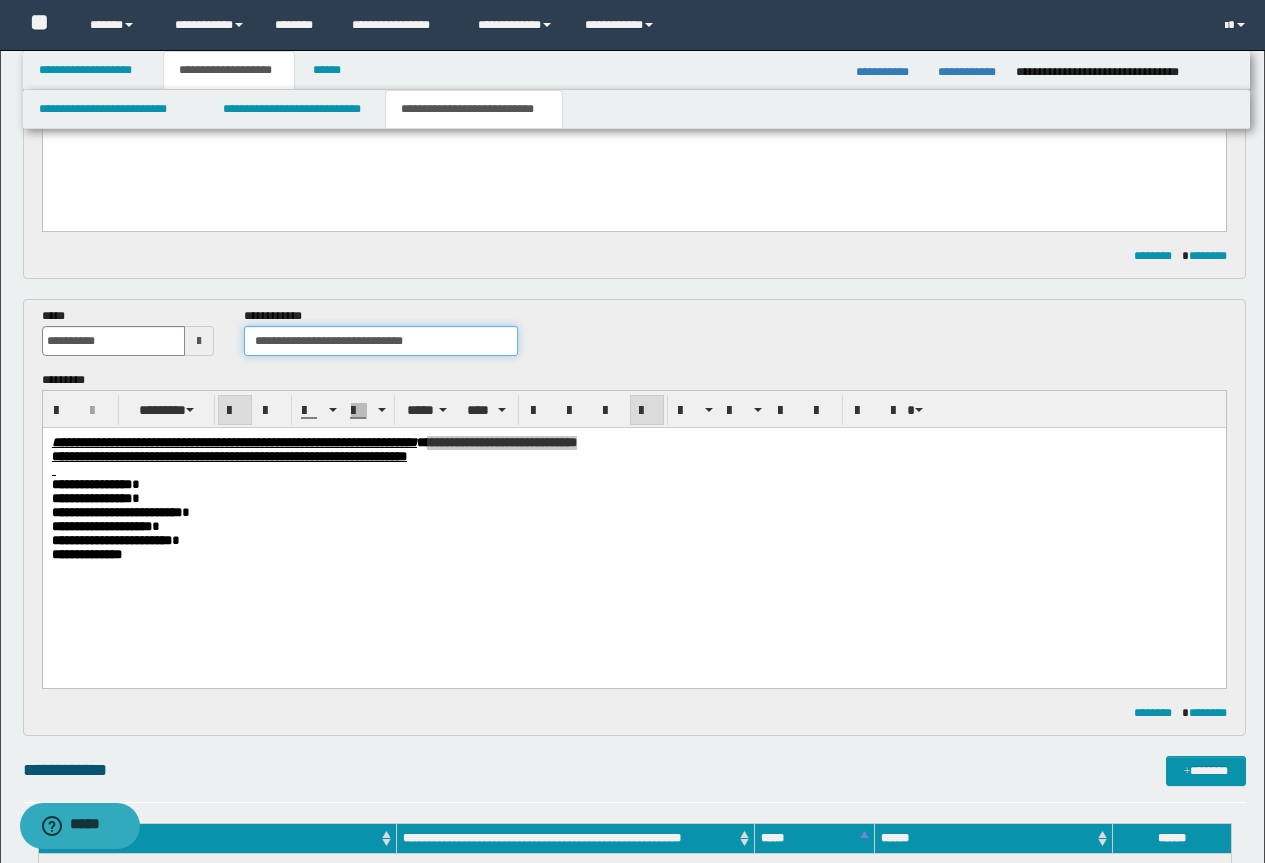 drag, startPoint x: 441, startPoint y: 344, endPoint x: 349, endPoint y: 352, distance: 92.34717 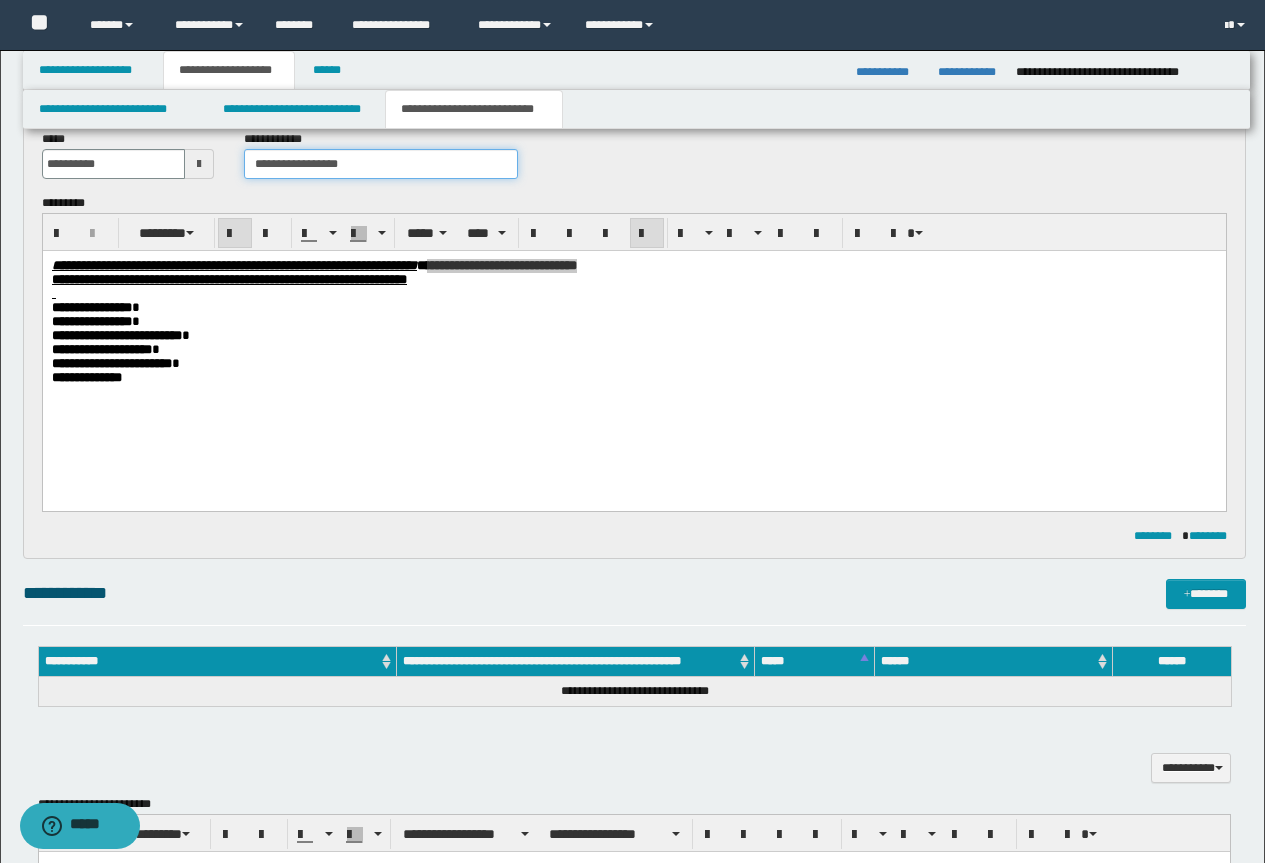 scroll, scrollTop: 700, scrollLeft: 0, axis: vertical 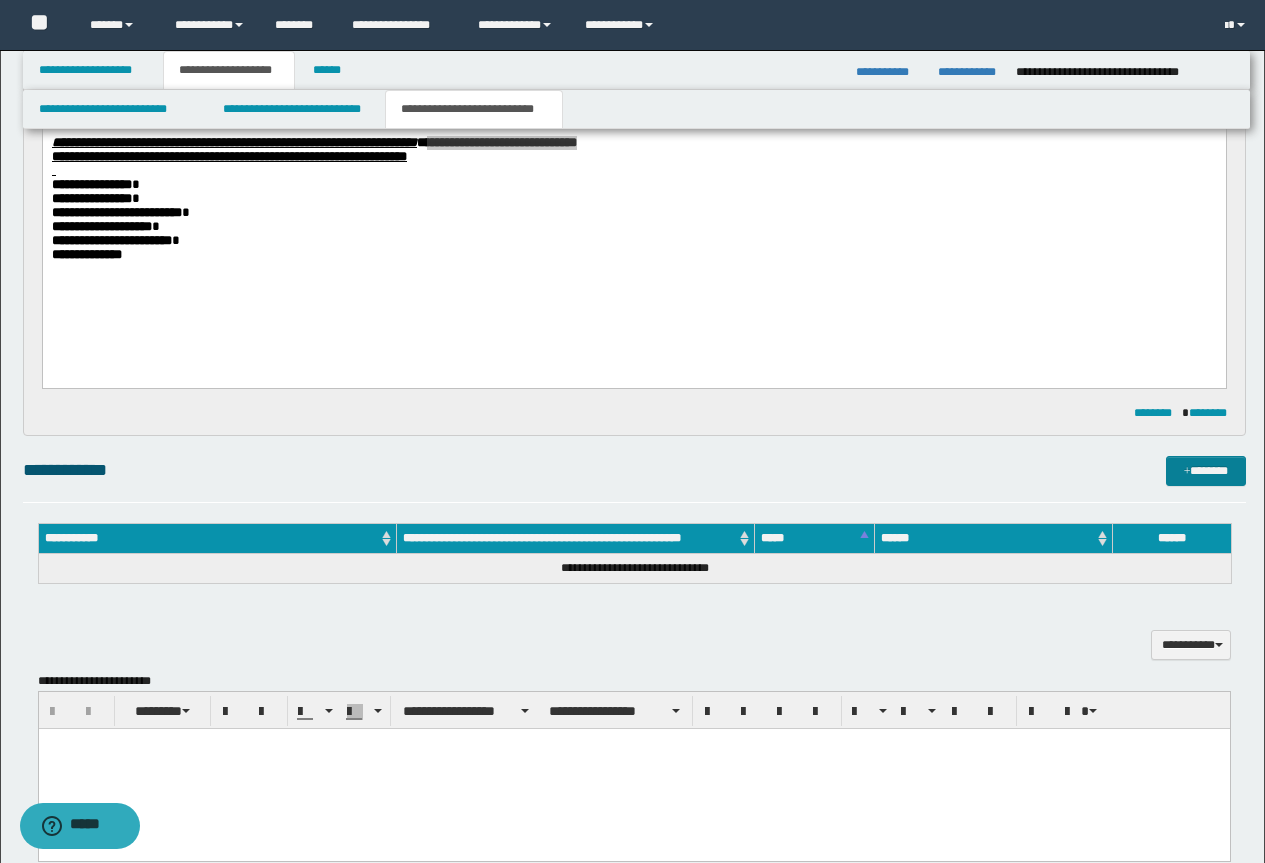type on "**********" 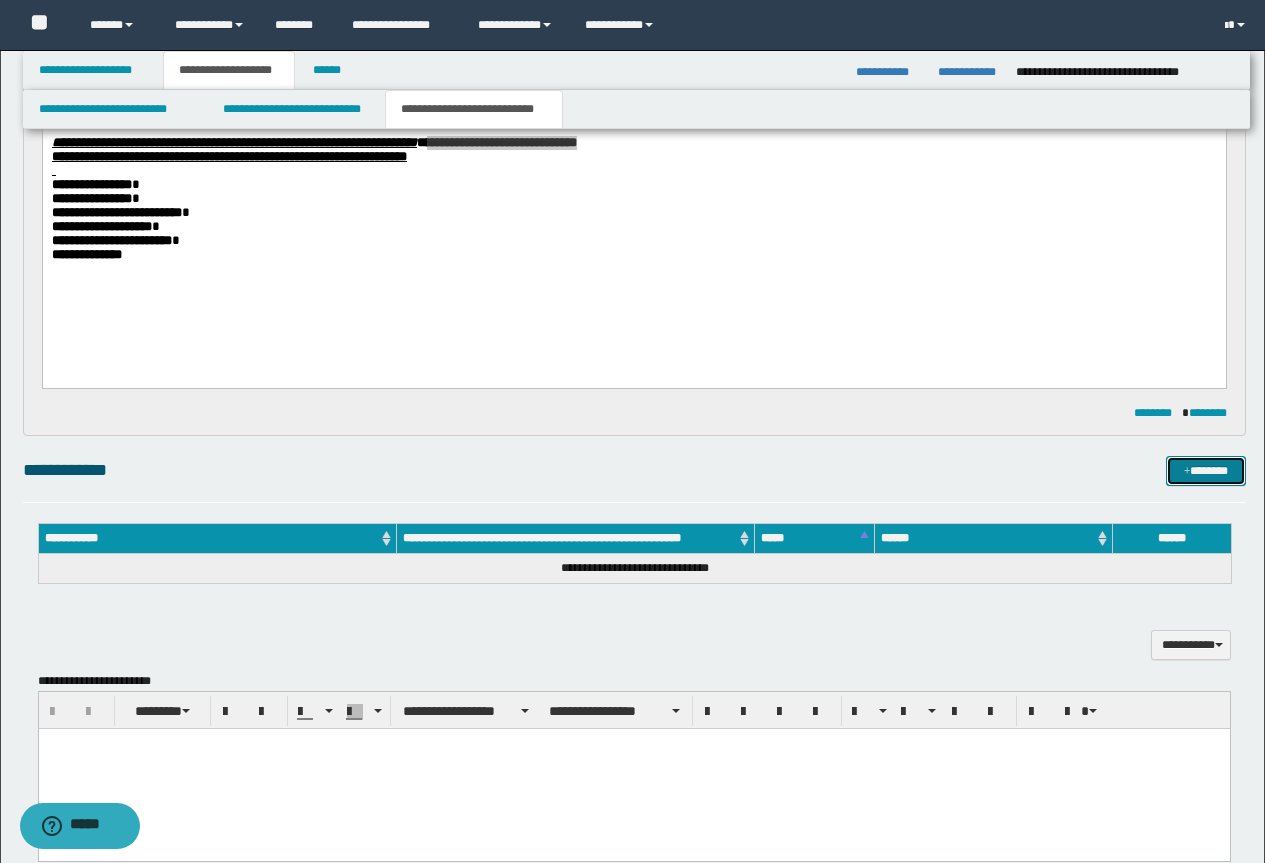 click on "*******" at bounding box center (1206, 471) 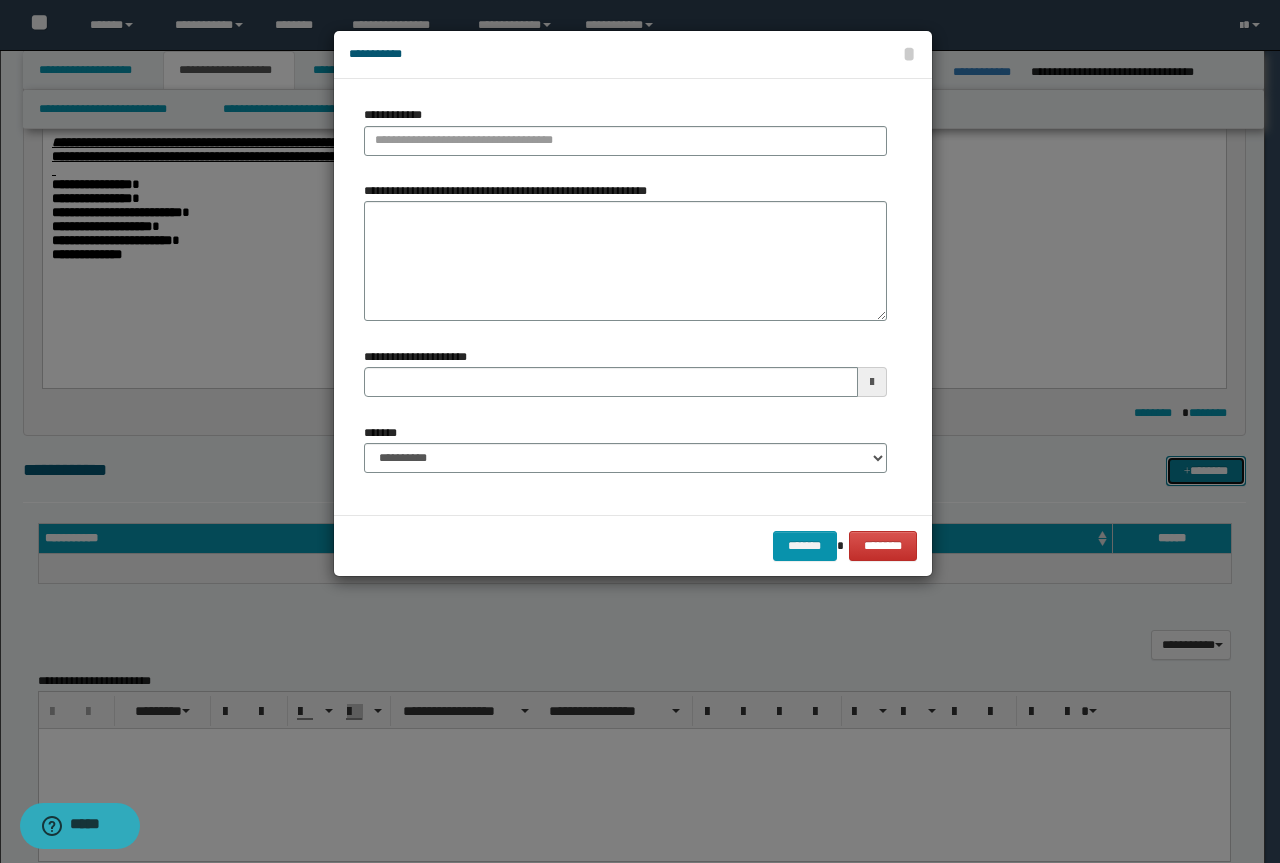 type 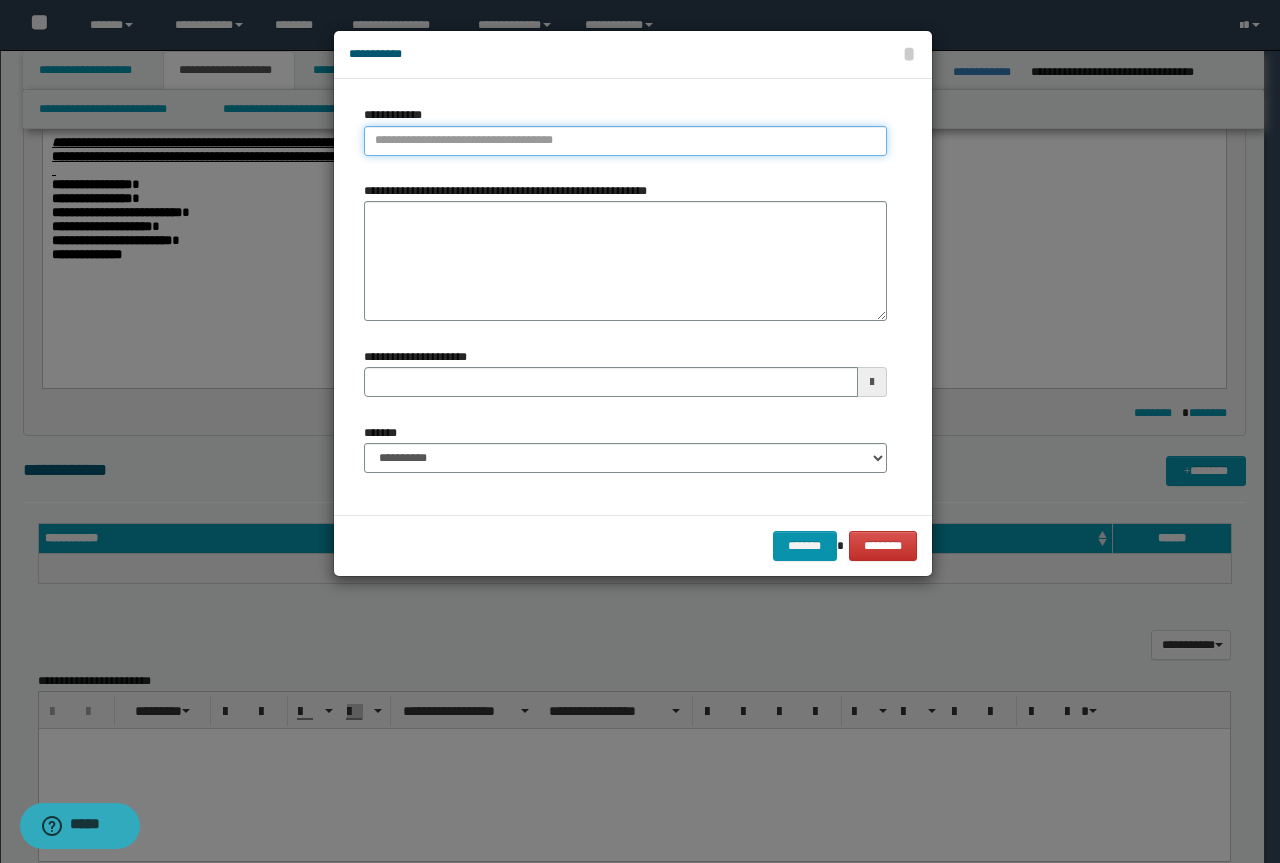 click on "**********" at bounding box center [625, 141] 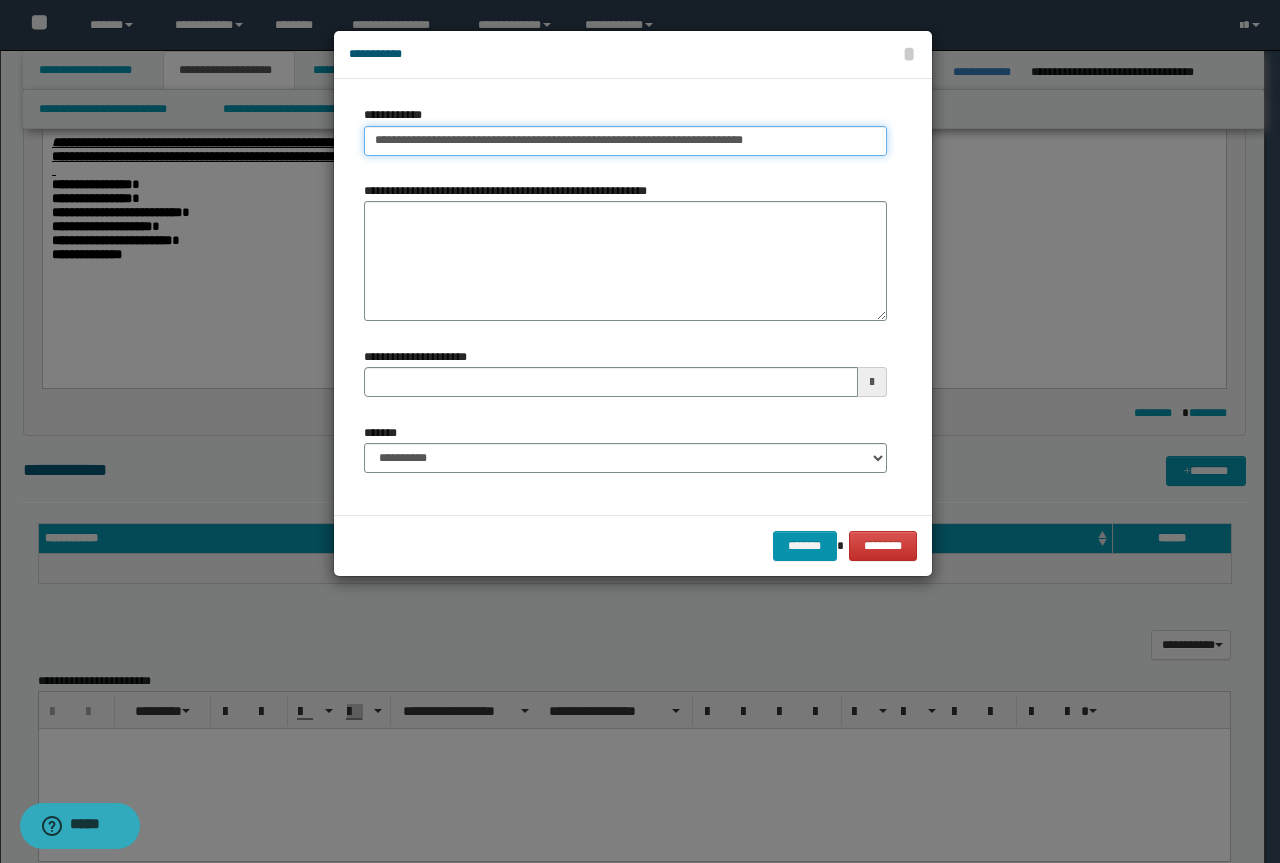 drag, startPoint x: 806, startPoint y: 139, endPoint x: 524, endPoint y: 149, distance: 282.17725 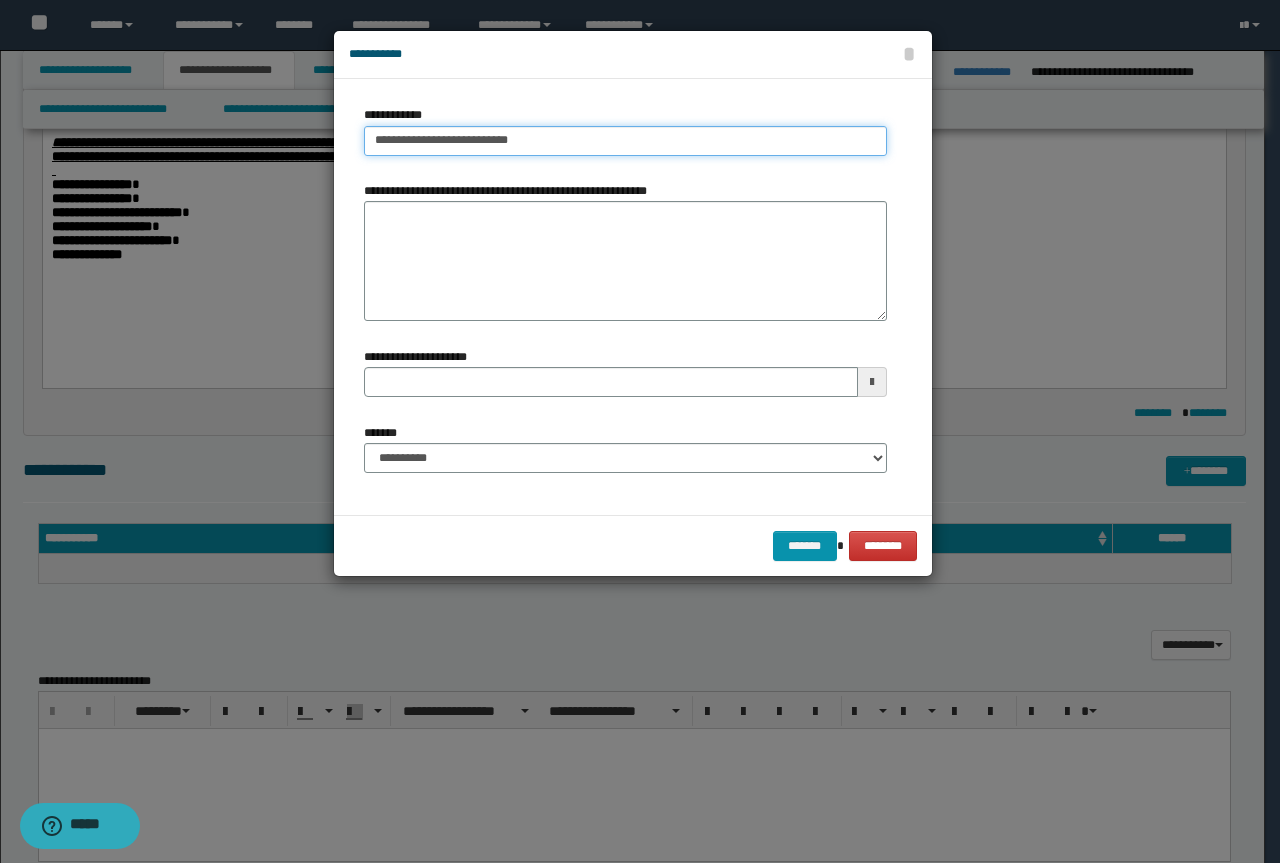type on "**********" 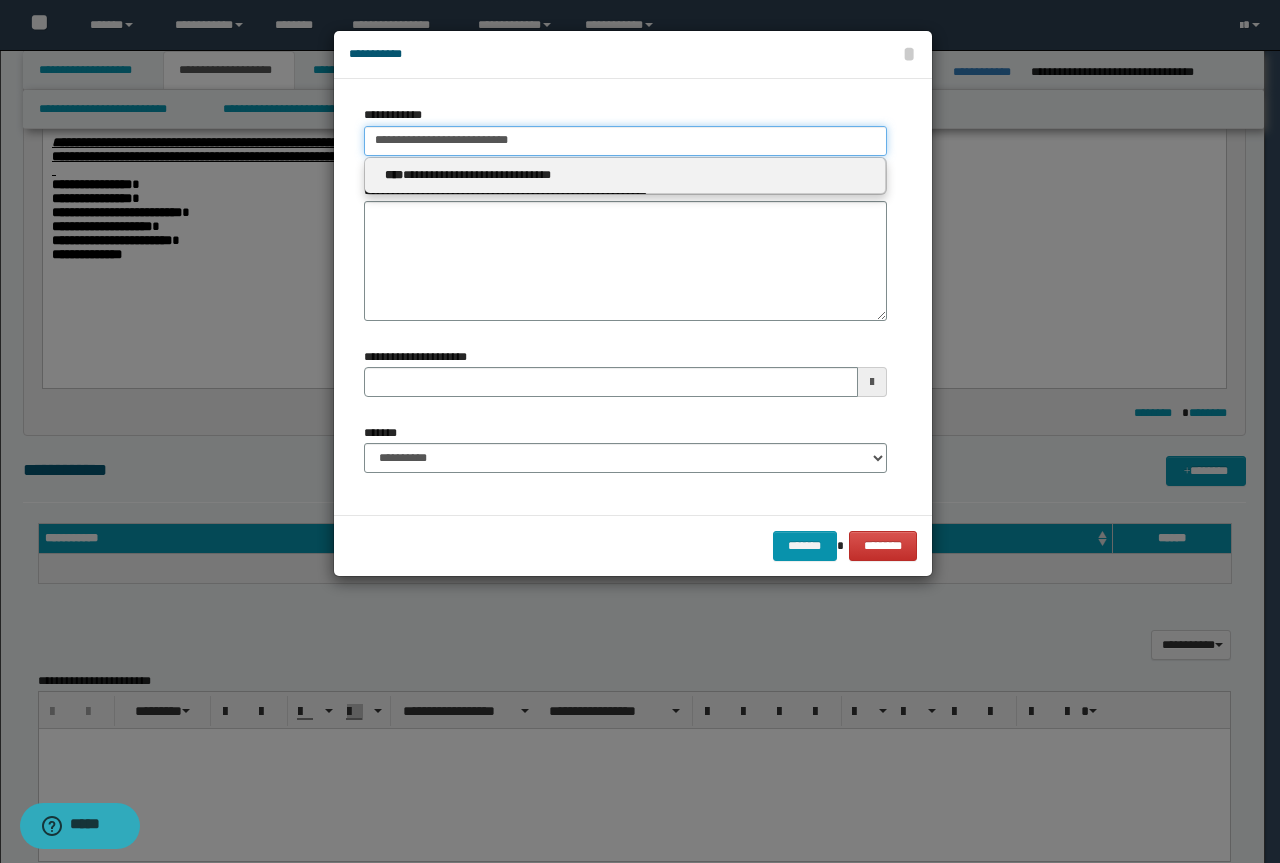 type on "**********" 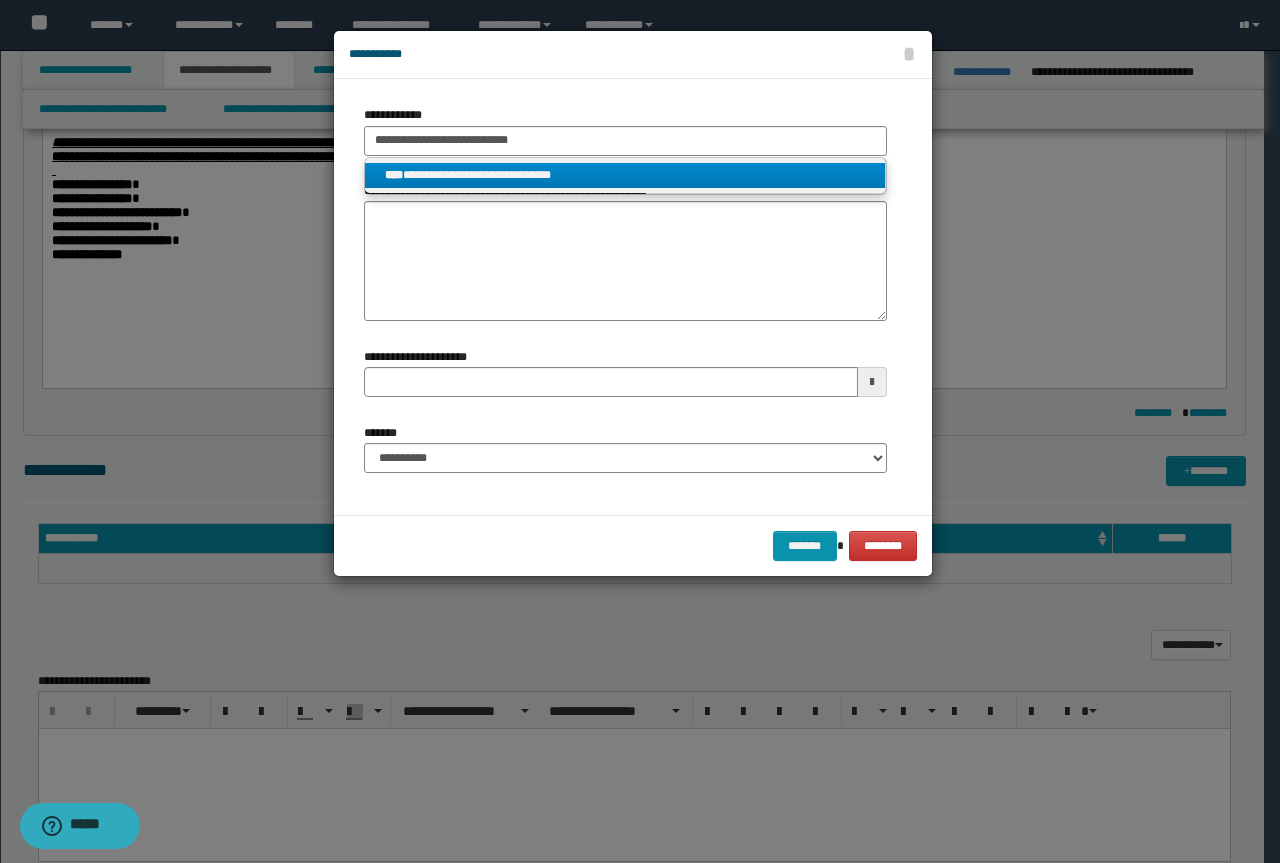 click on "**********" at bounding box center (625, 175) 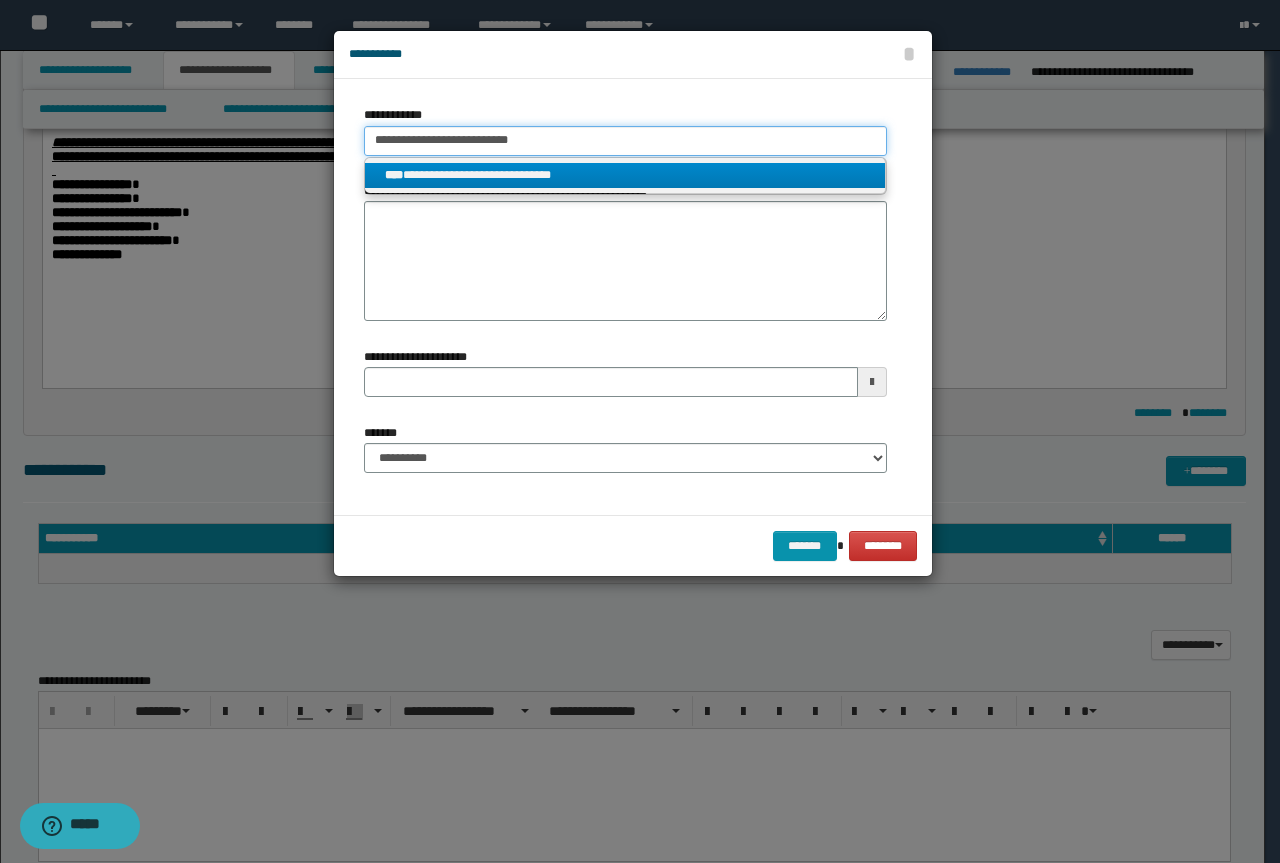 type 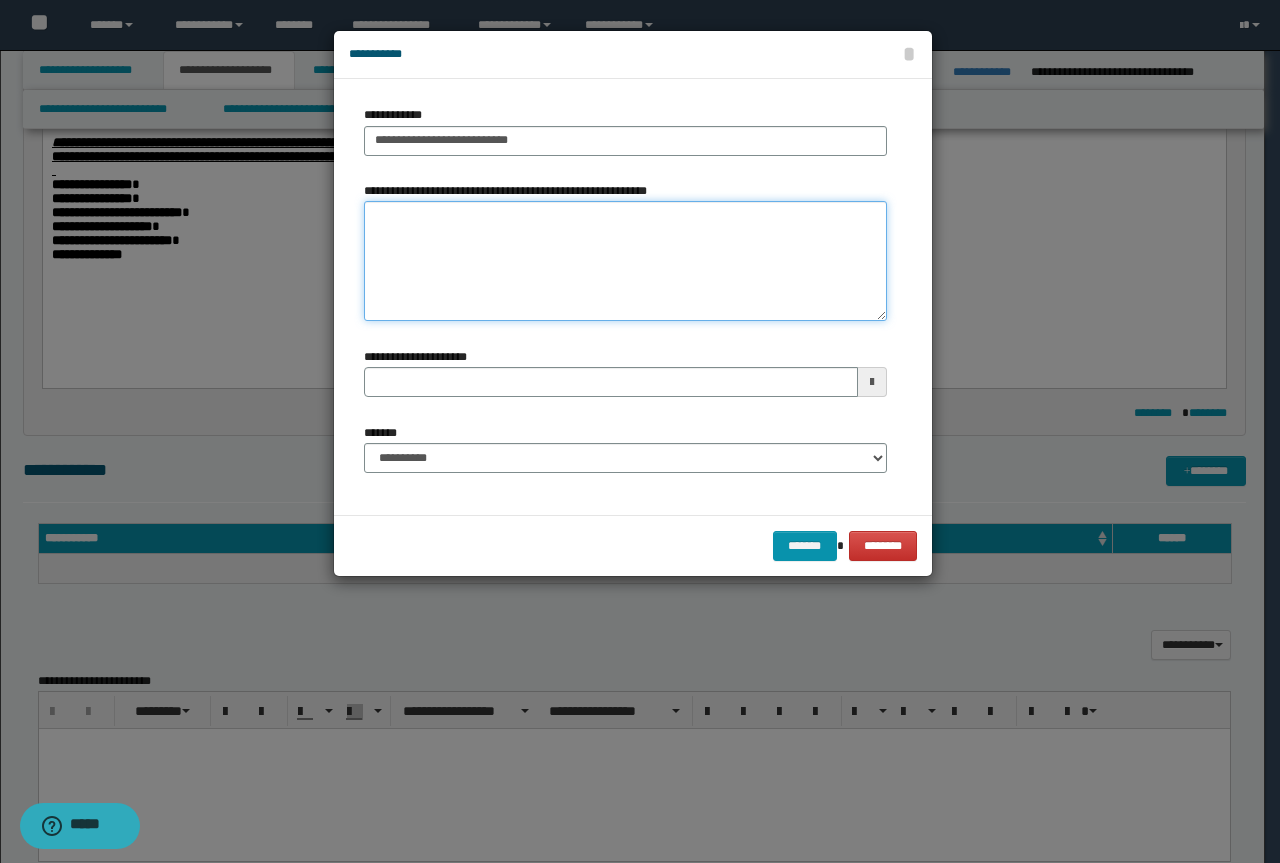 click on "**********" at bounding box center (625, 261) 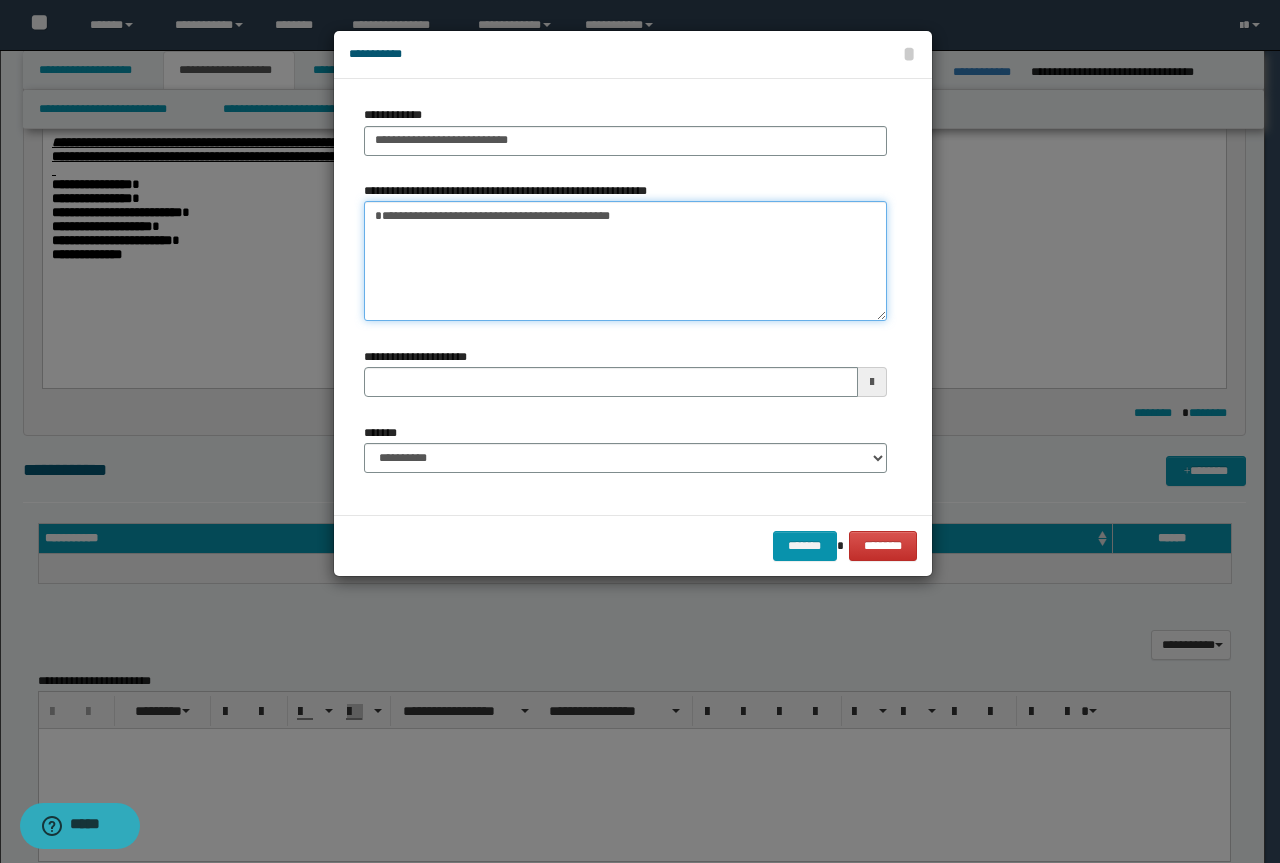 type 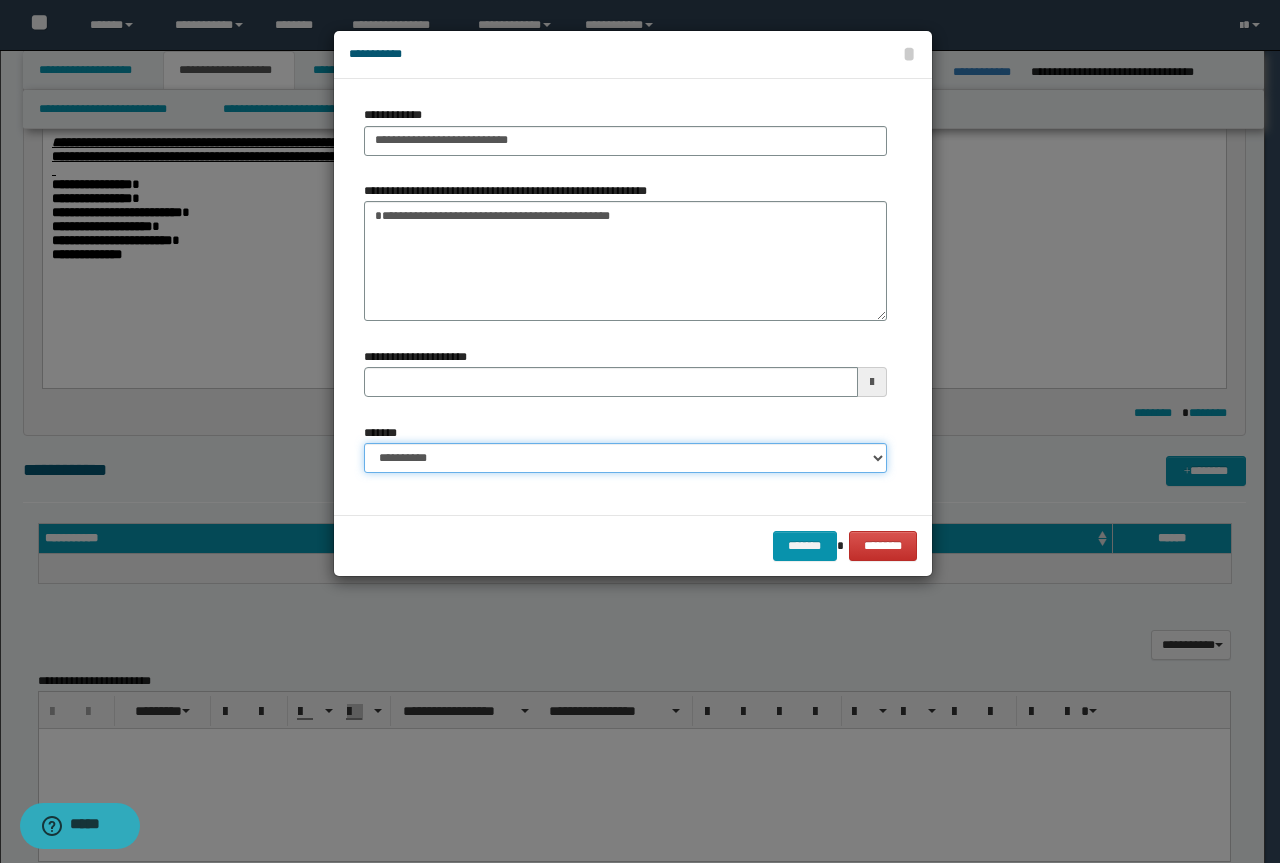 click on "**********" at bounding box center (625, 458) 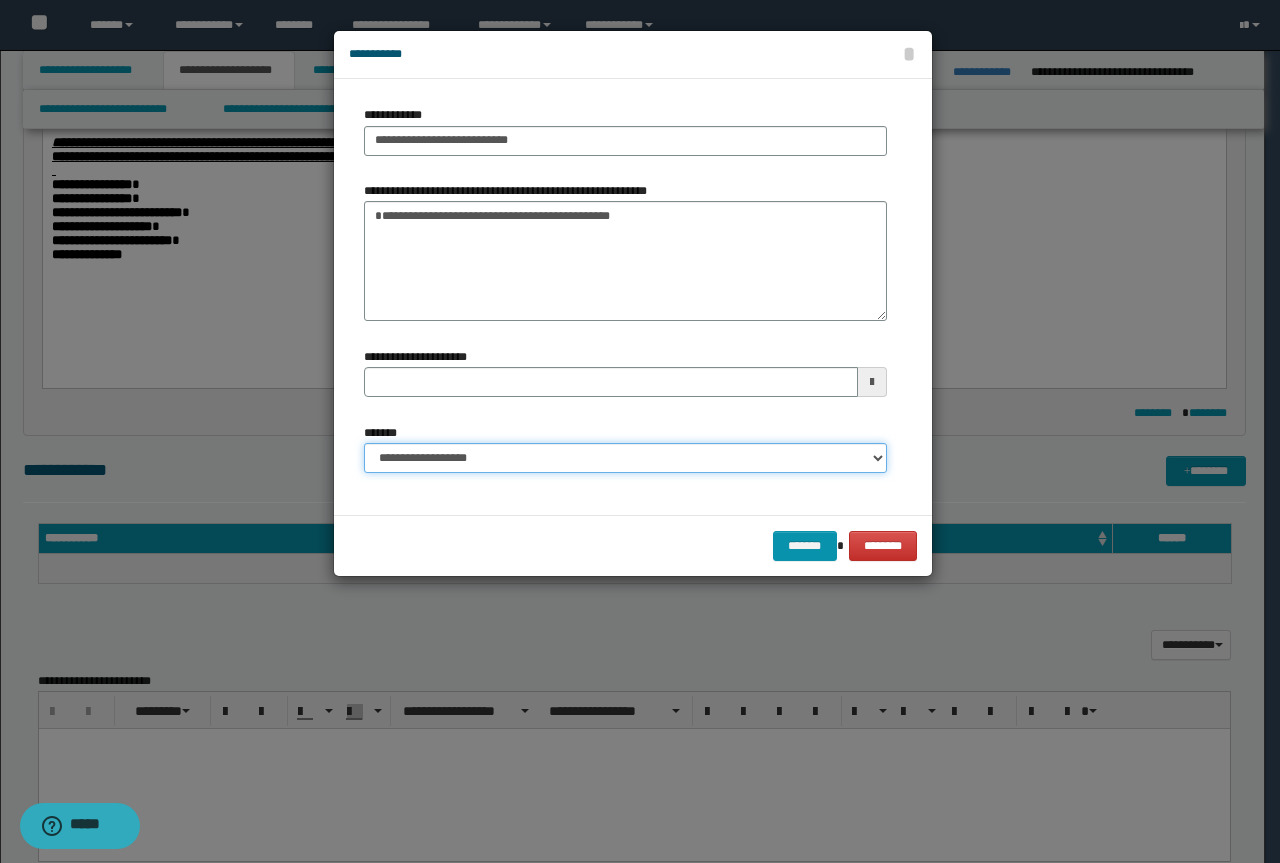 click on "**********" at bounding box center [625, 458] 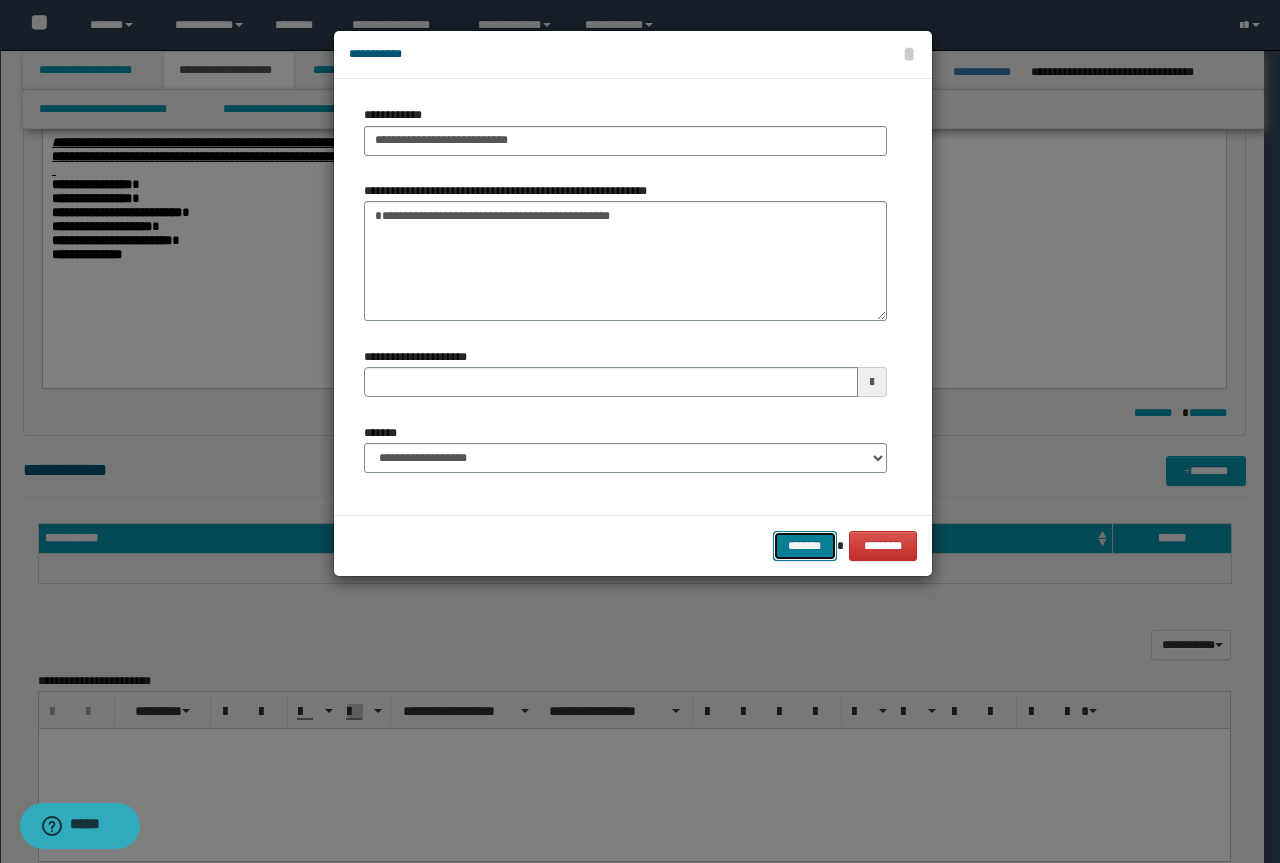 click on "*******" at bounding box center [805, 546] 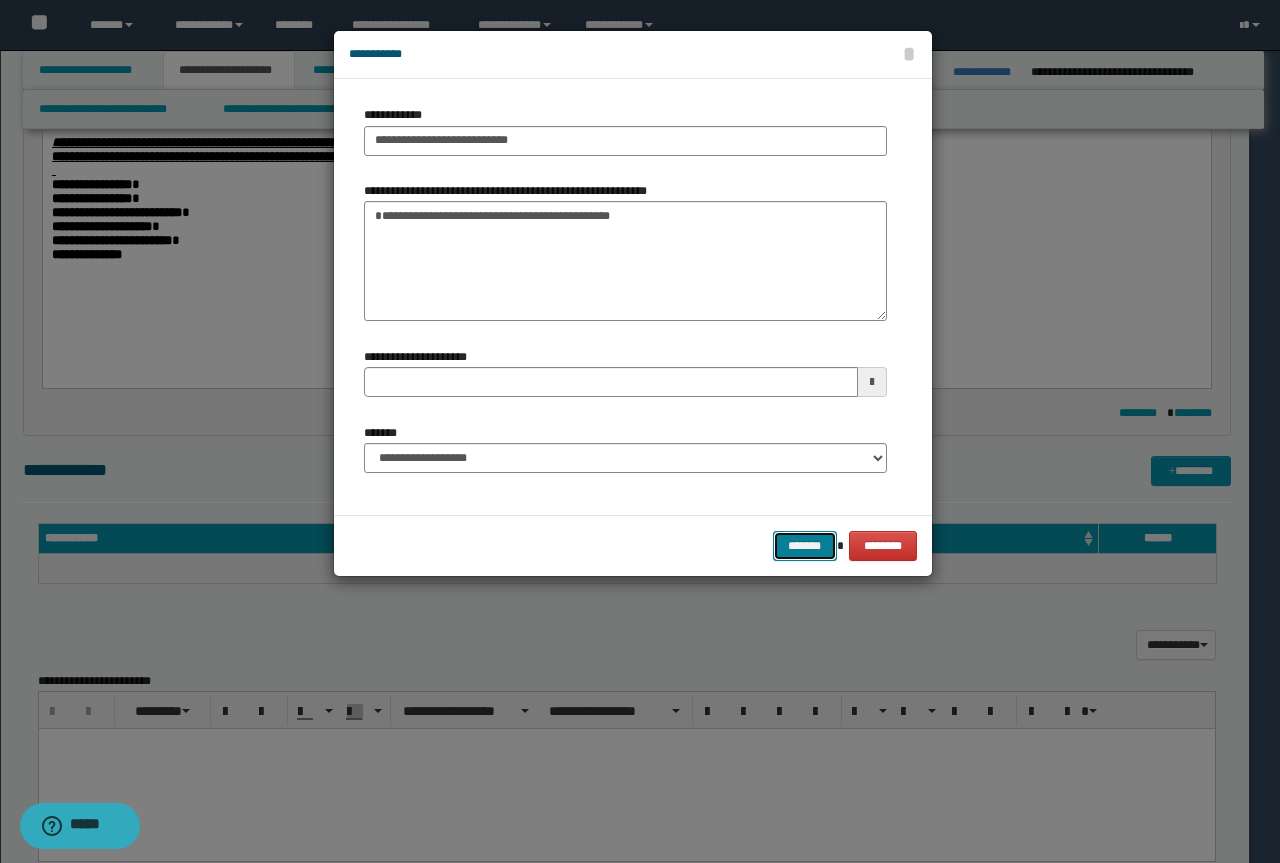 type 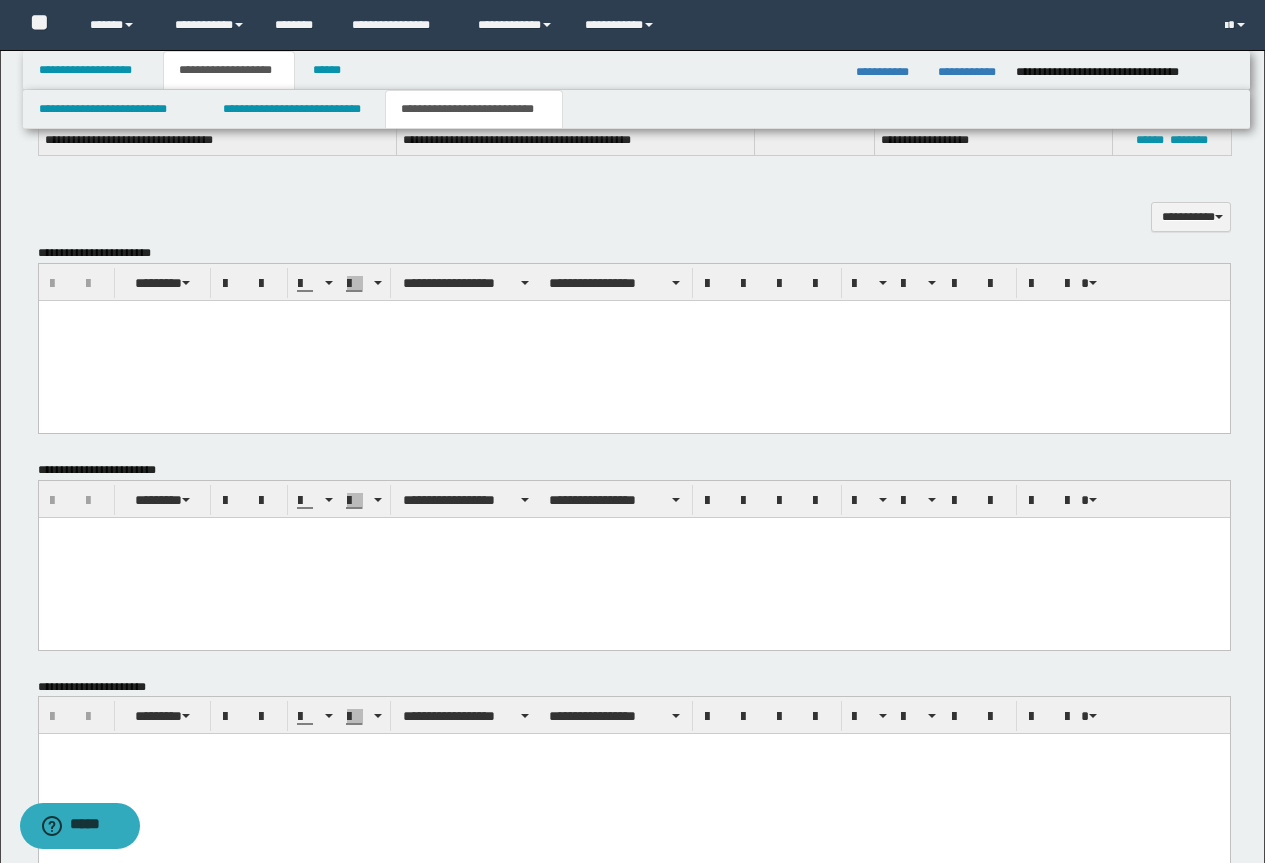 scroll, scrollTop: 1256, scrollLeft: 0, axis: vertical 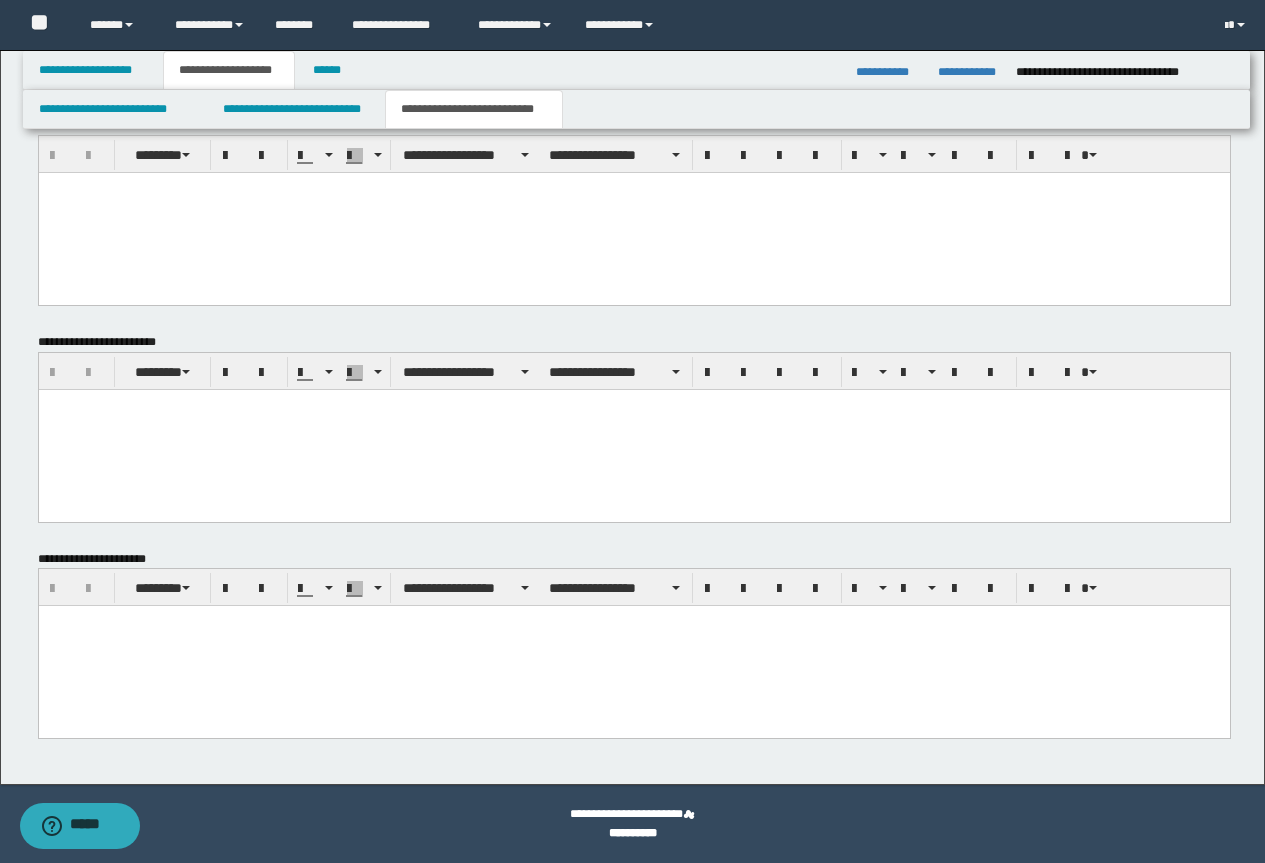 click at bounding box center [633, 621] 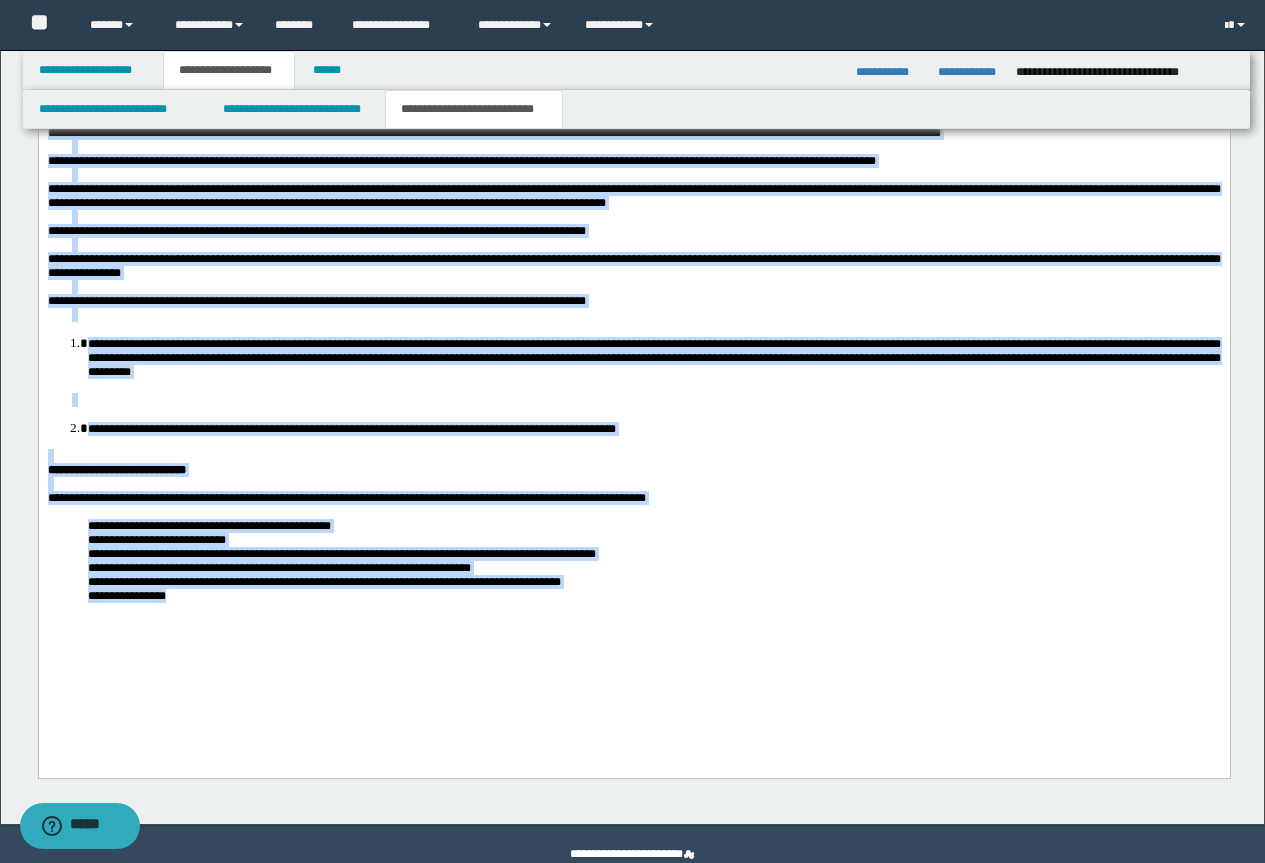 drag, startPoint x: 49, startPoint y: 19, endPoint x: 467, endPoint y: 777, distance: 865.61426 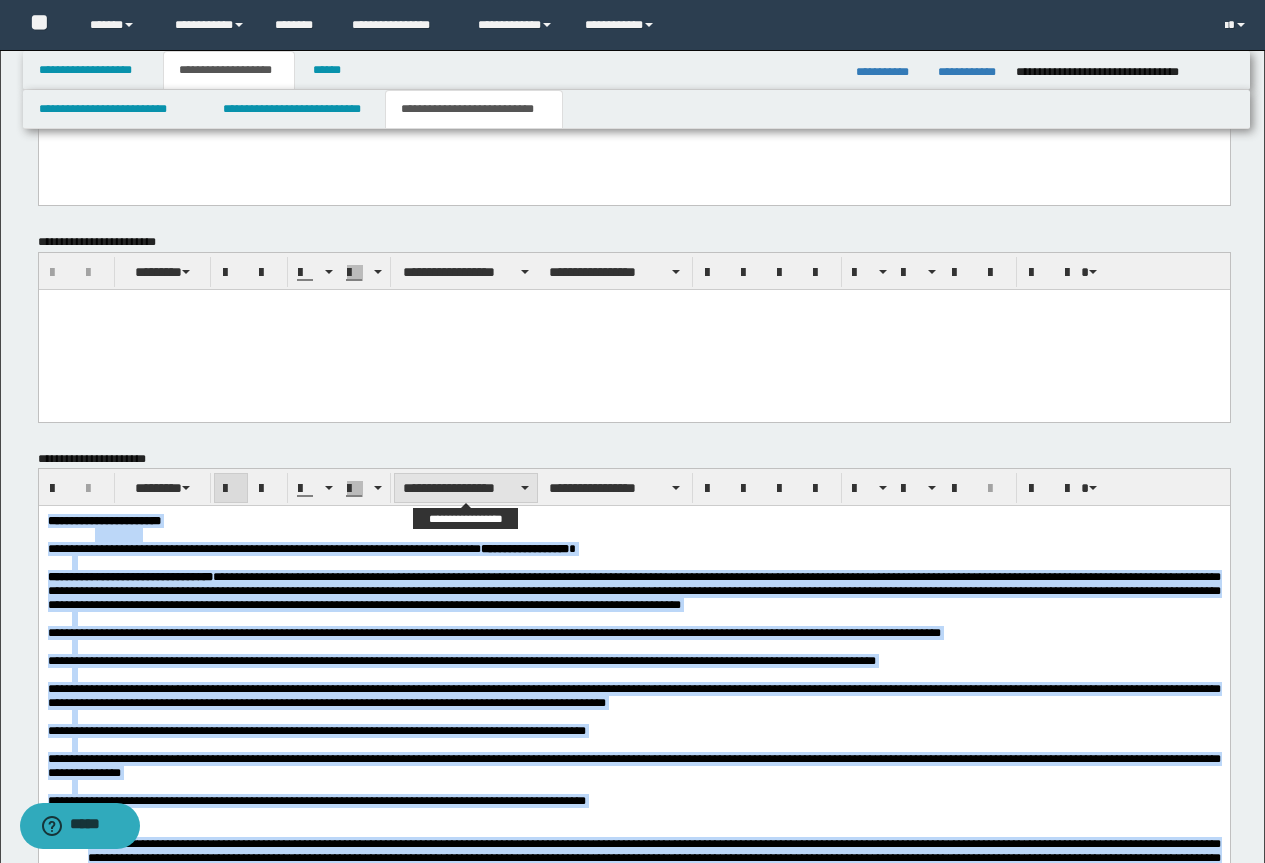 click on "**********" at bounding box center [466, 488] 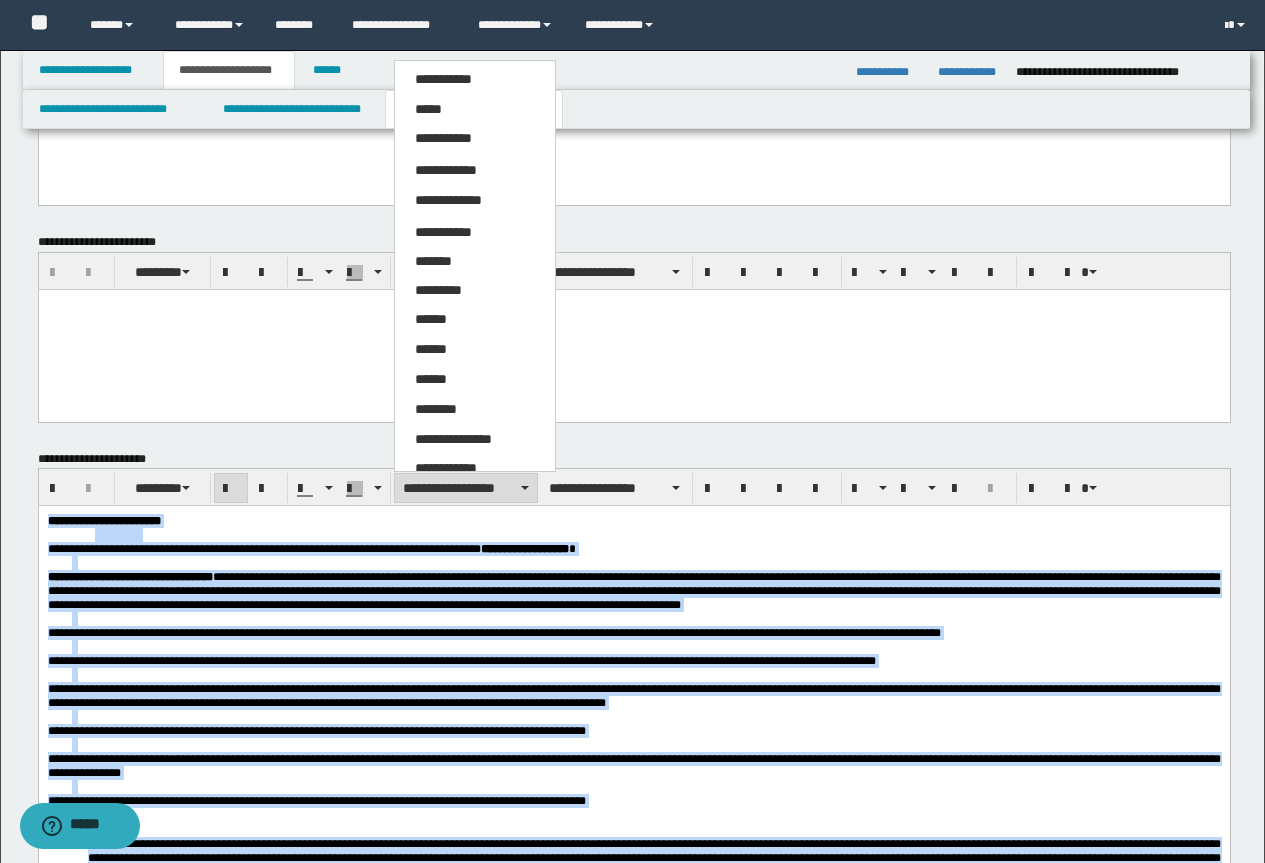 click on "*****" at bounding box center [428, 109] 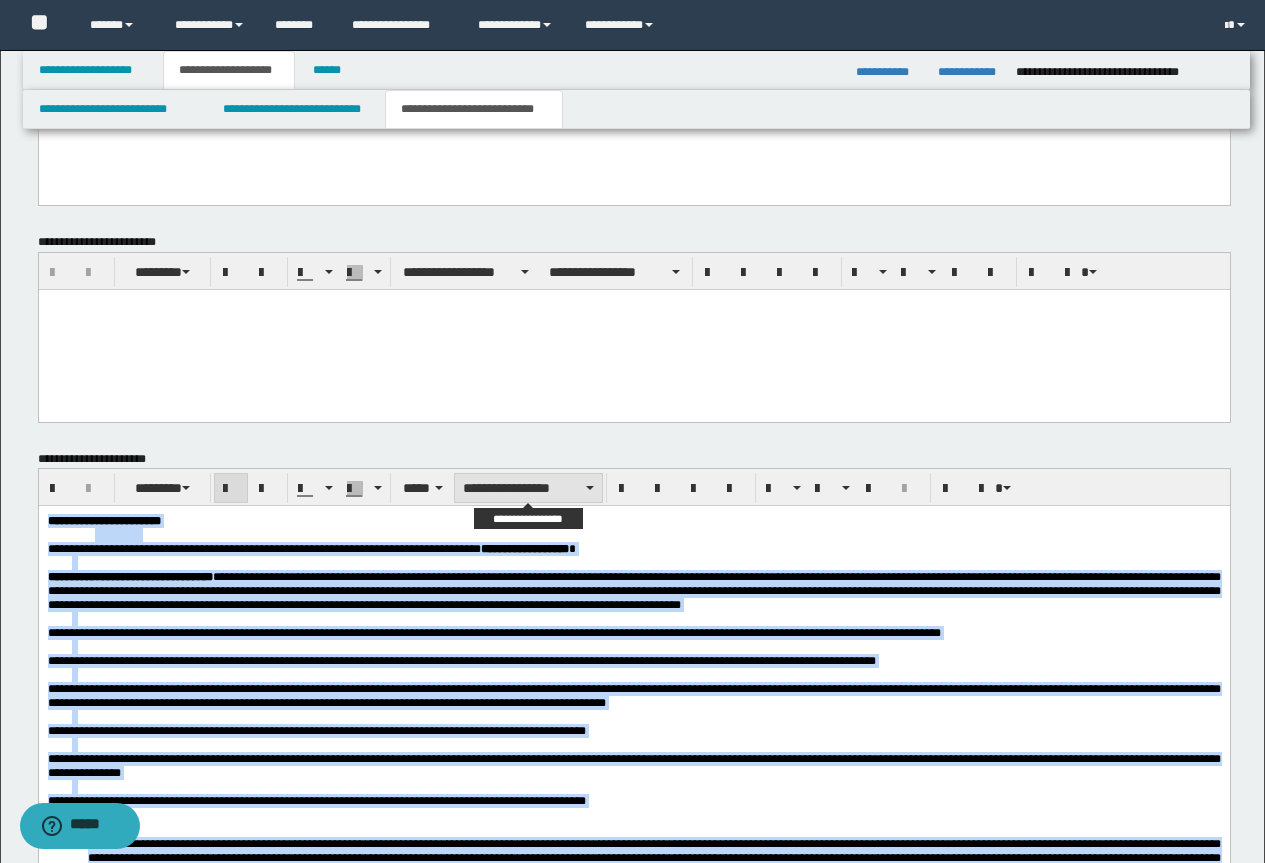 click on "**********" at bounding box center (528, 488) 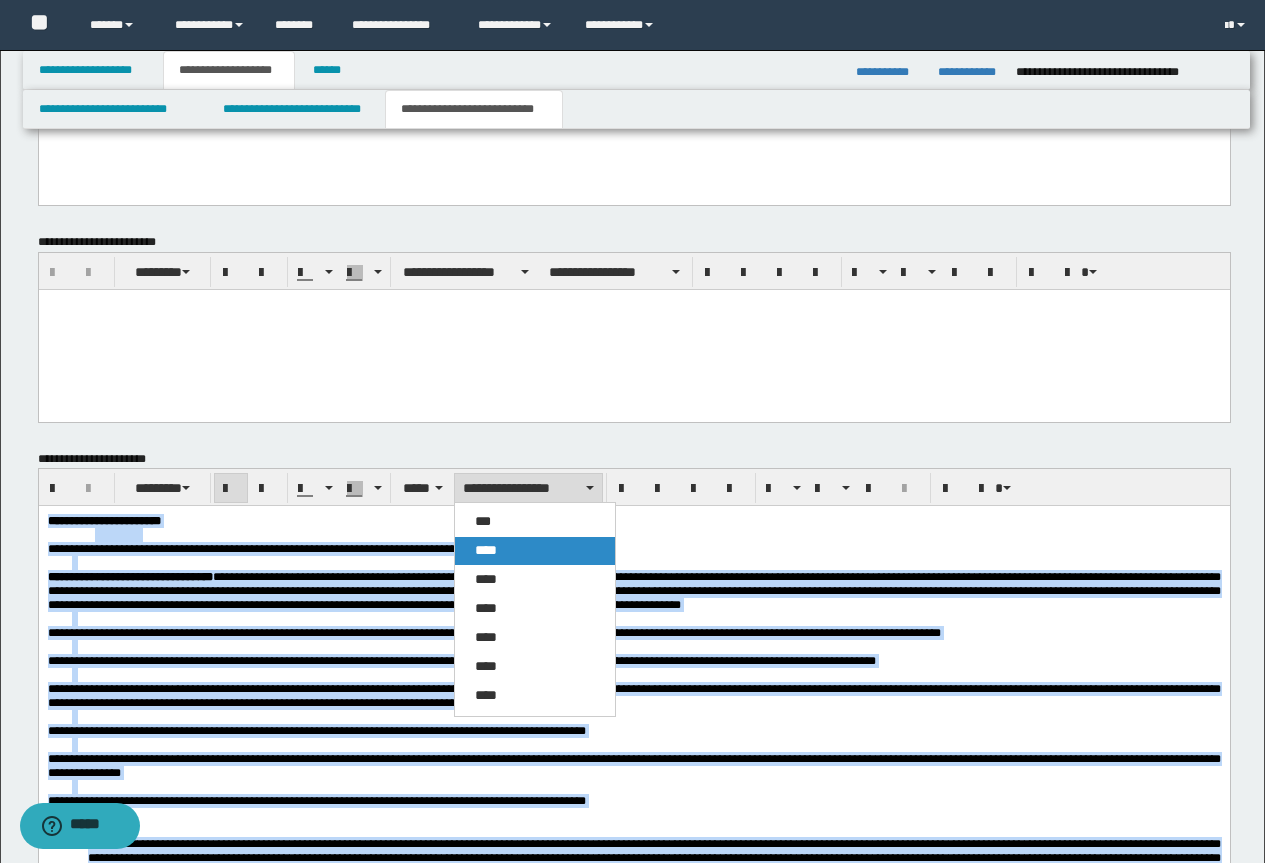 click on "****" at bounding box center [535, 551] 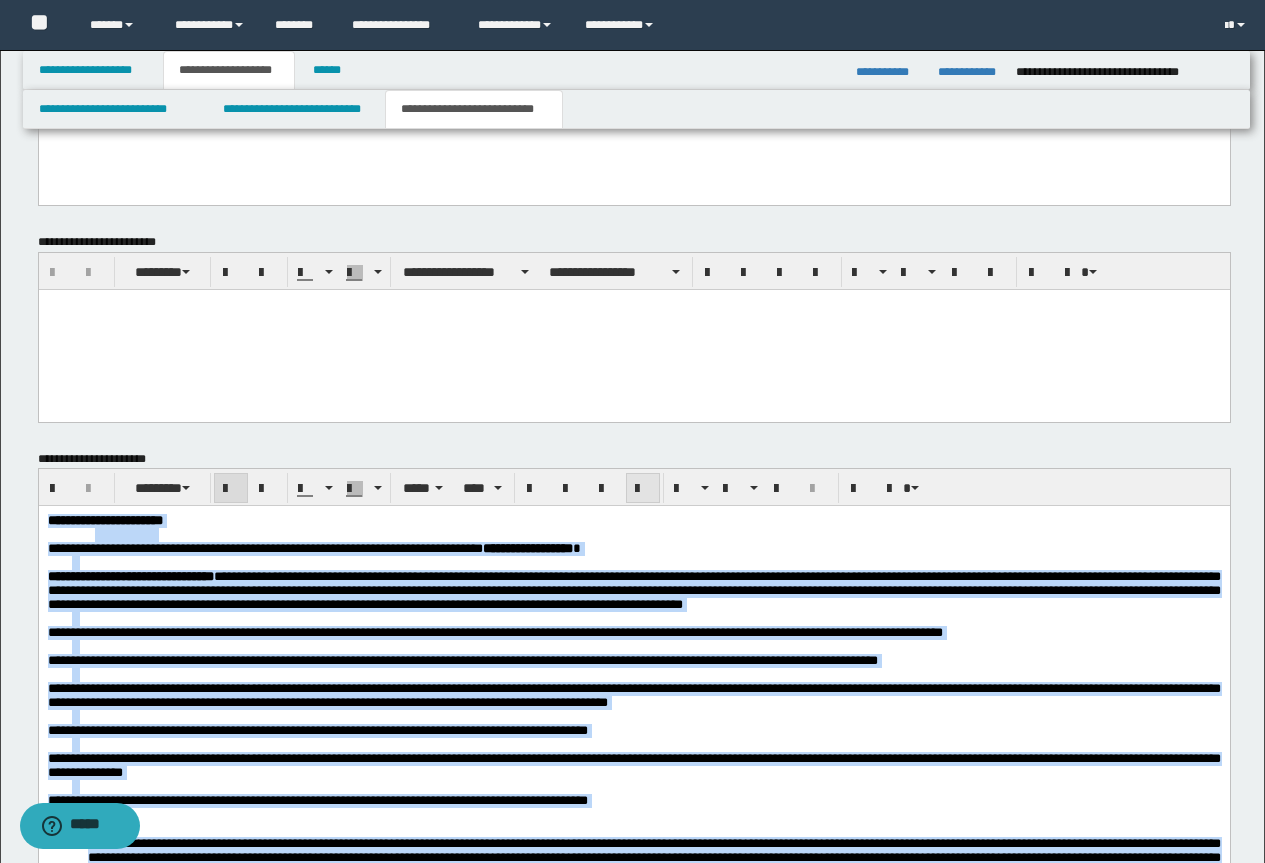 click at bounding box center [643, 489] 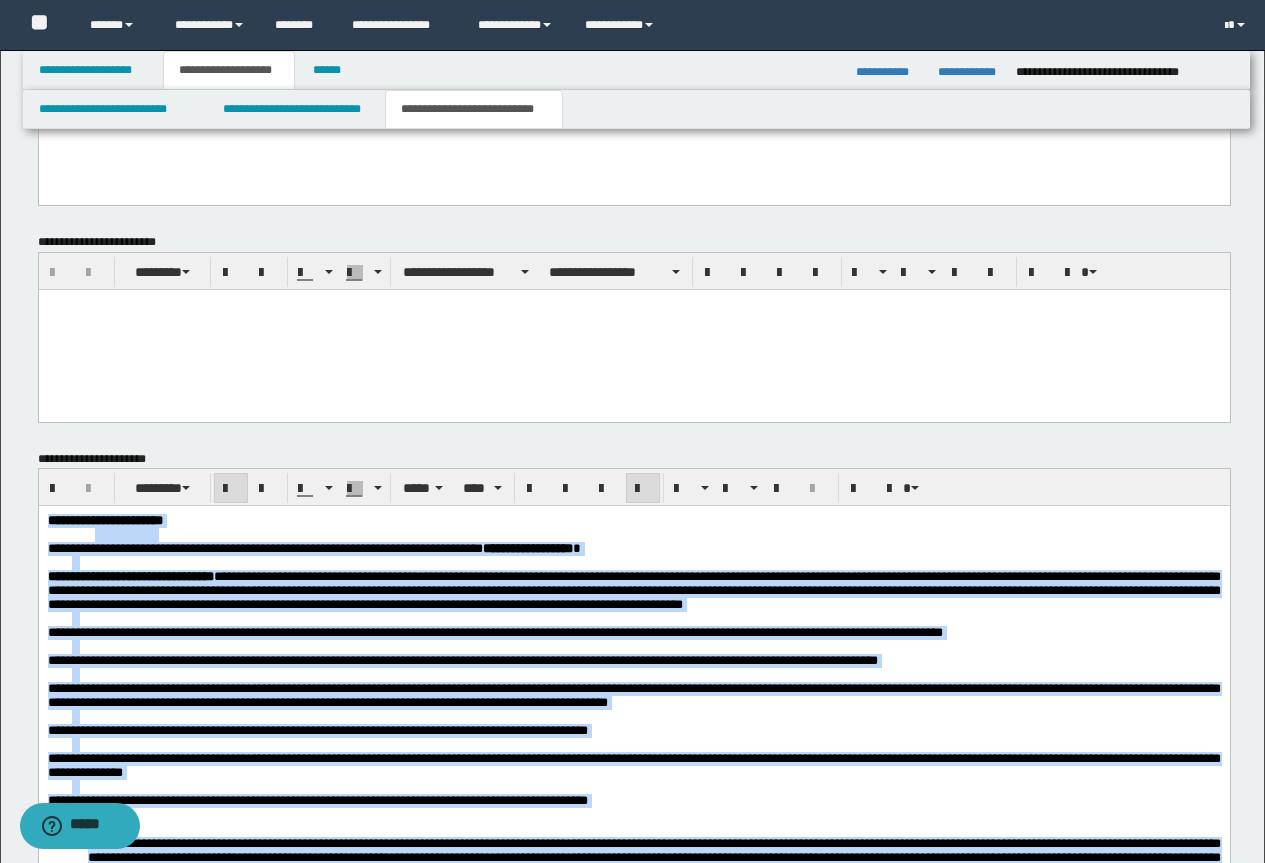 click at bounding box center (643, 489) 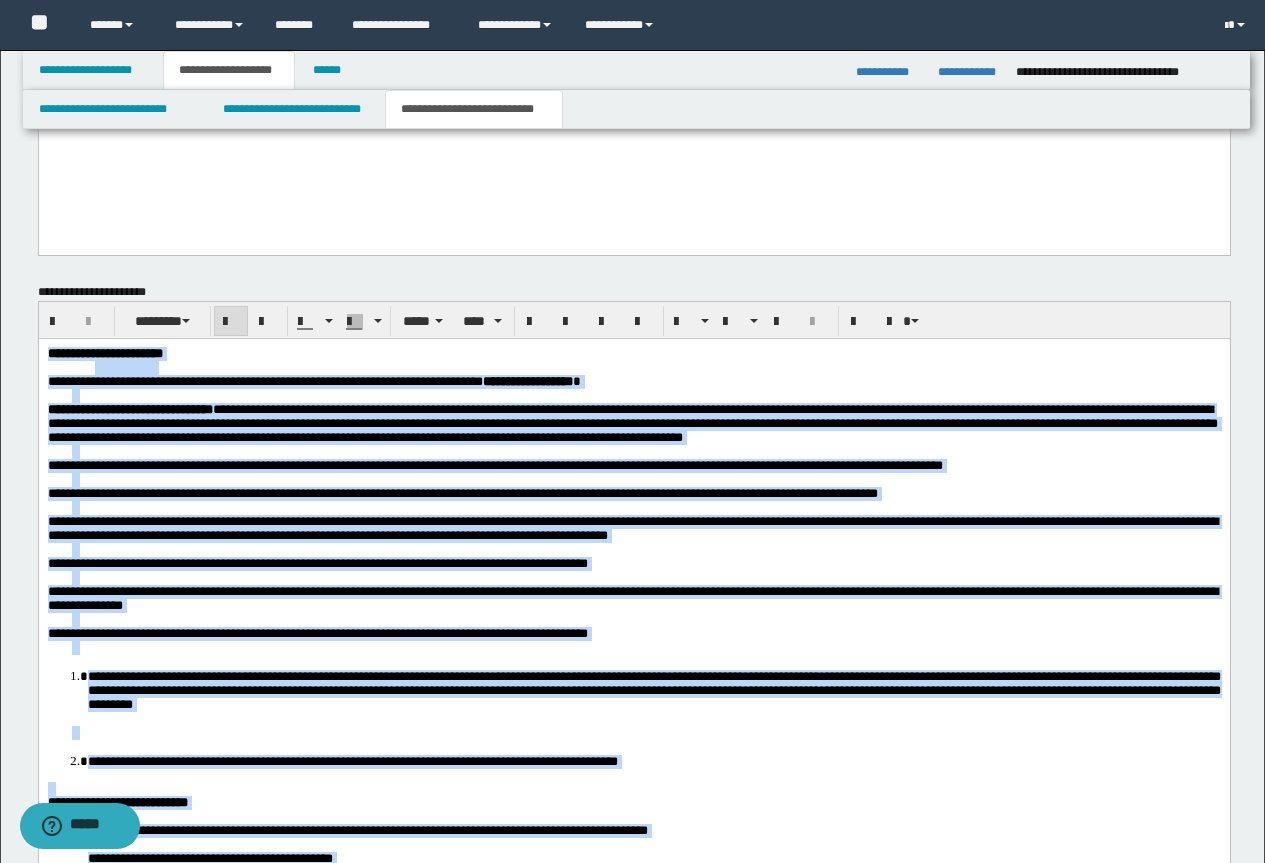 scroll, scrollTop: 1428, scrollLeft: 0, axis: vertical 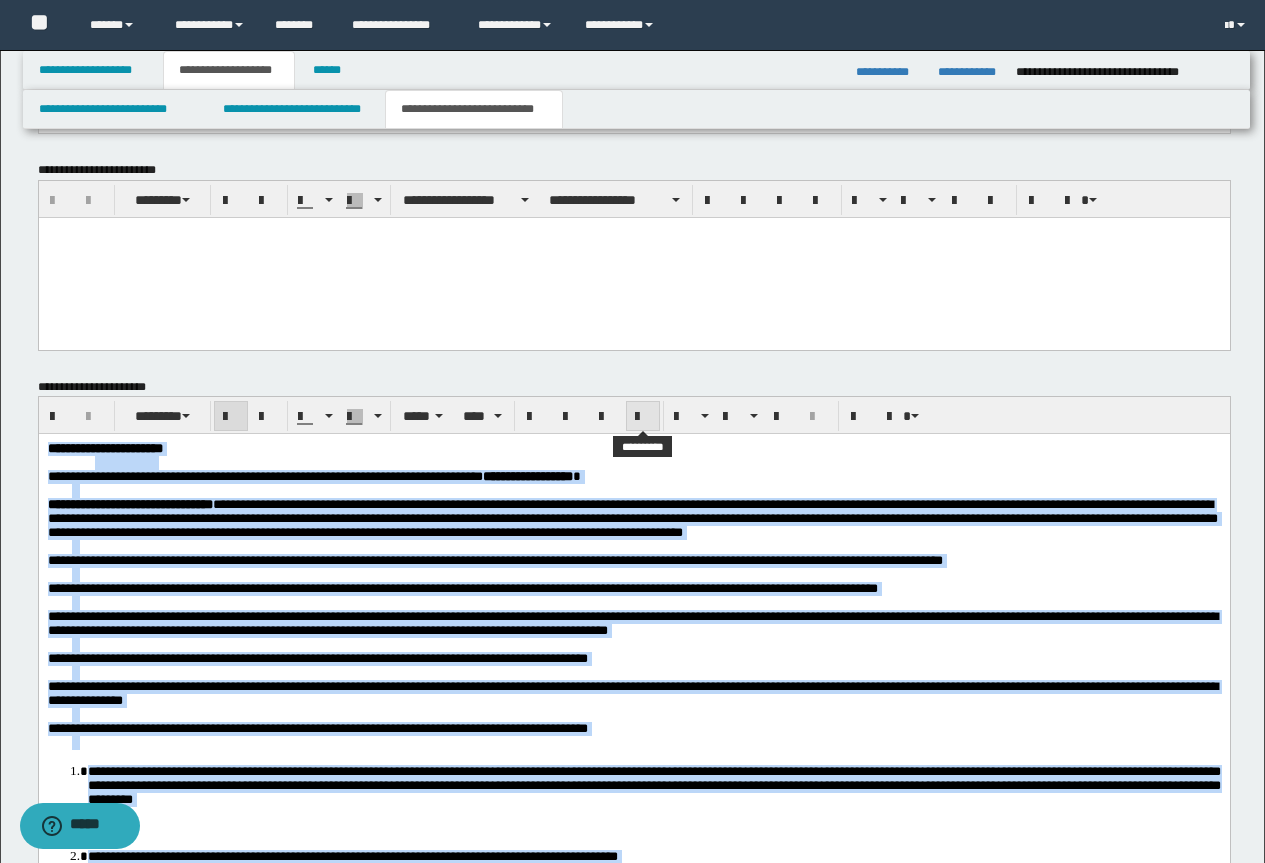 click at bounding box center [643, 417] 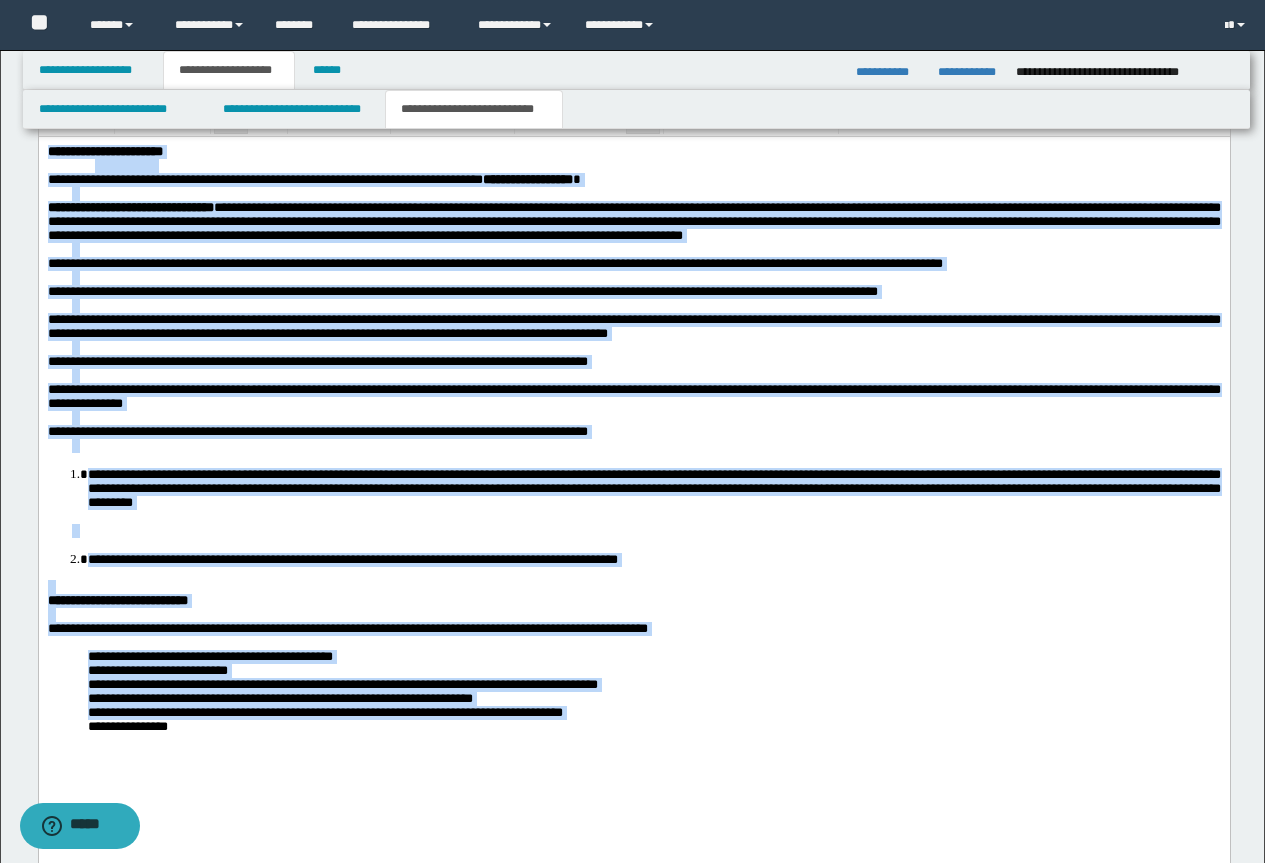 scroll, scrollTop: 1928, scrollLeft: 0, axis: vertical 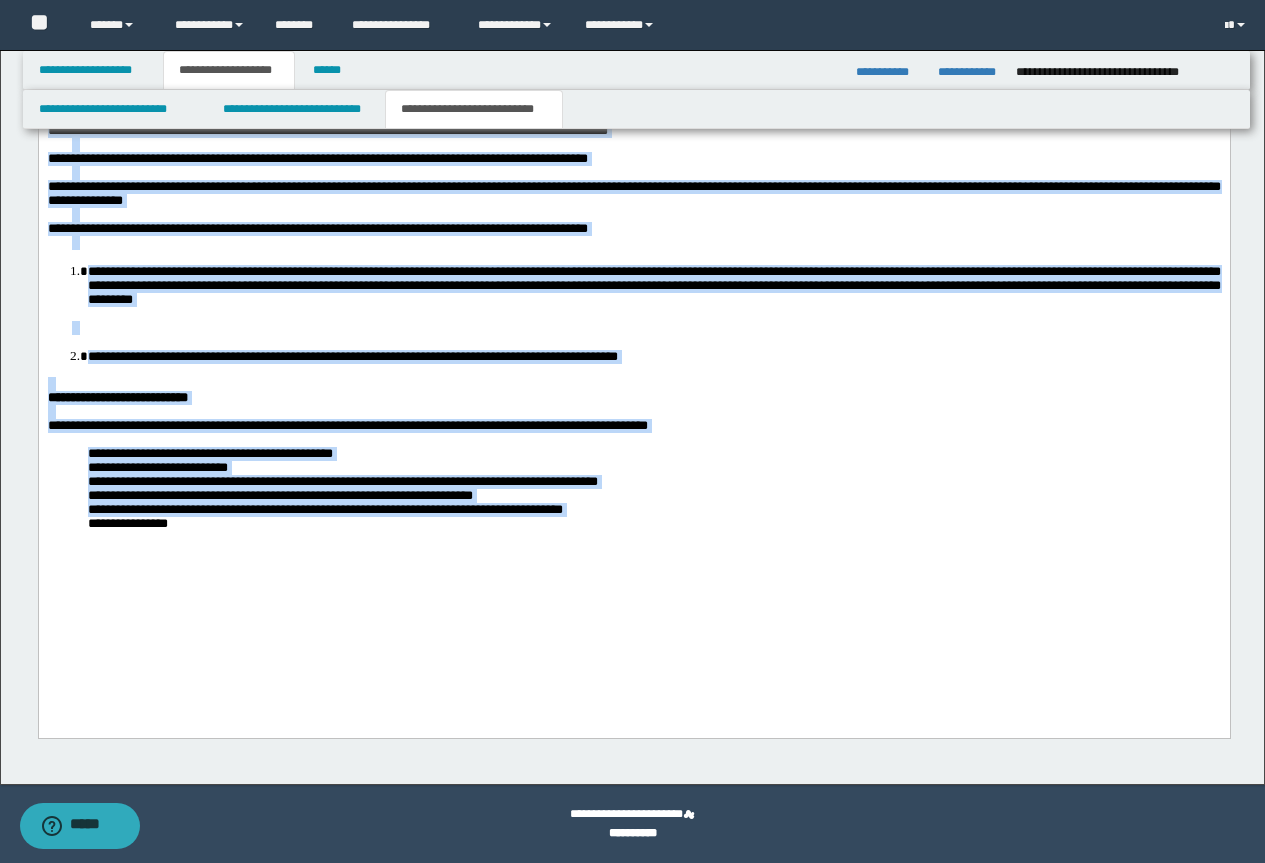 click on "**********" at bounding box center (665, 525) 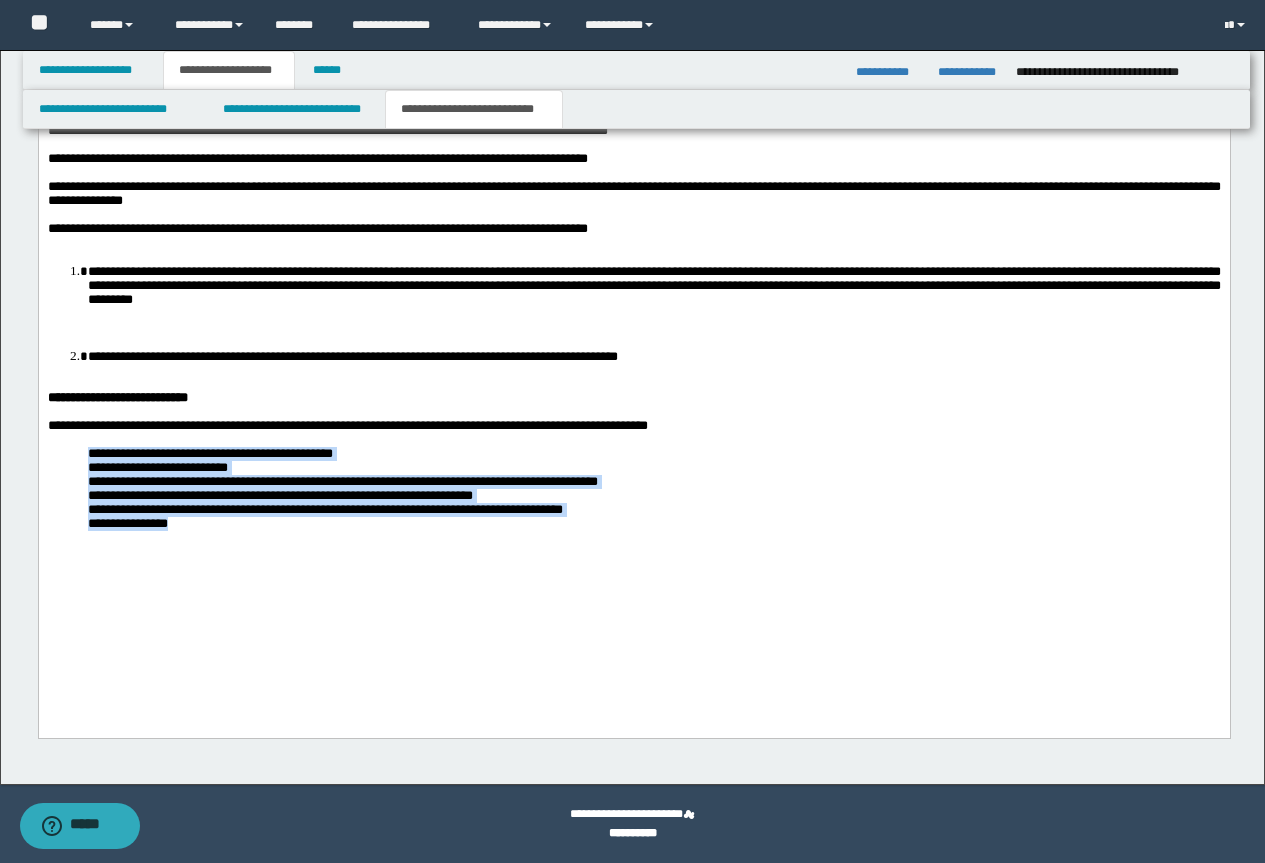 drag, startPoint x: 210, startPoint y: 613, endPoint x: 73, endPoint y: 534, distance: 158.14551 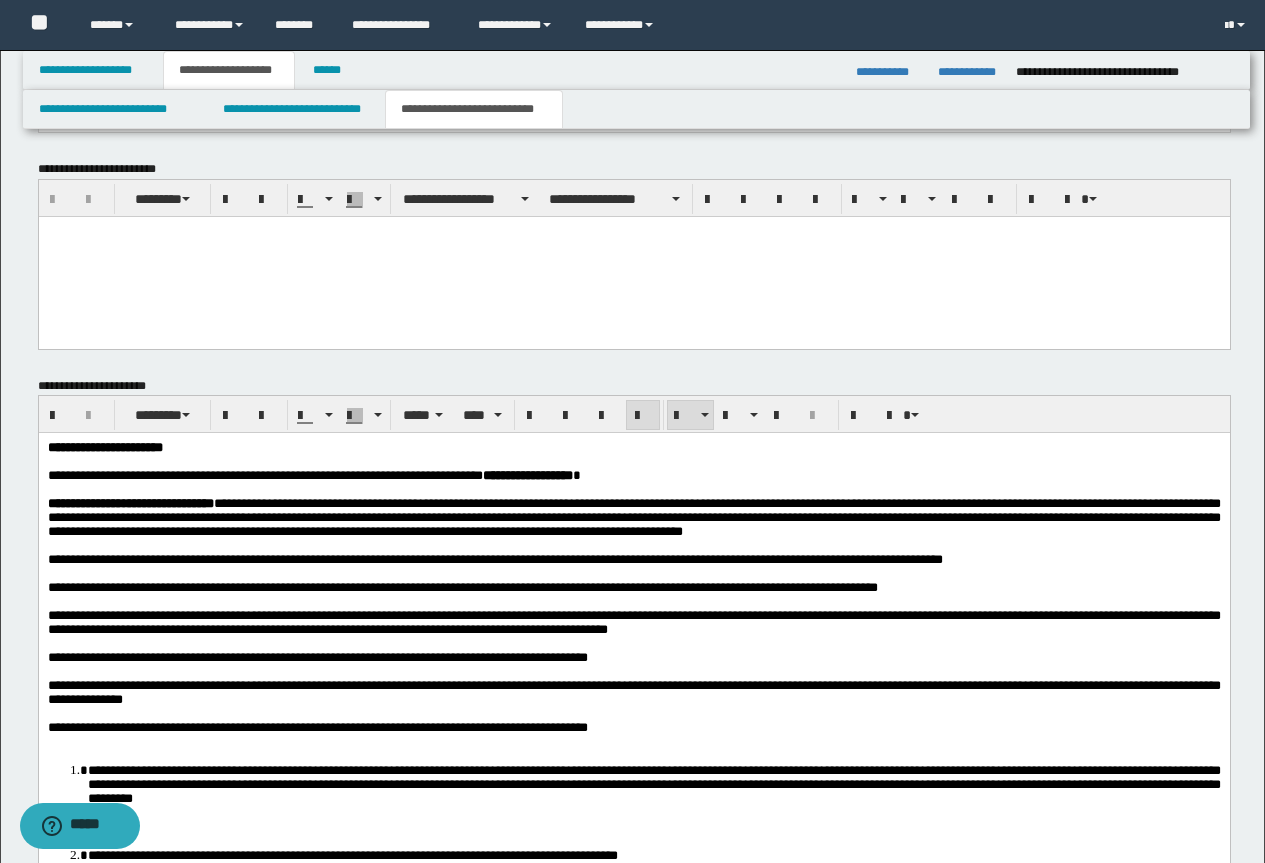 scroll, scrollTop: 1428, scrollLeft: 0, axis: vertical 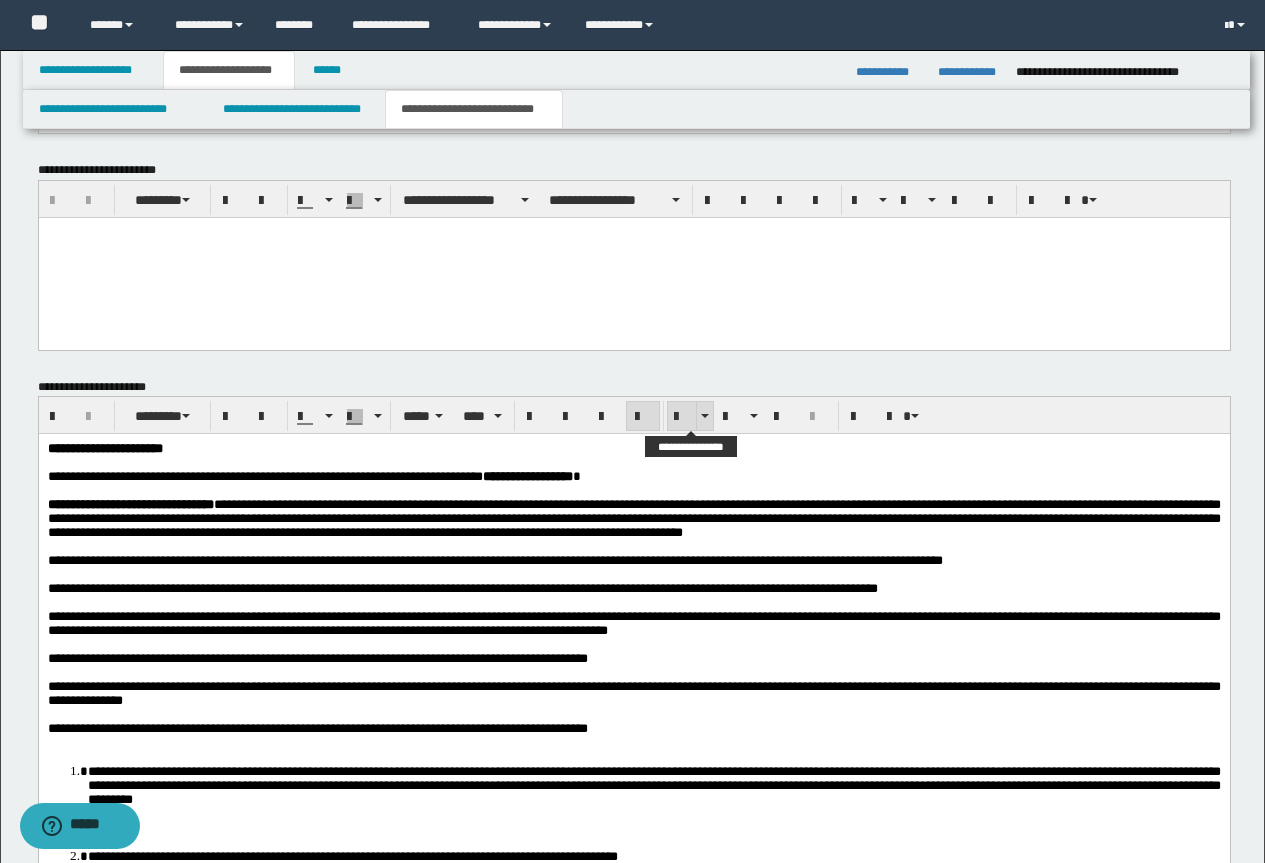 click at bounding box center [682, 417] 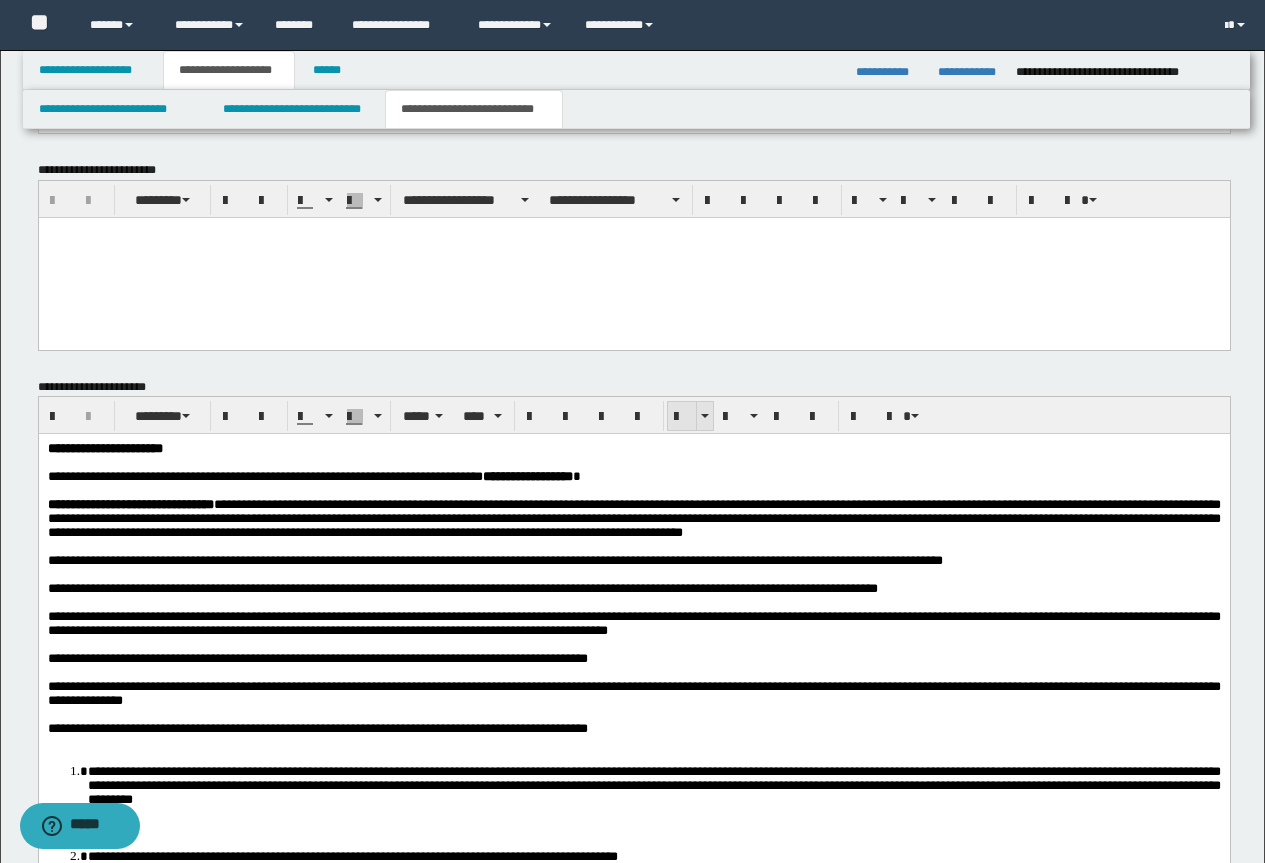 click at bounding box center [682, 417] 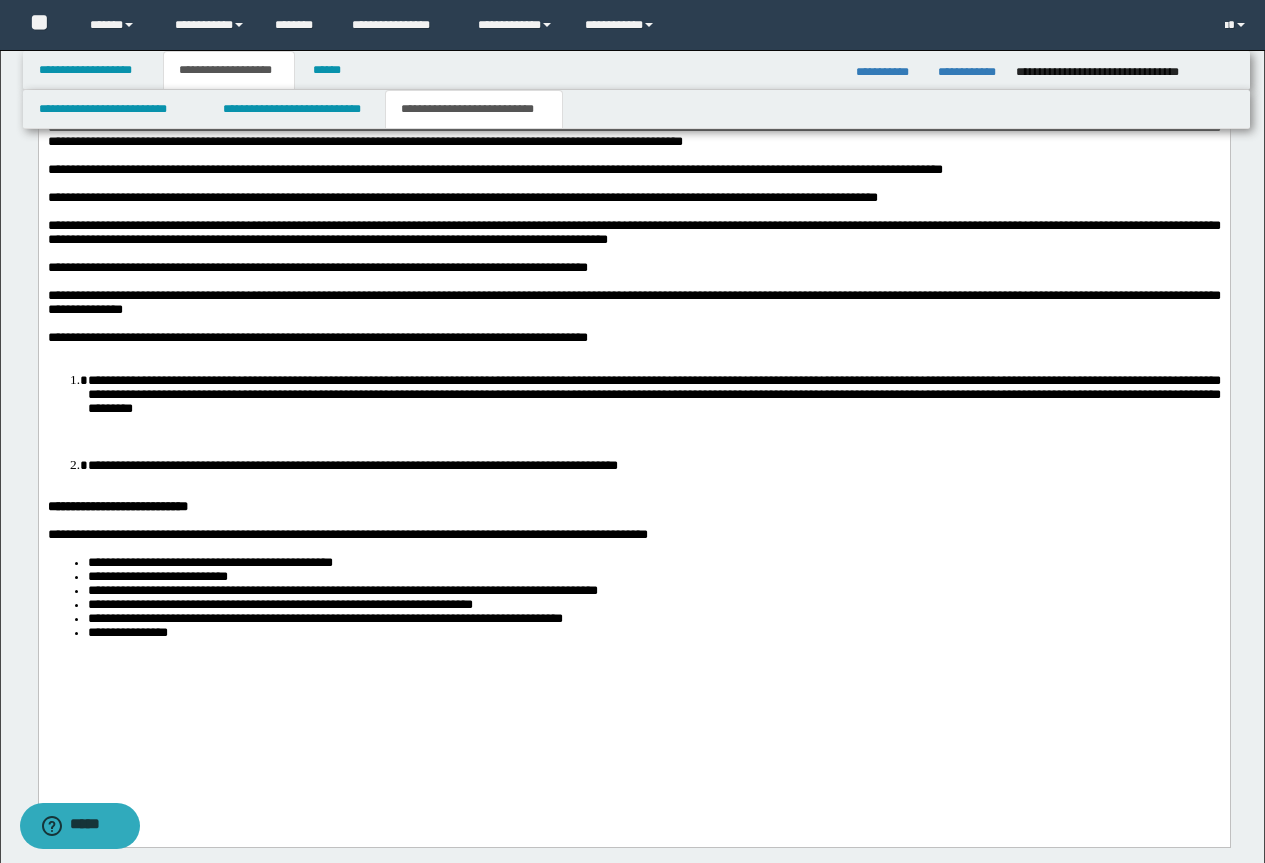 scroll, scrollTop: 1828, scrollLeft: 0, axis: vertical 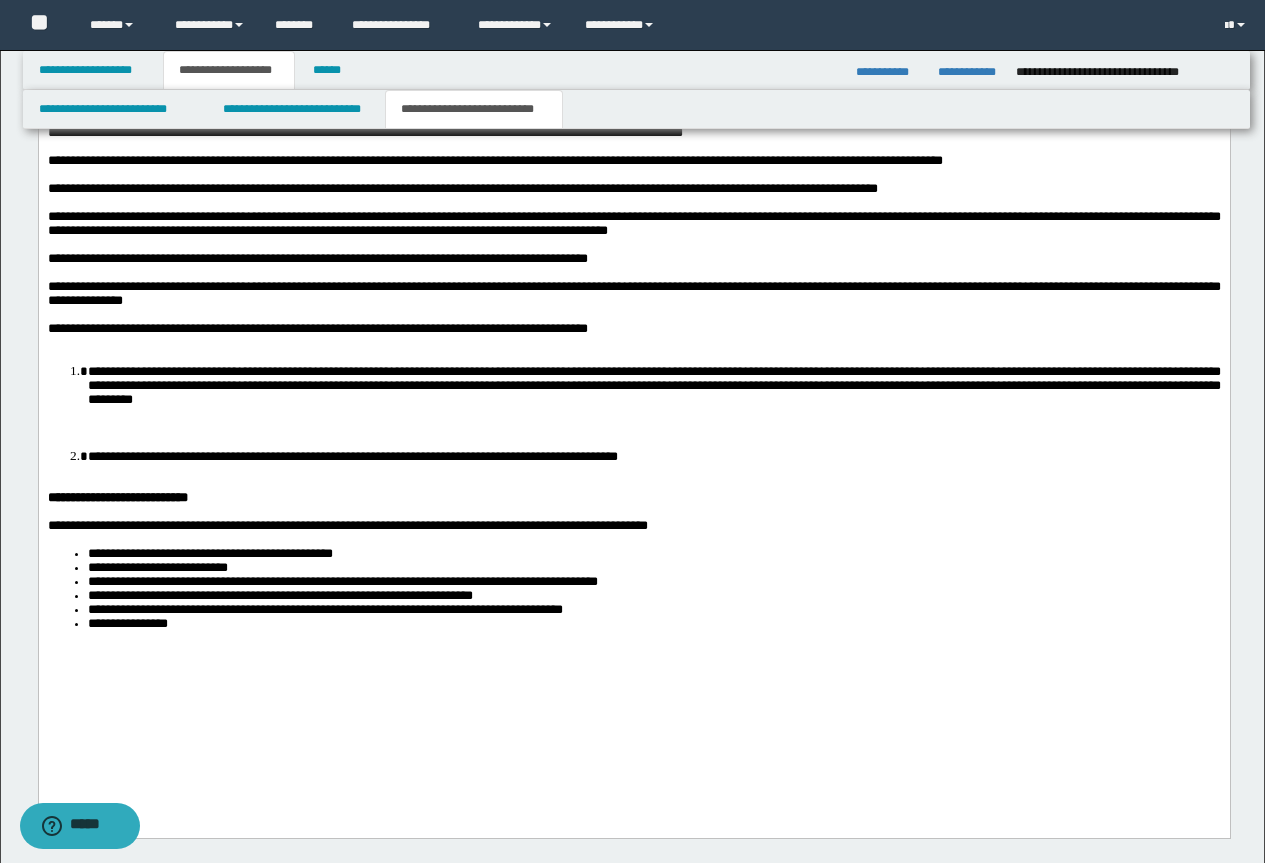 click on "**********" at bounding box center (633, 498) 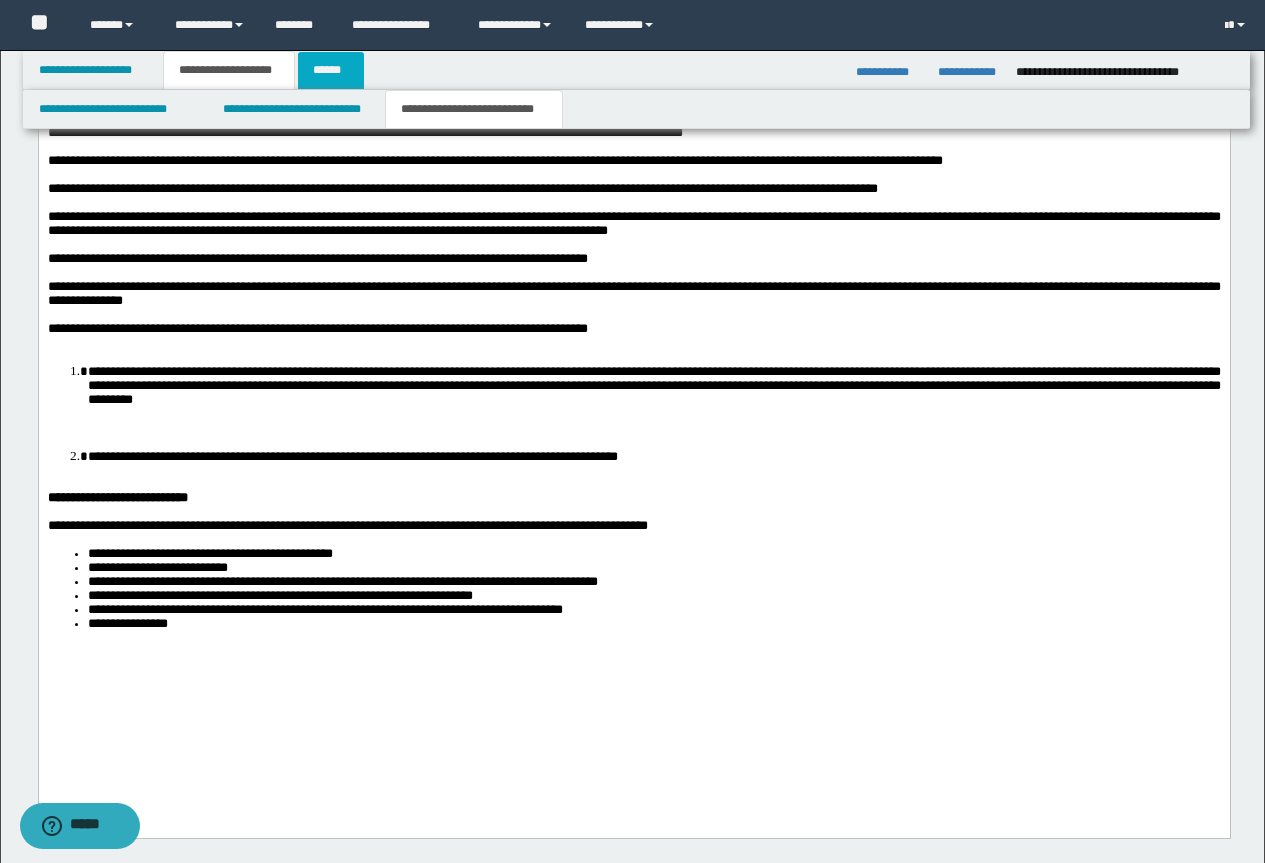 click on "******" at bounding box center (331, 70) 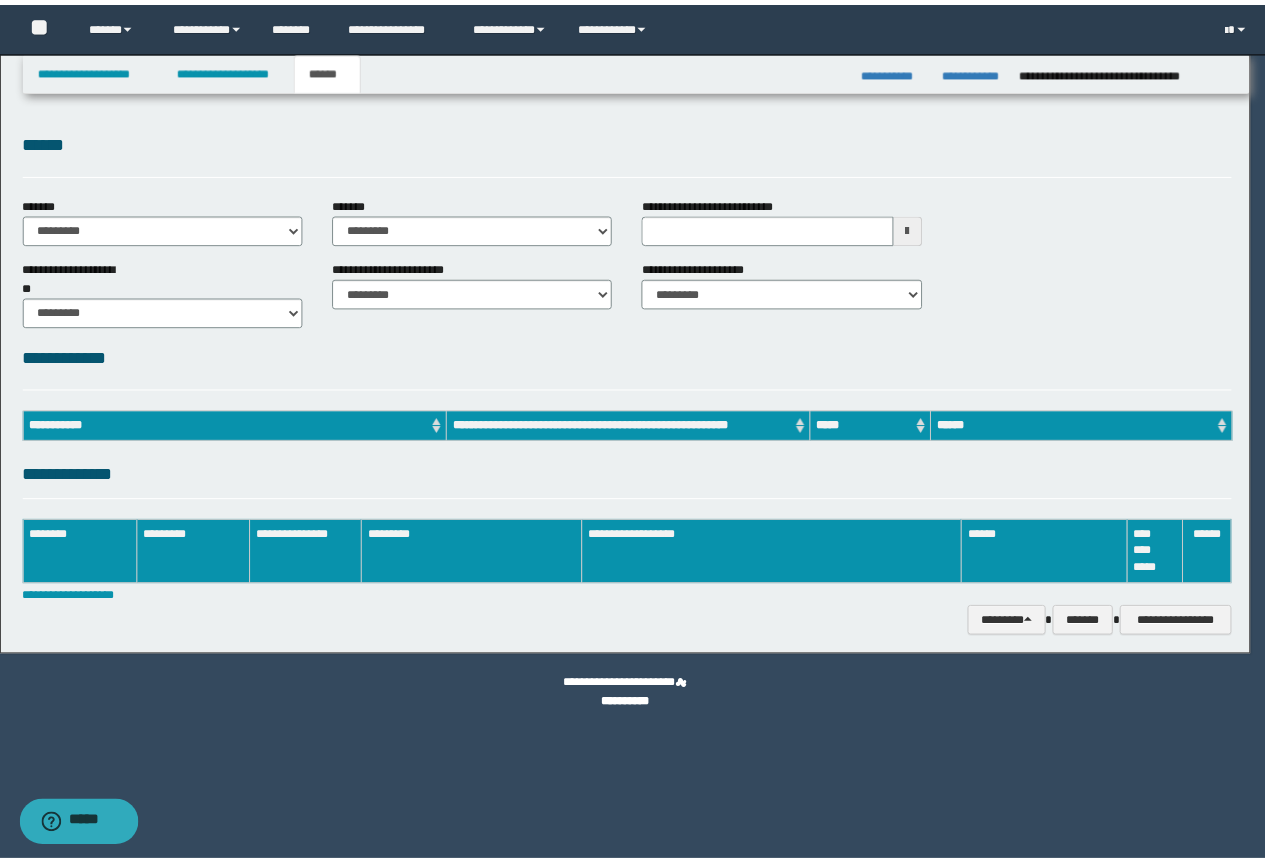 scroll, scrollTop: 0, scrollLeft: 0, axis: both 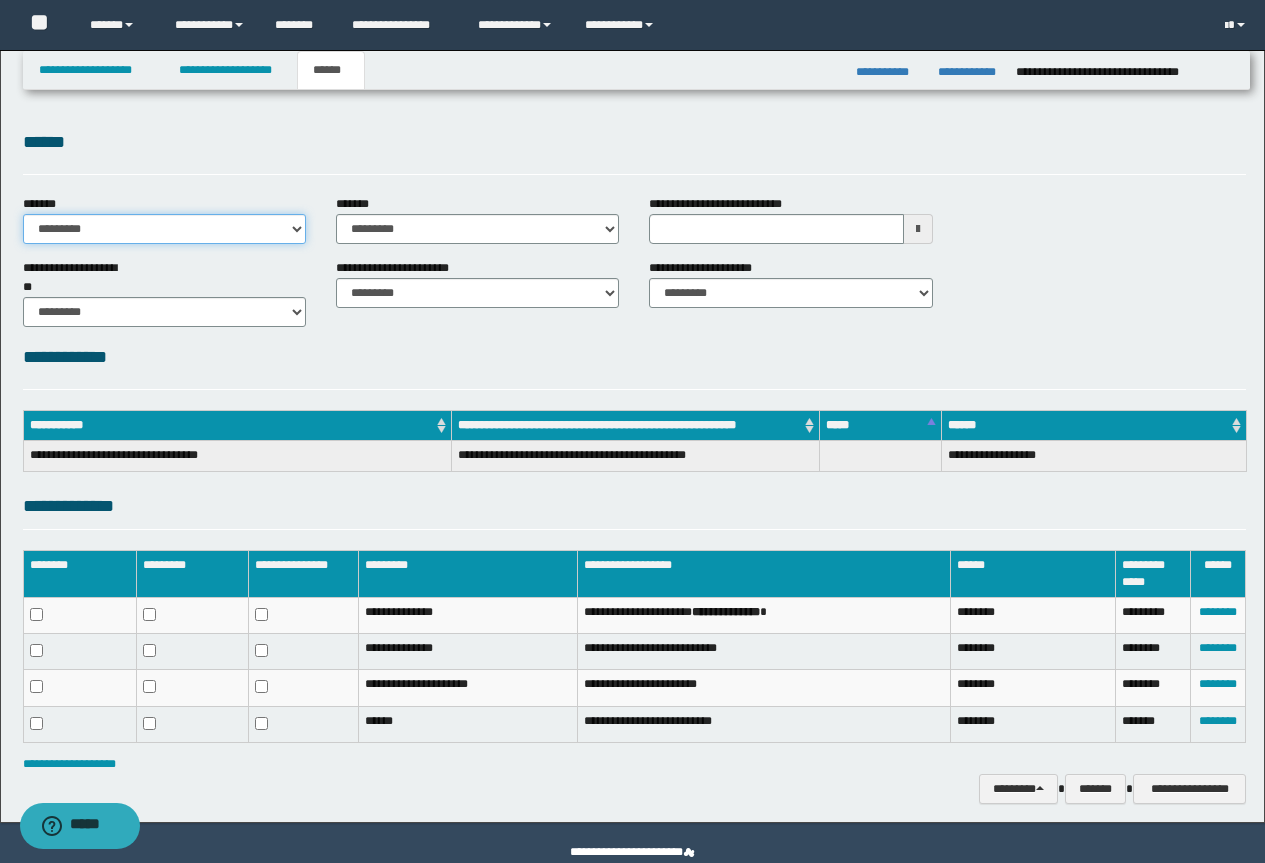 click on "**********" at bounding box center (164, 229) 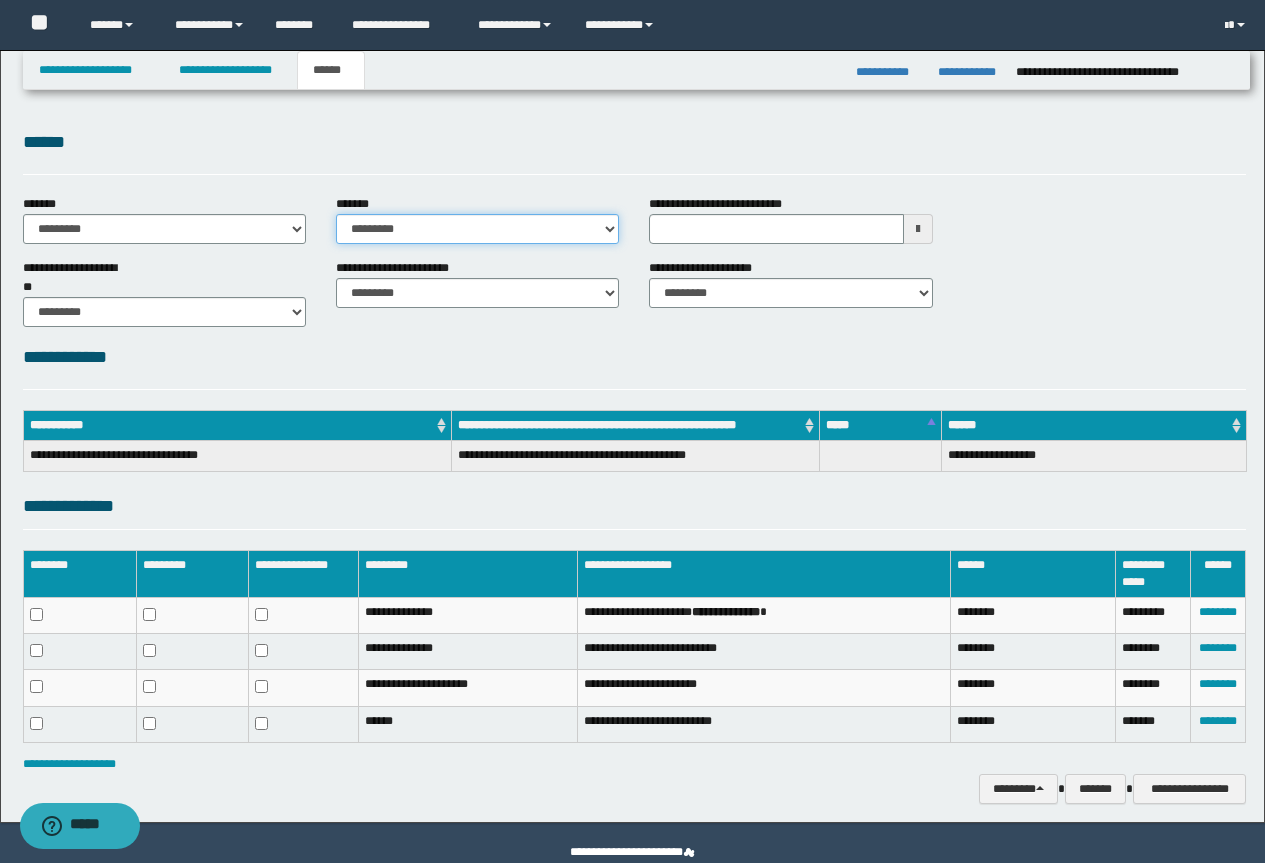 click on "**********" at bounding box center [477, 229] 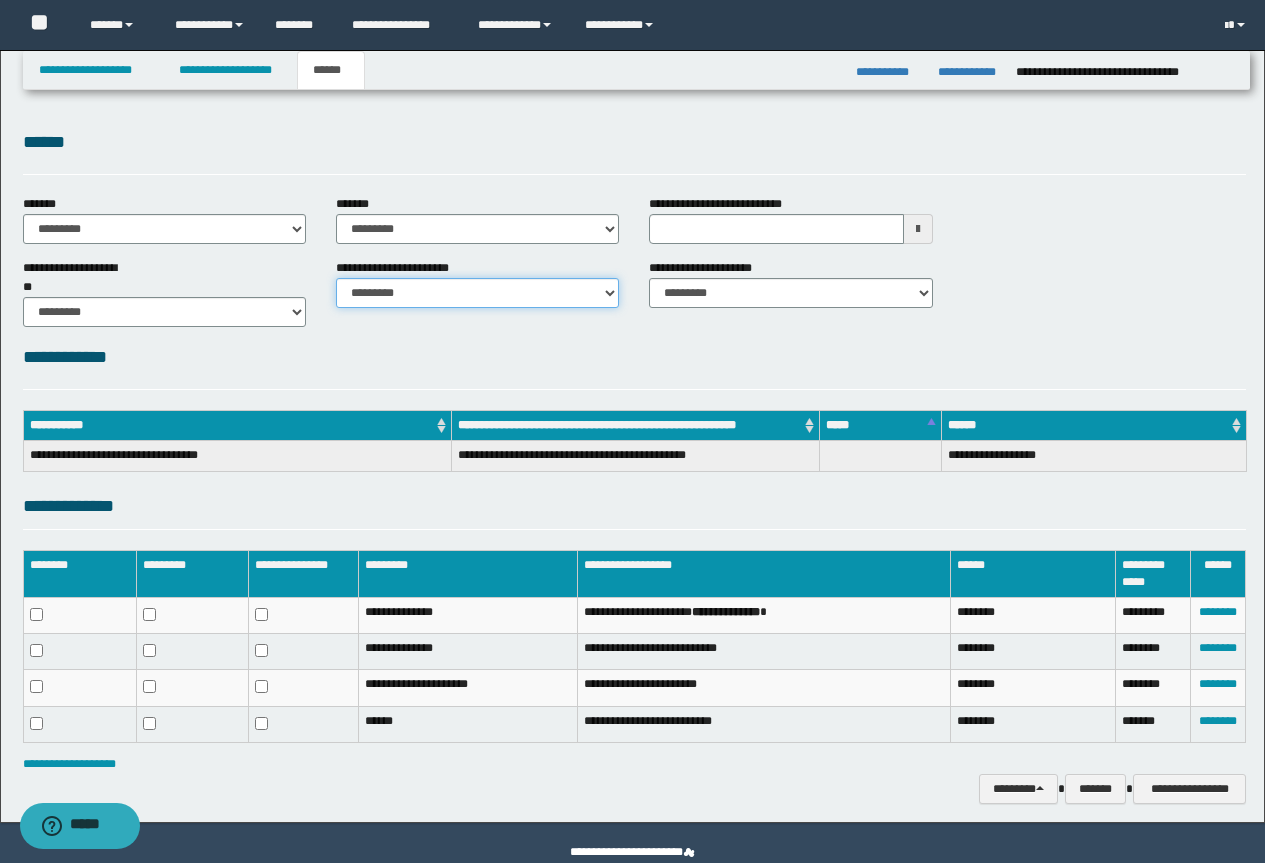 click on "*********
*********
*********" at bounding box center [477, 293] 